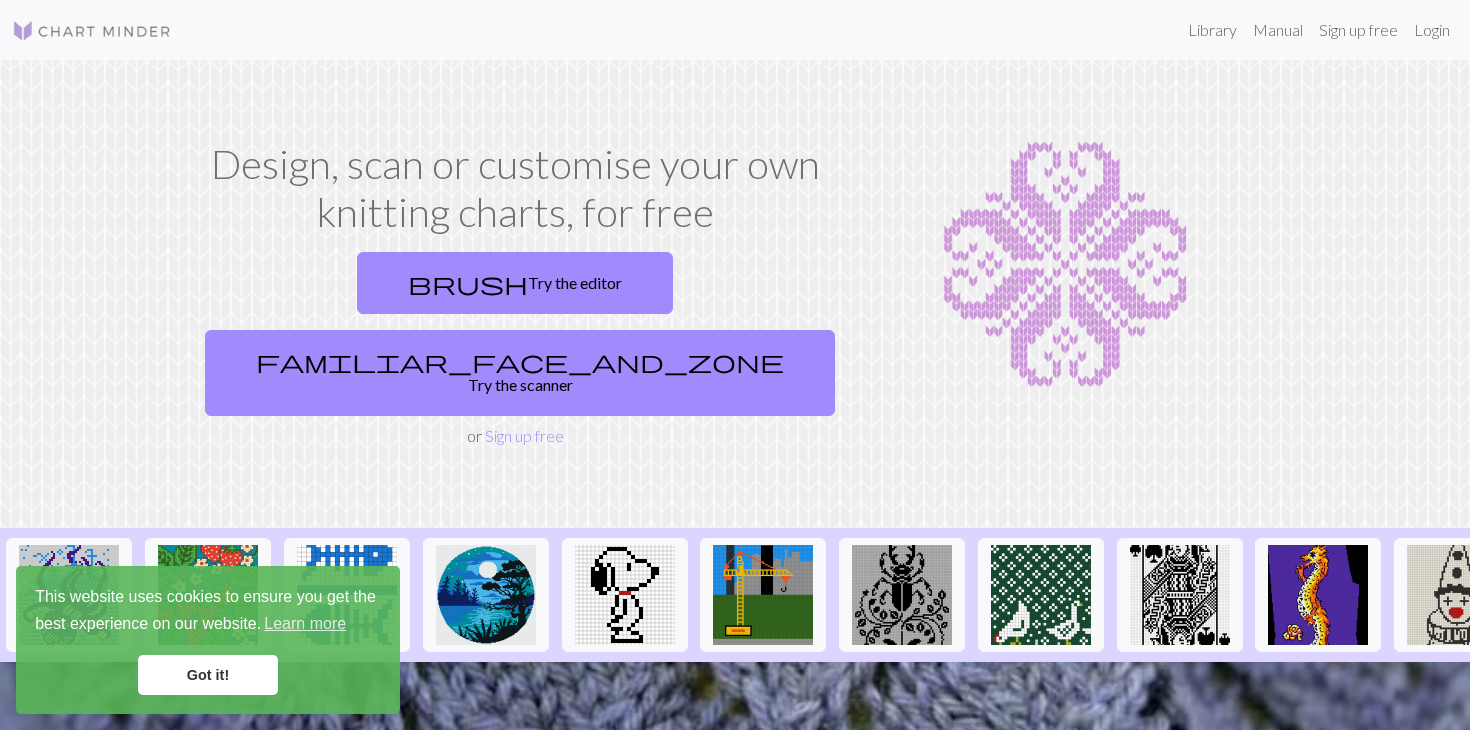 scroll, scrollTop: 0, scrollLeft: 0, axis: both 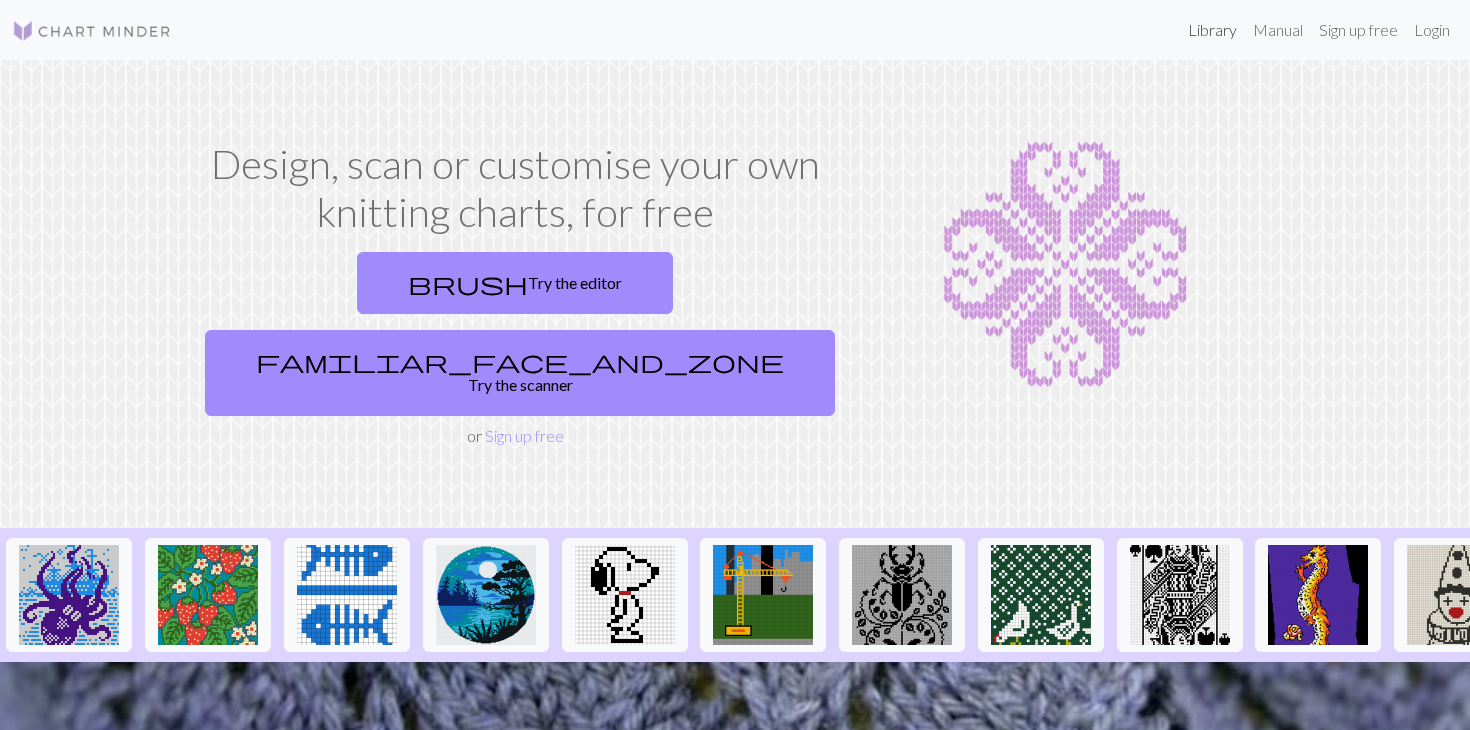 click on "Library" at bounding box center (1212, 30) 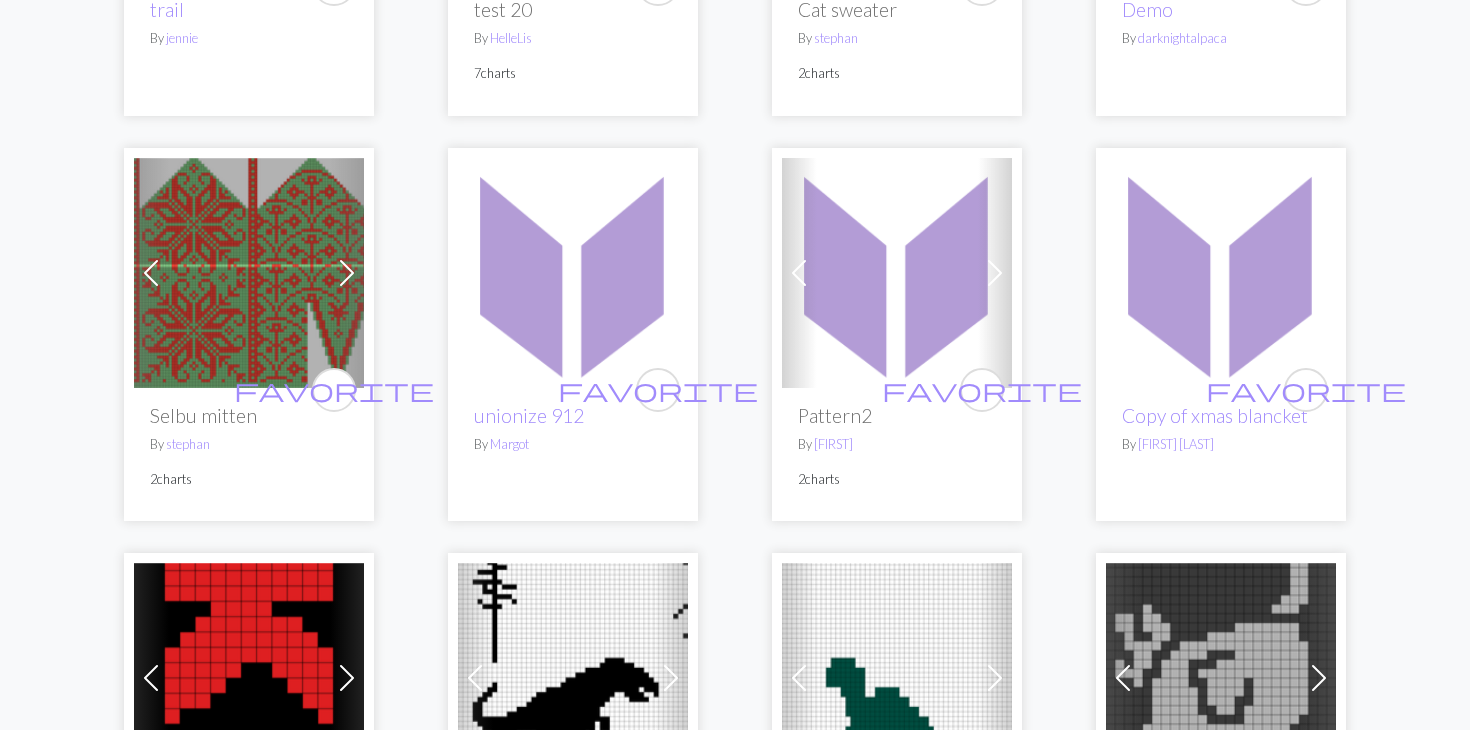 scroll, scrollTop: 1424, scrollLeft: 0, axis: vertical 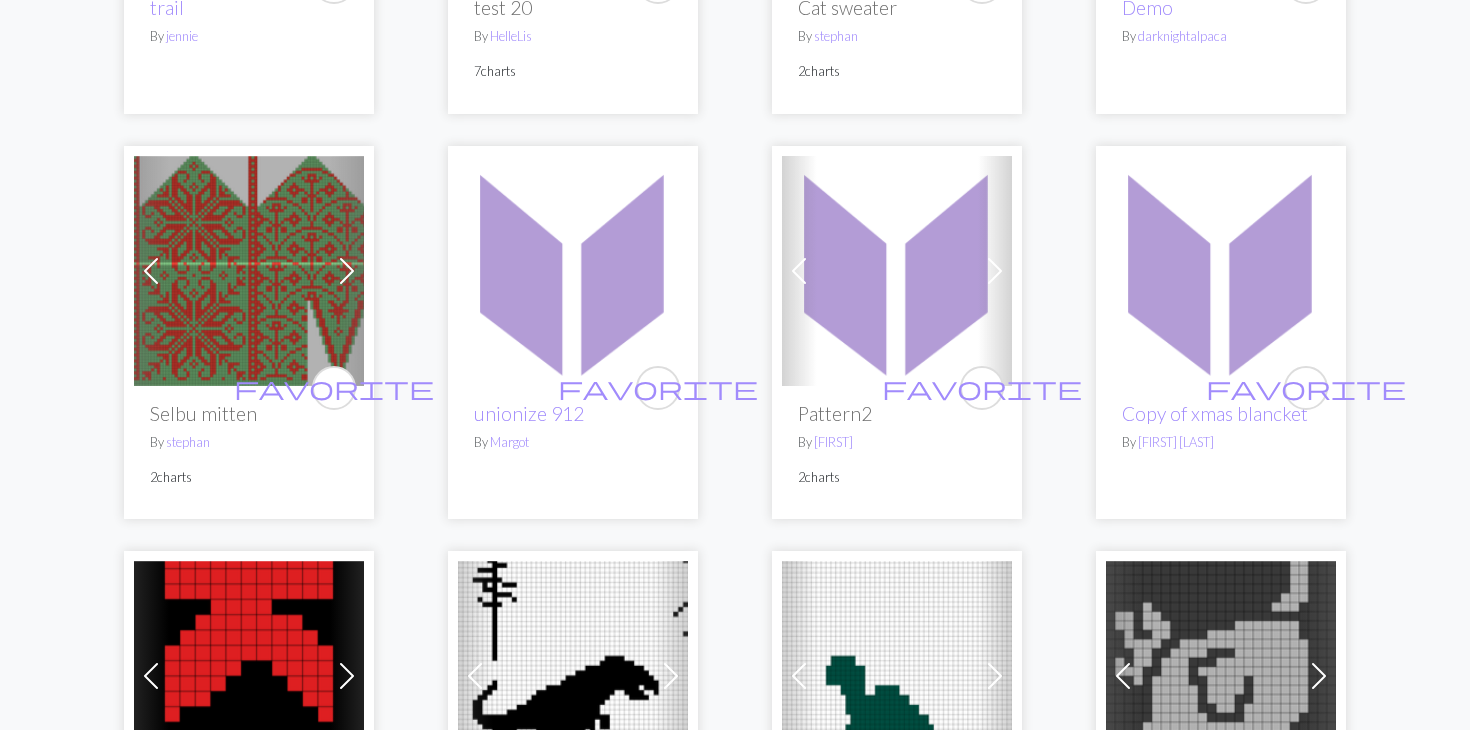 click at bounding box center (249, 271) 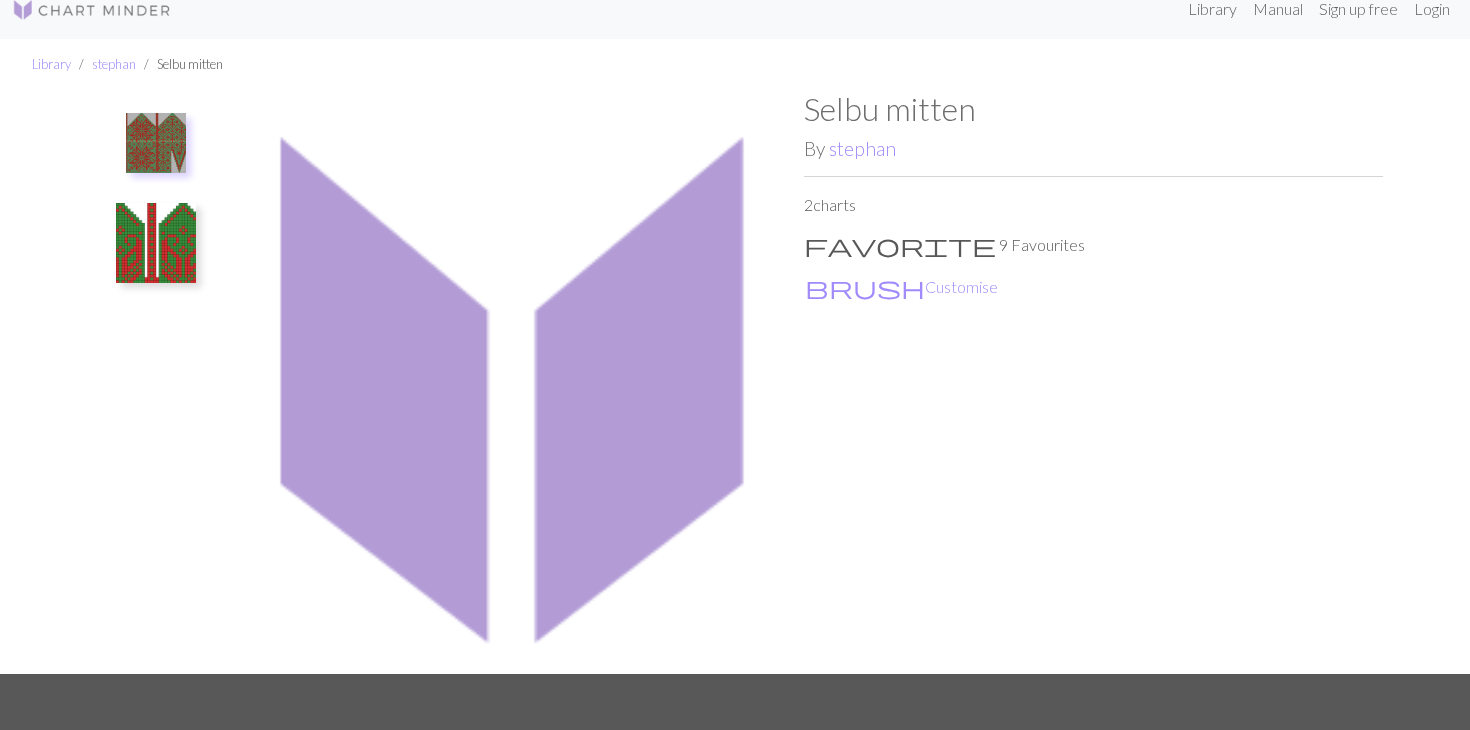 scroll, scrollTop: 23, scrollLeft: 0, axis: vertical 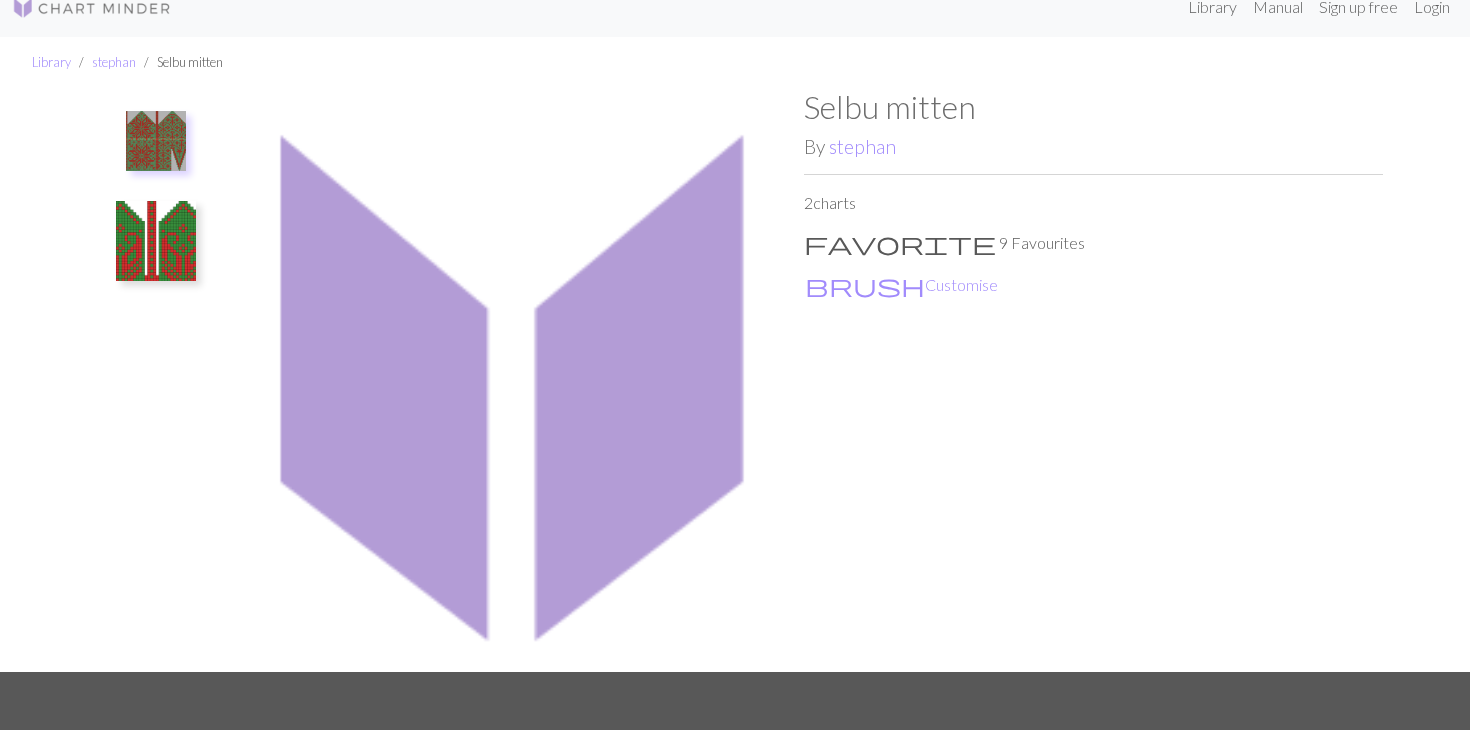 click at bounding box center (156, 241) 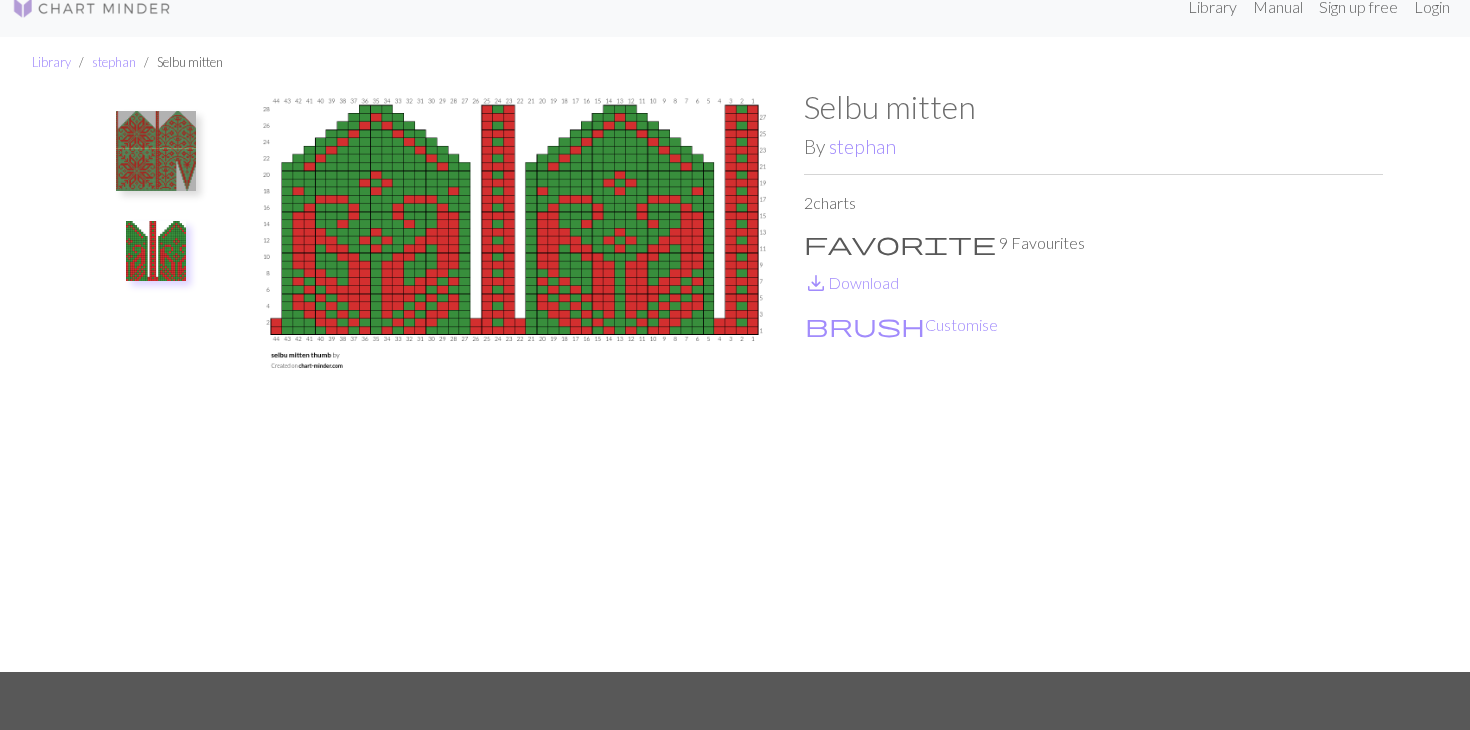 click at bounding box center (156, 151) 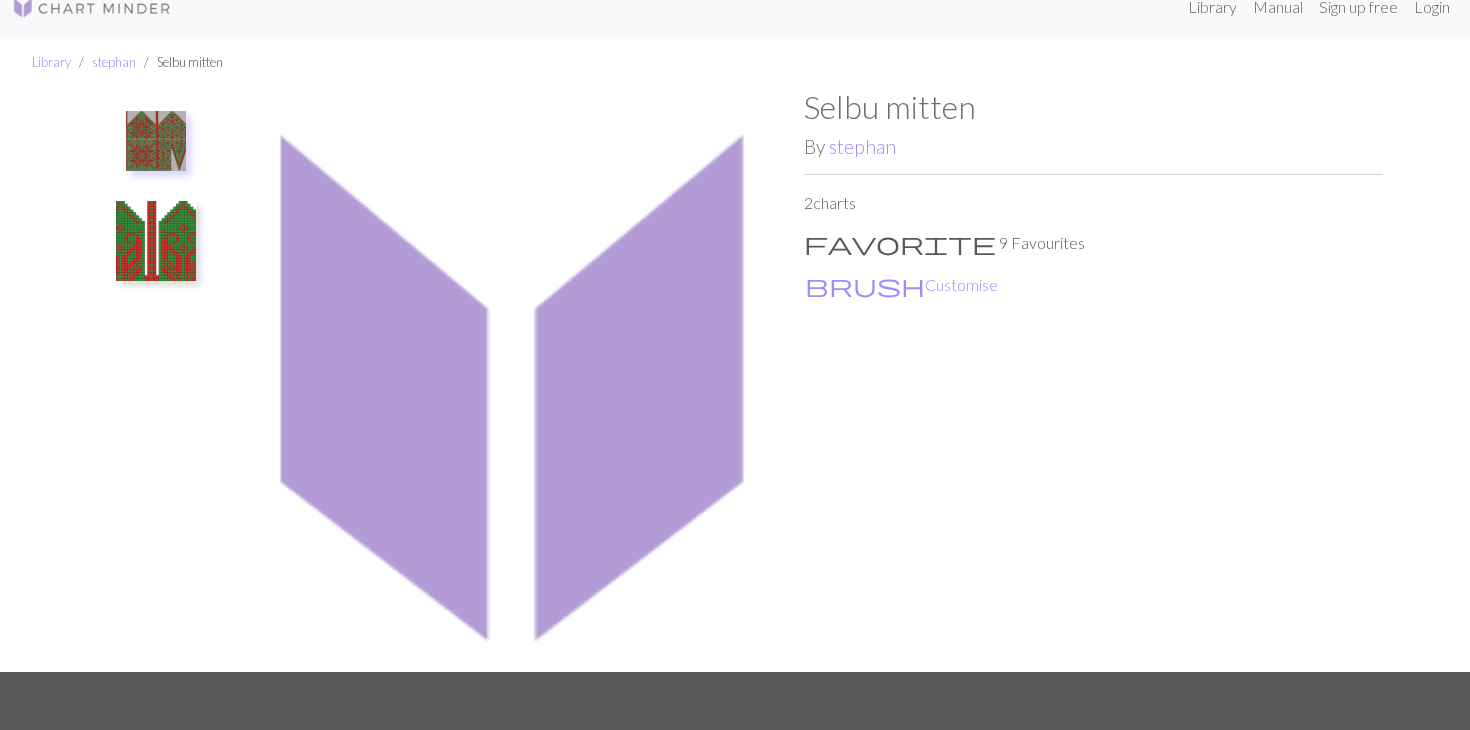click at bounding box center (156, 241) 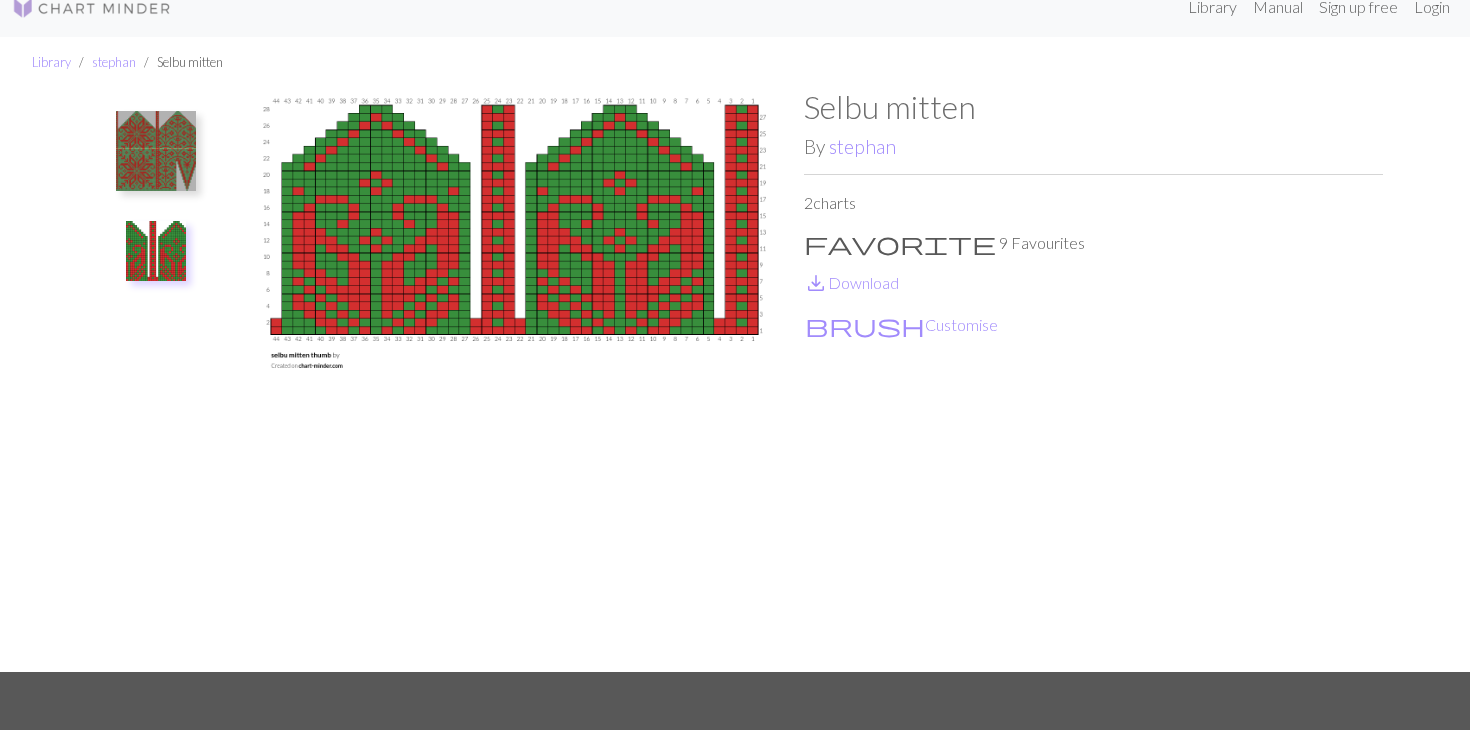 scroll, scrollTop: 0, scrollLeft: 0, axis: both 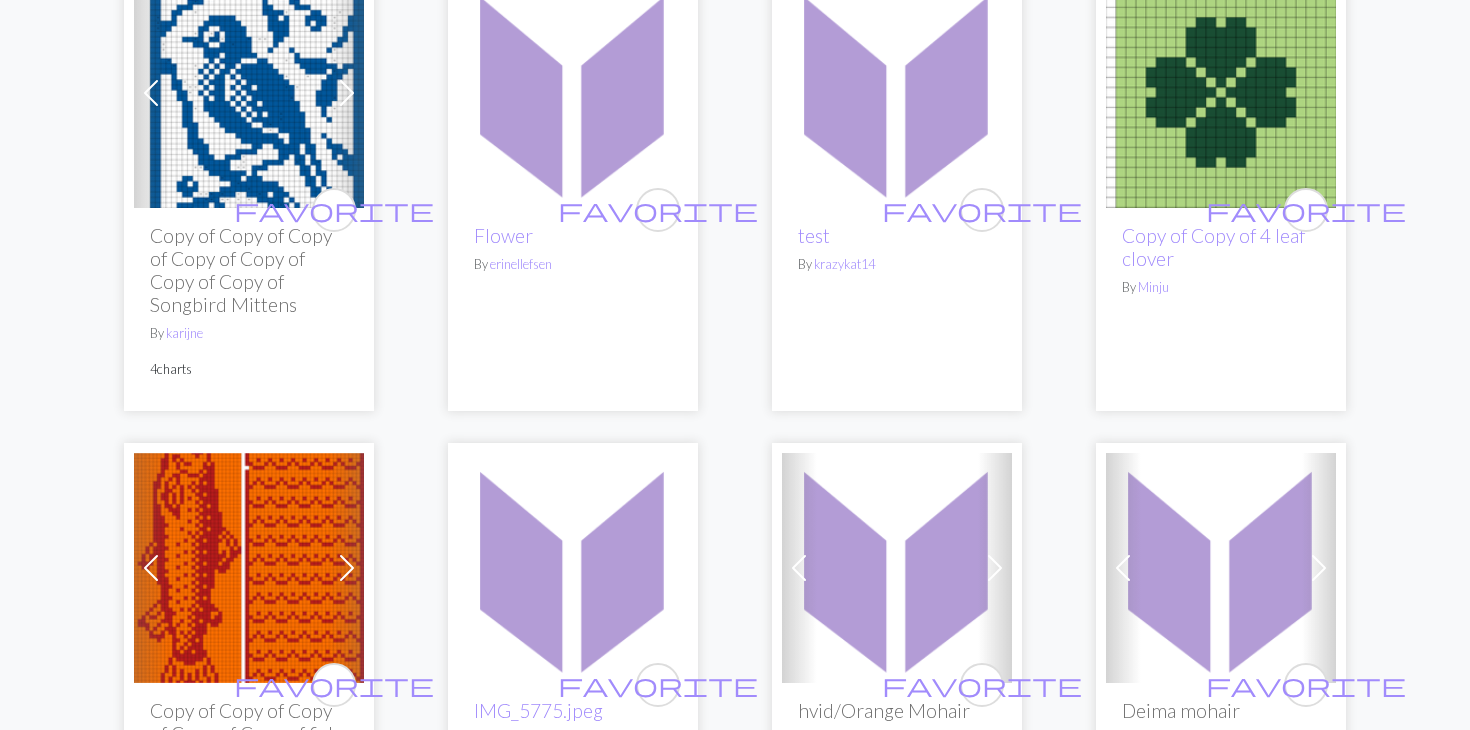 click at bounding box center (249, 93) 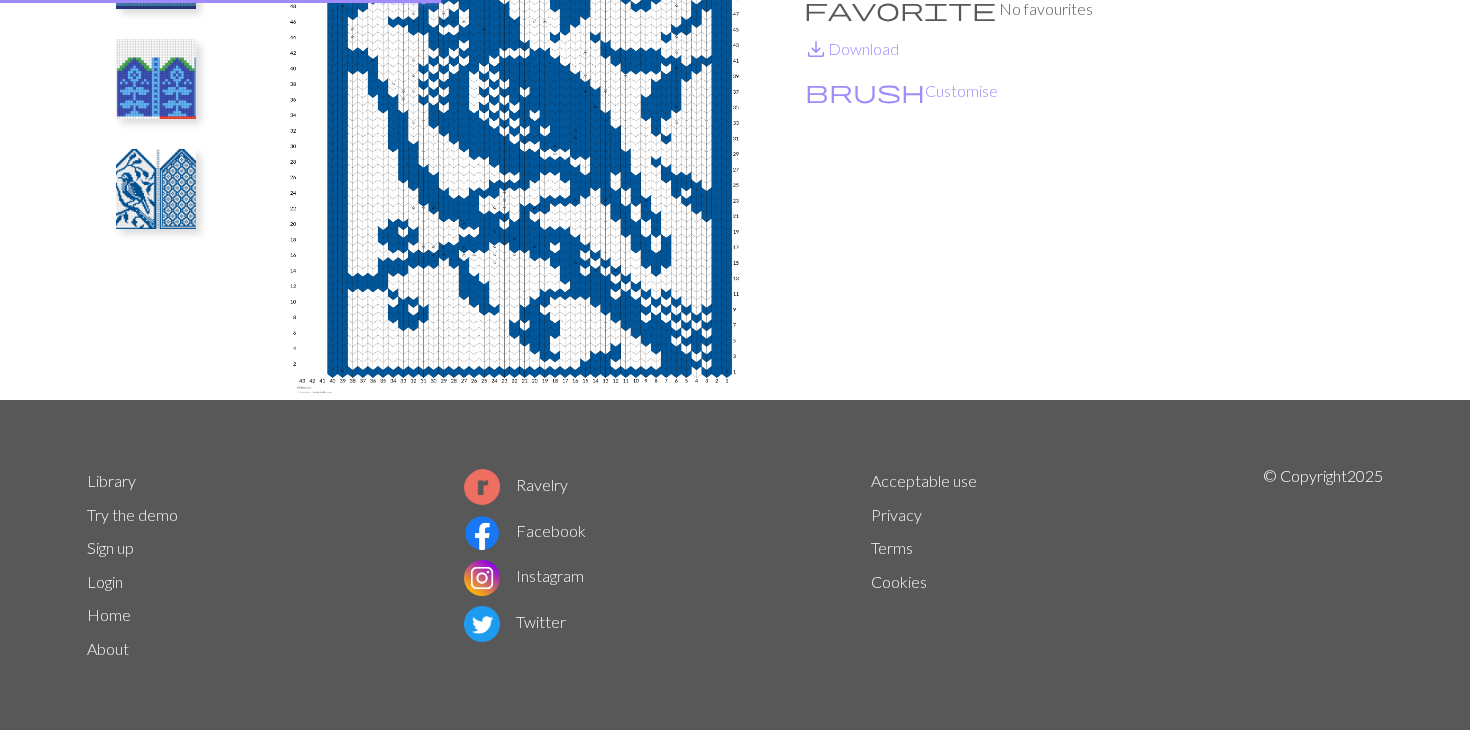 scroll, scrollTop: 0, scrollLeft: 0, axis: both 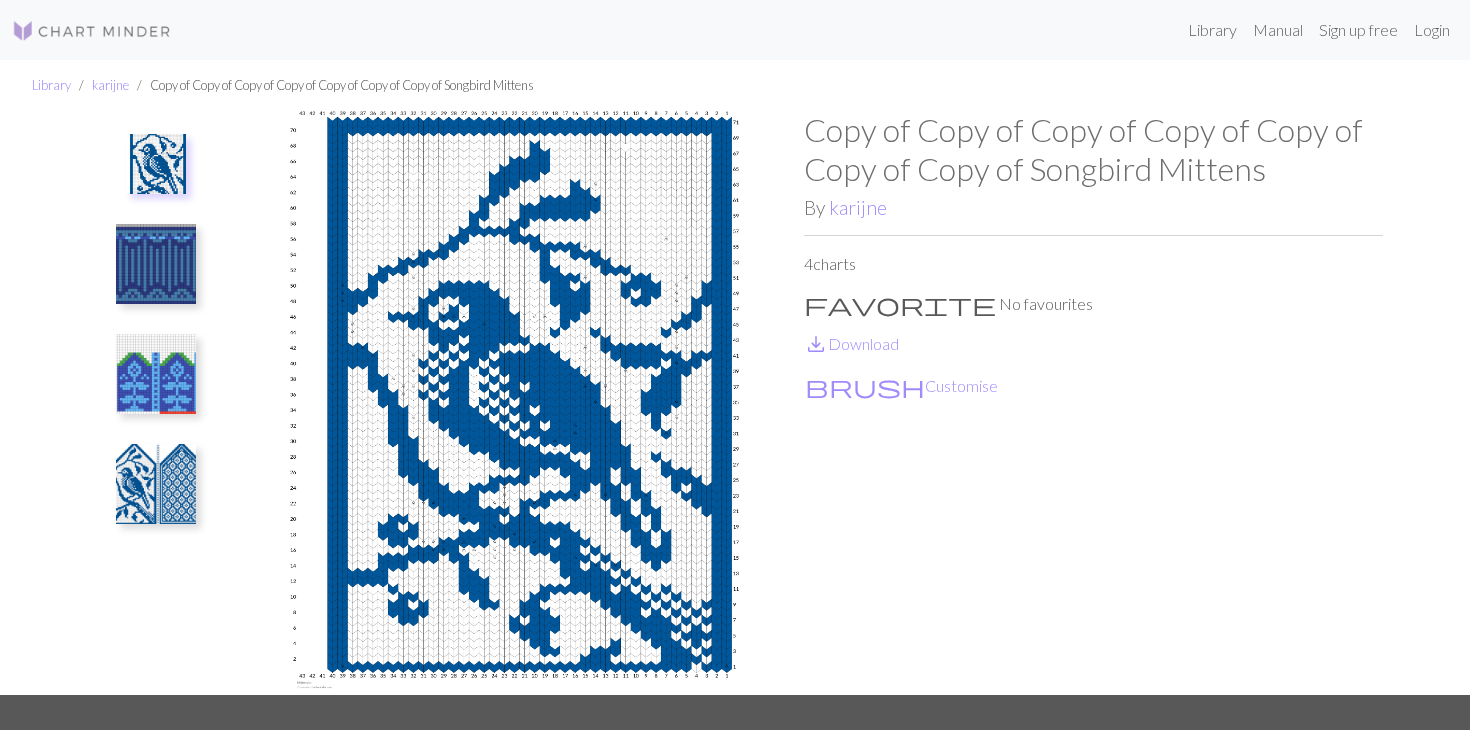 click at bounding box center [156, 264] 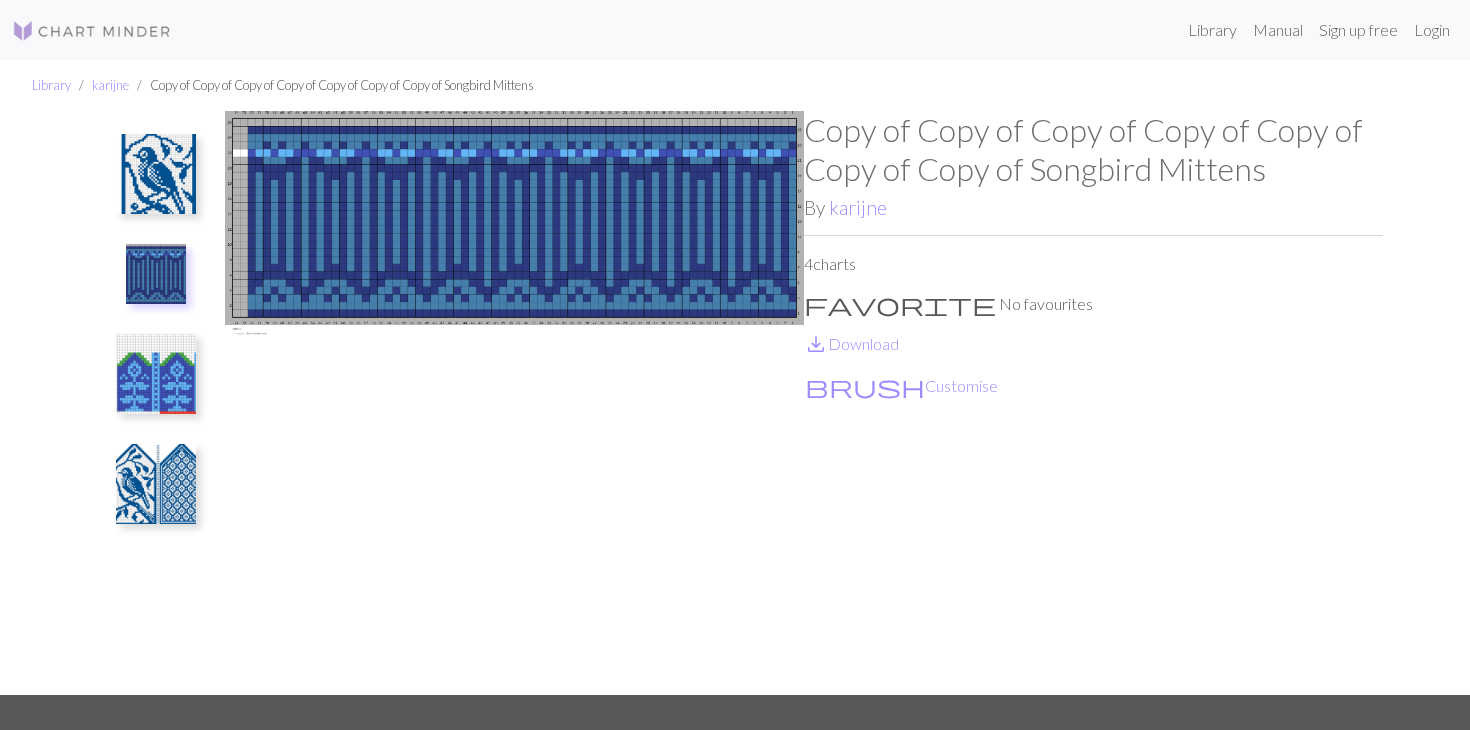 click at bounding box center (156, 374) 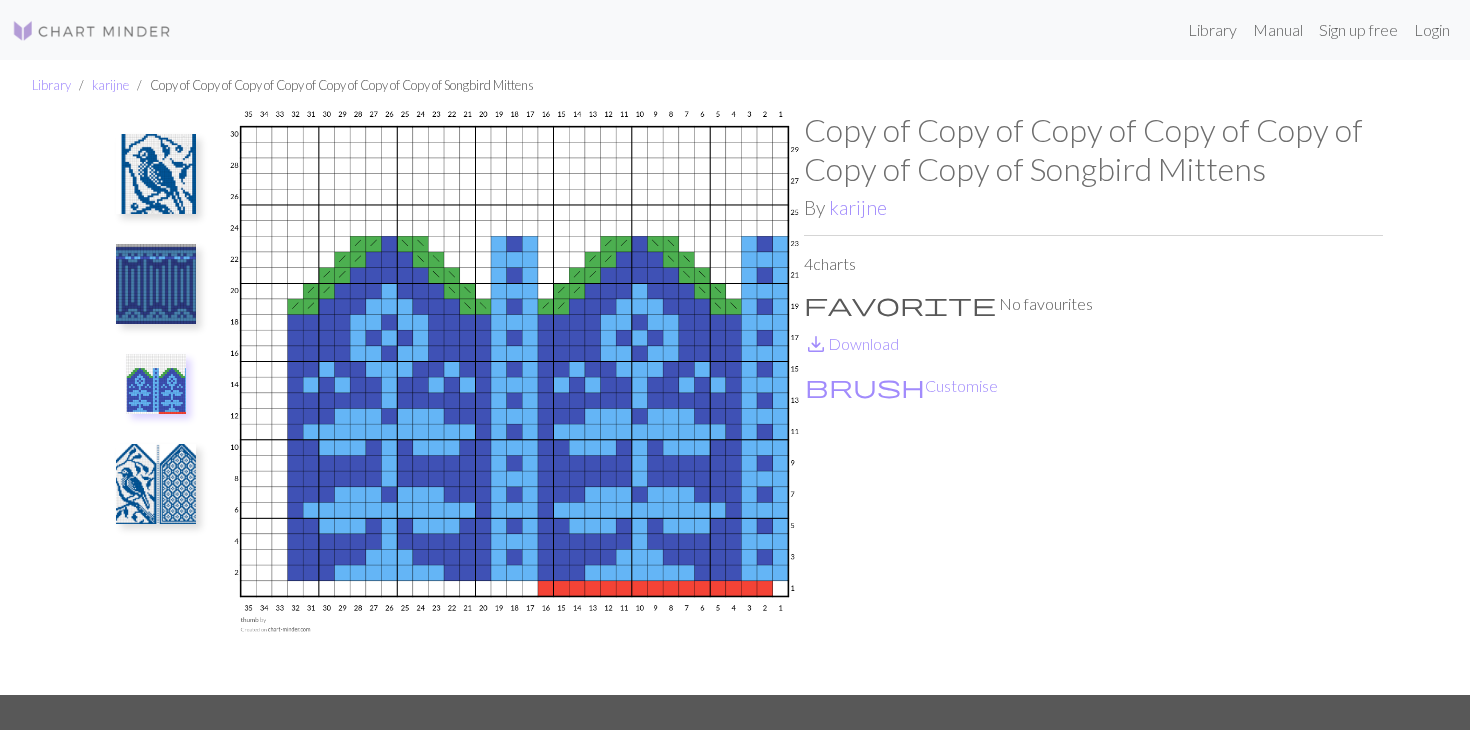 click at bounding box center [156, 484] 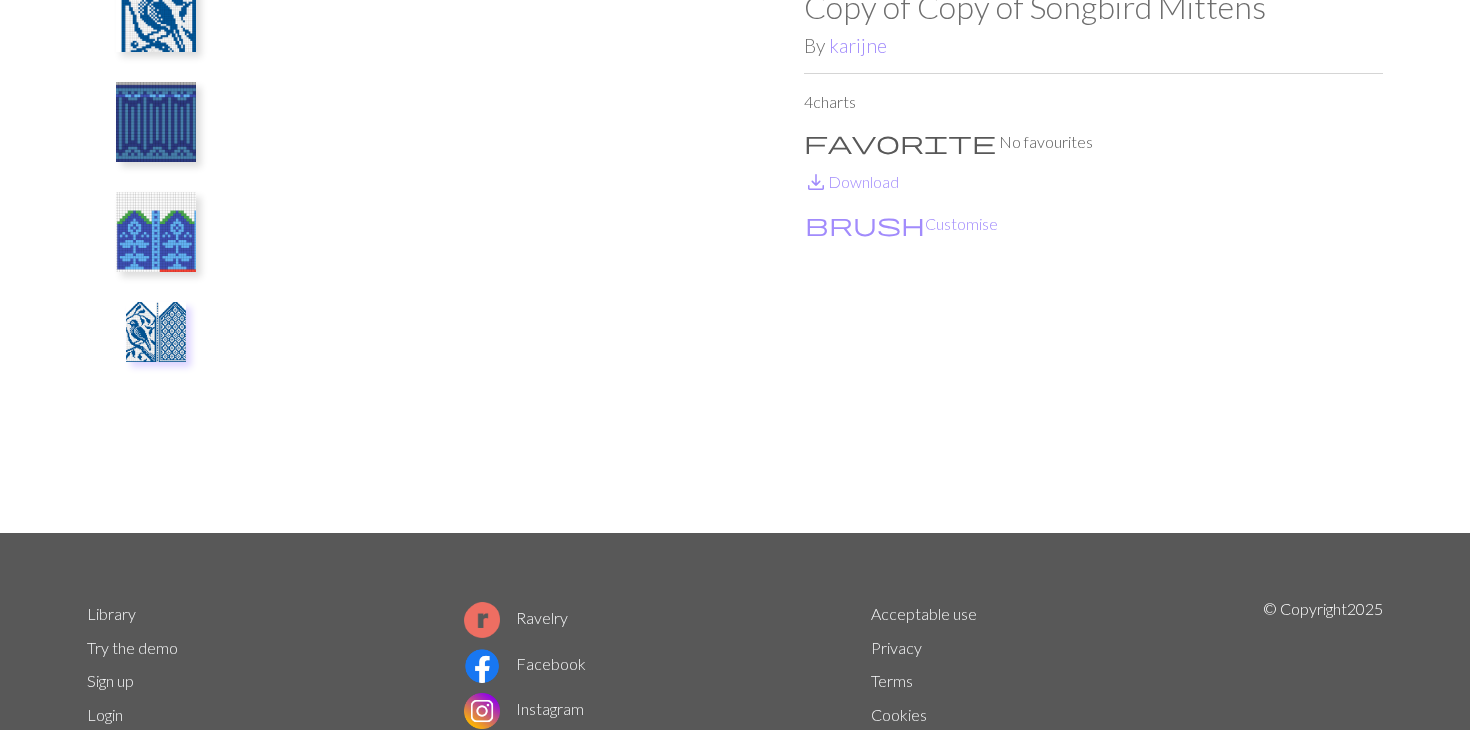 scroll, scrollTop: 171, scrollLeft: 0, axis: vertical 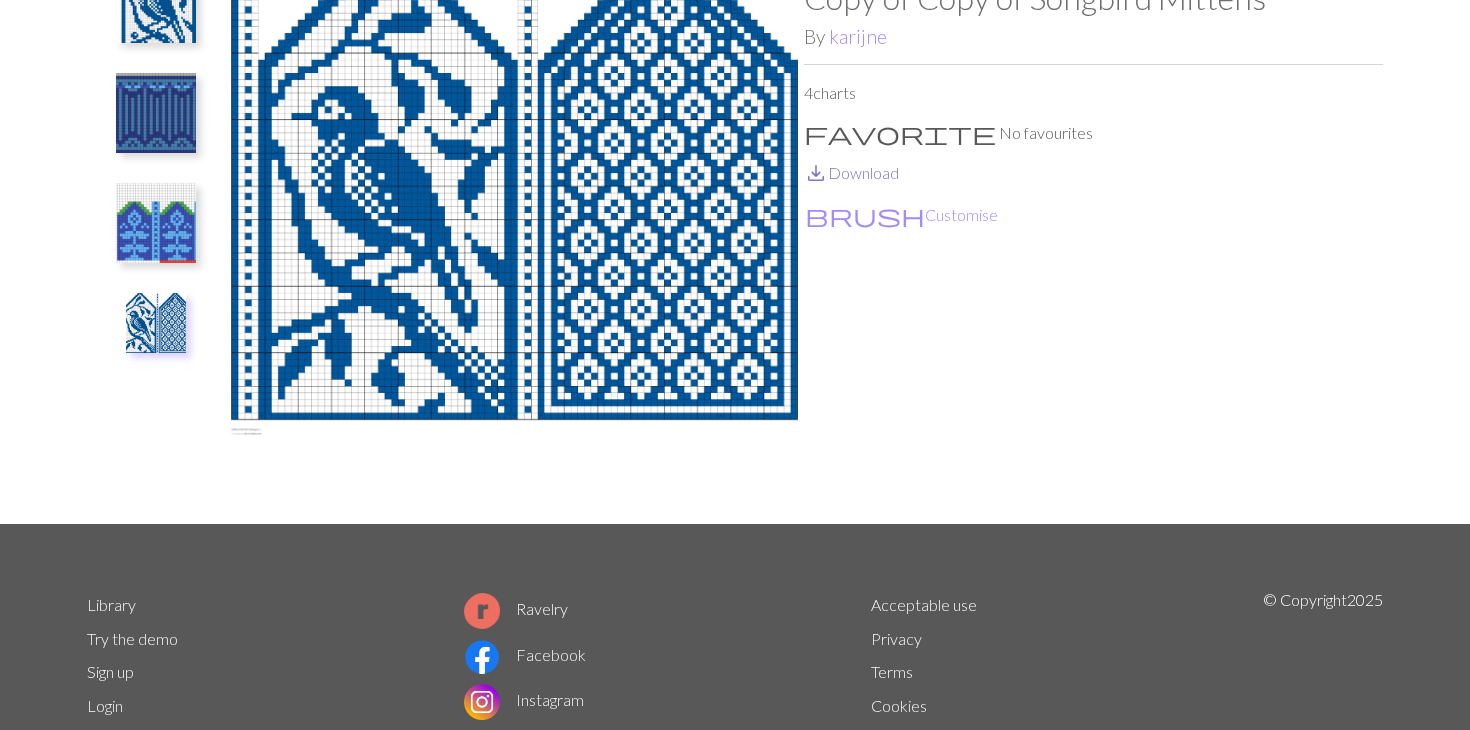 click on "save_alt" at bounding box center (816, 173) 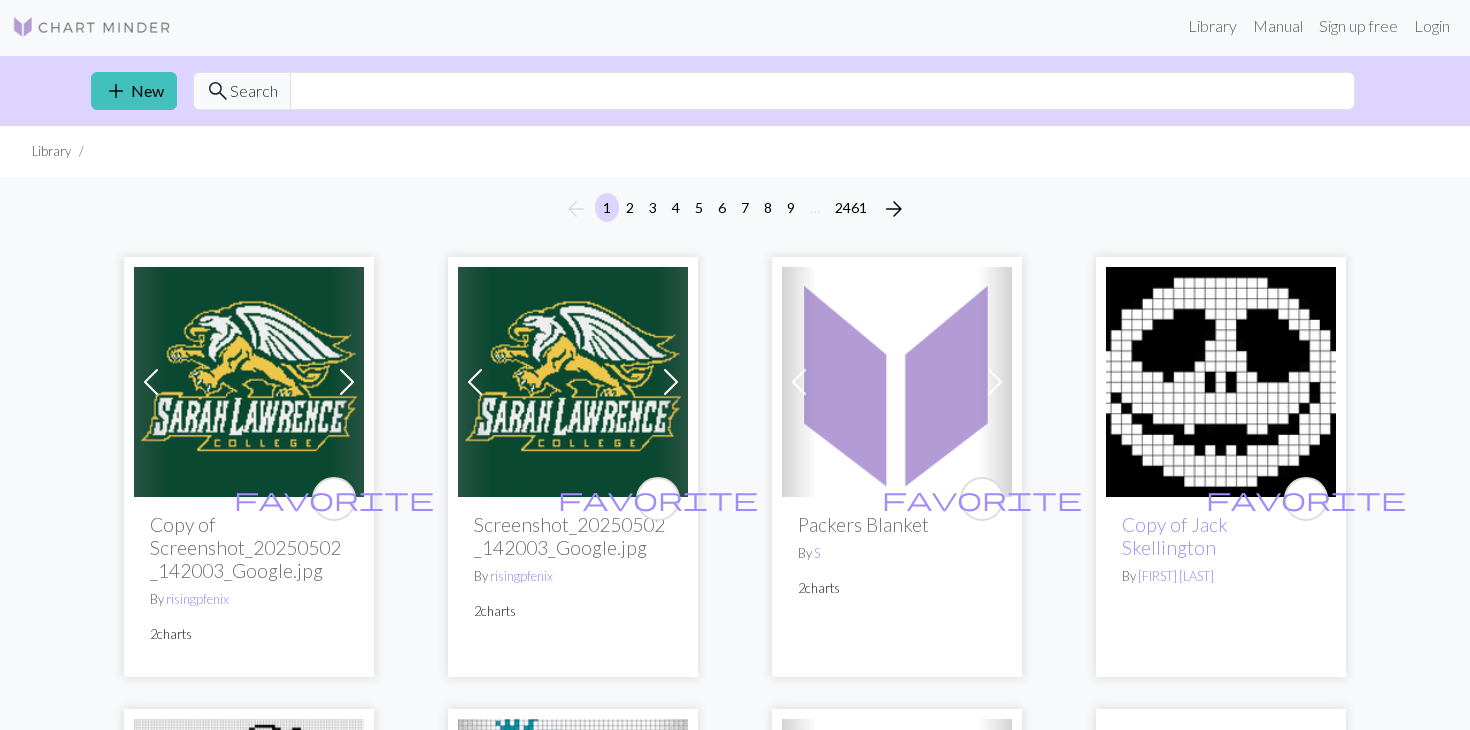 scroll, scrollTop: 0, scrollLeft: 0, axis: both 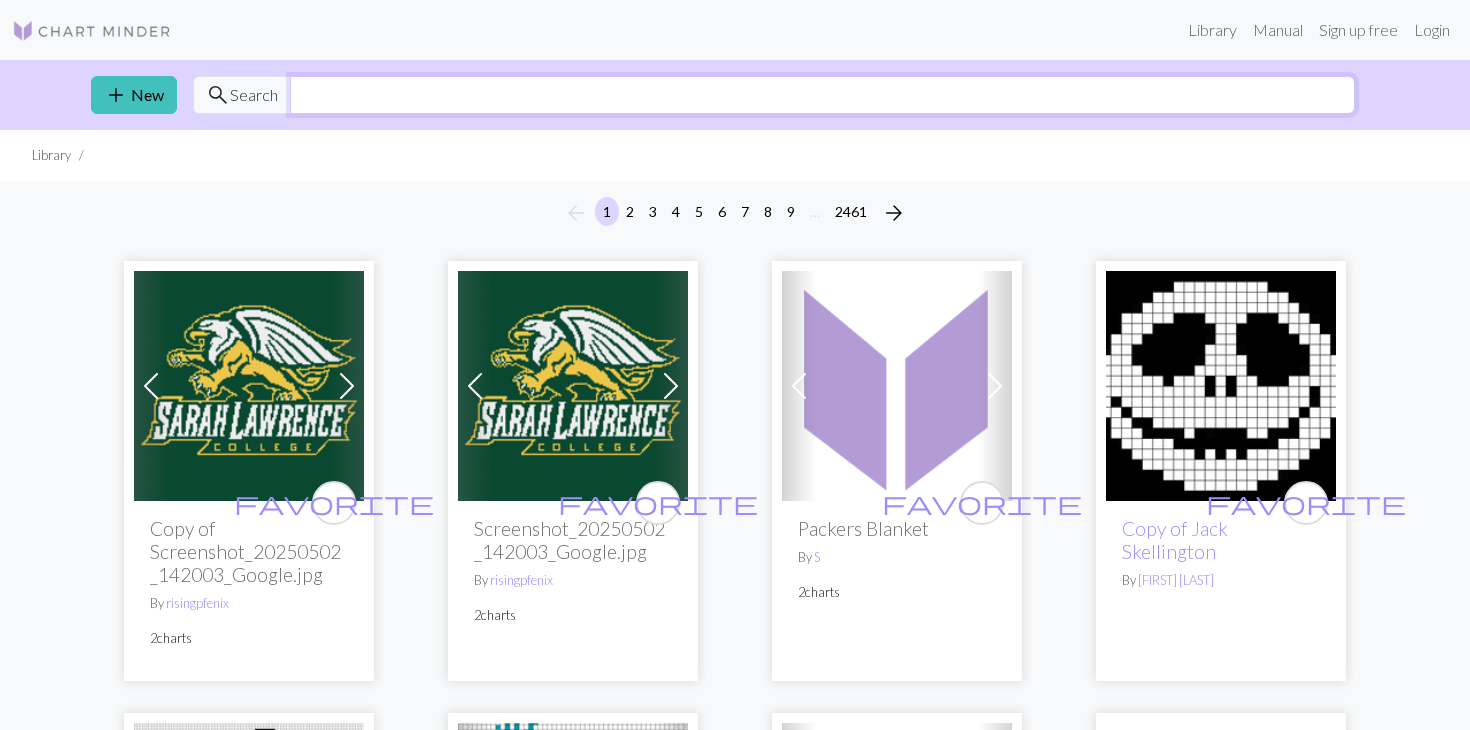 click at bounding box center [822, 95] 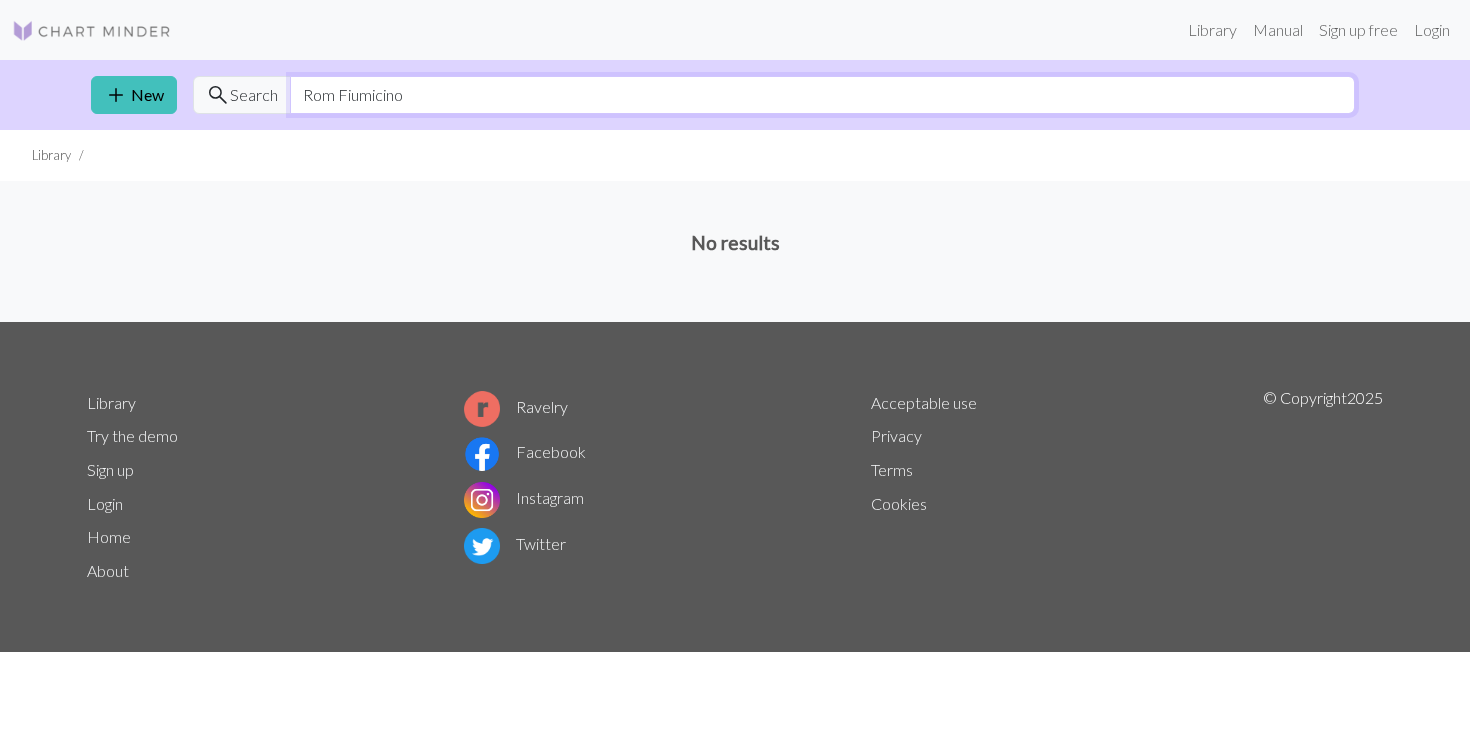 drag, startPoint x: 427, startPoint y: 99, endPoint x: 266, endPoint y: 79, distance: 162.23749 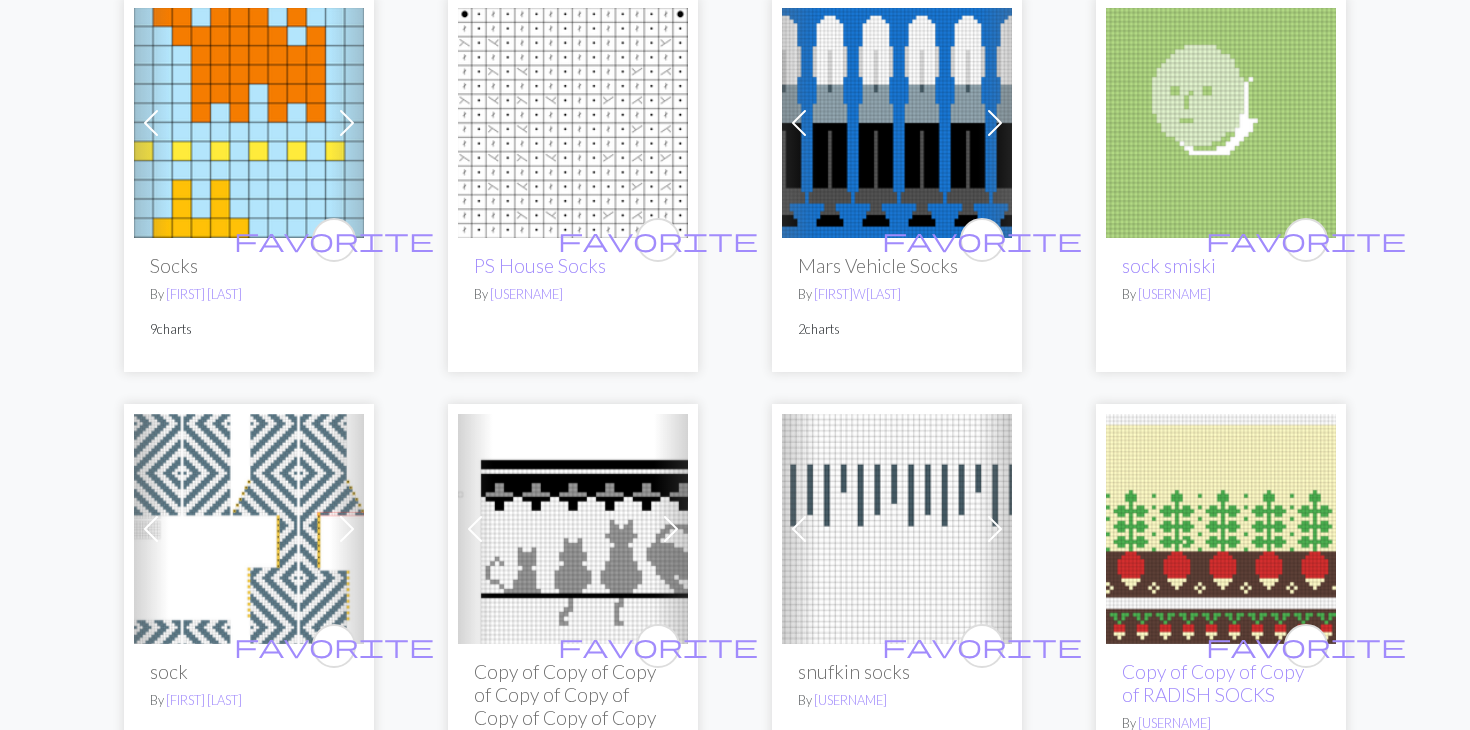 scroll, scrollTop: 0, scrollLeft: 0, axis: both 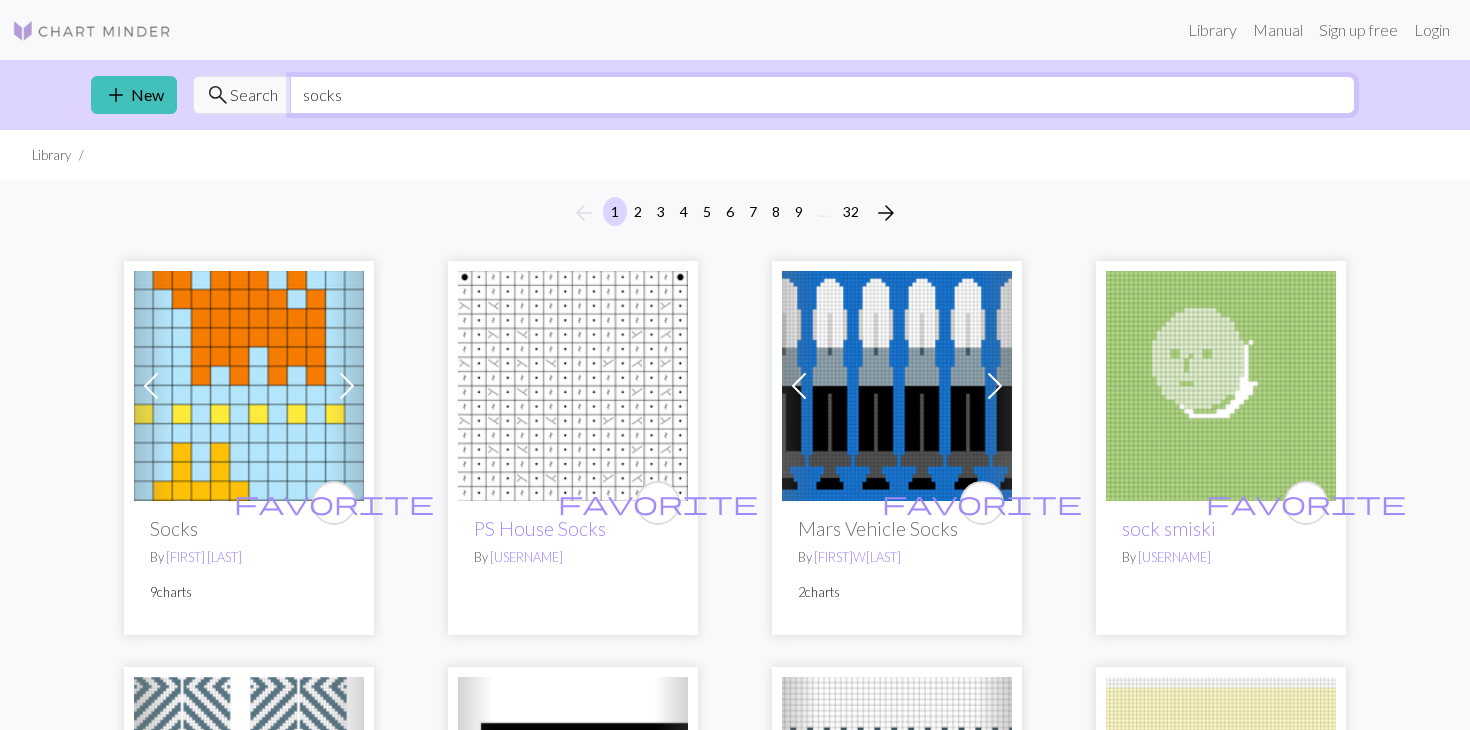 click on "socks" at bounding box center (822, 95) 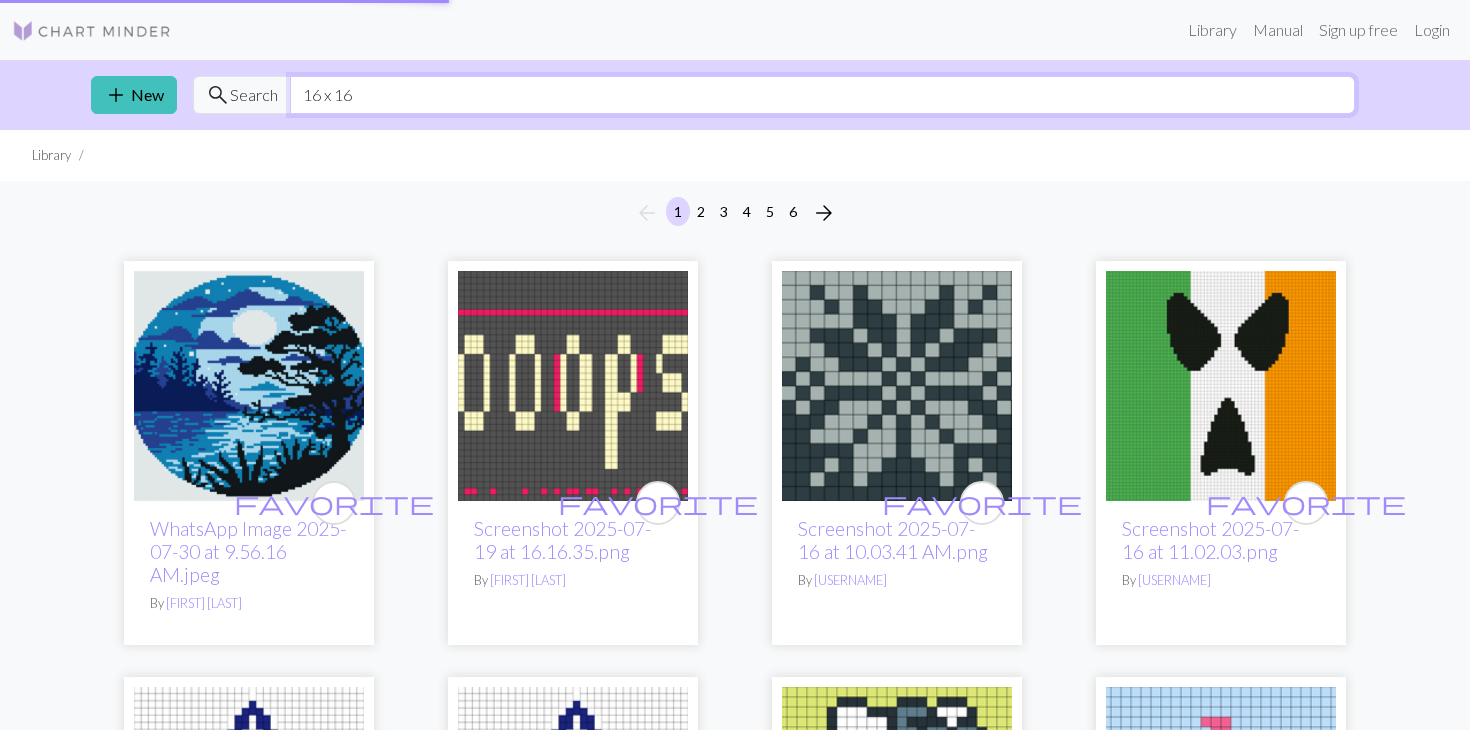 type on "16 x 16" 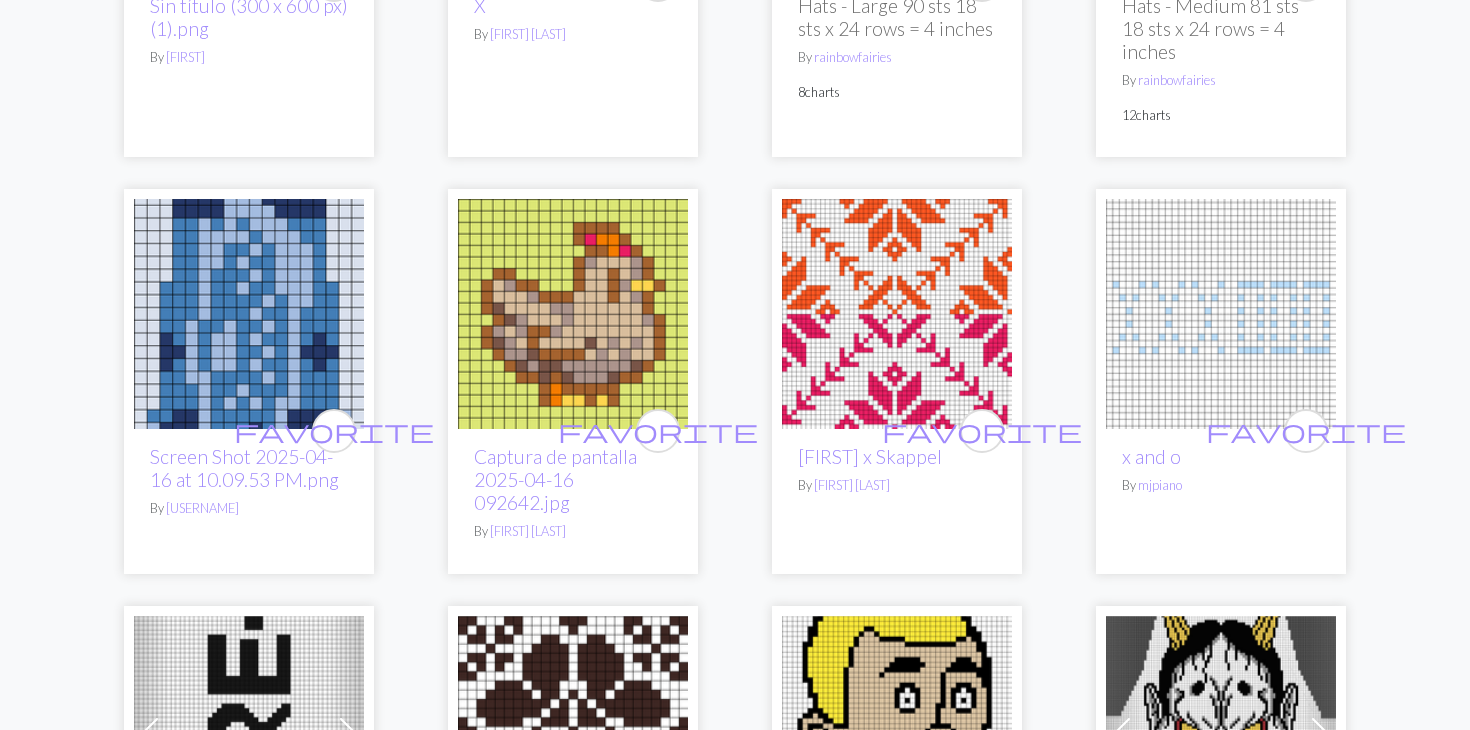scroll, scrollTop: 3892, scrollLeft: 0, axis: vertical 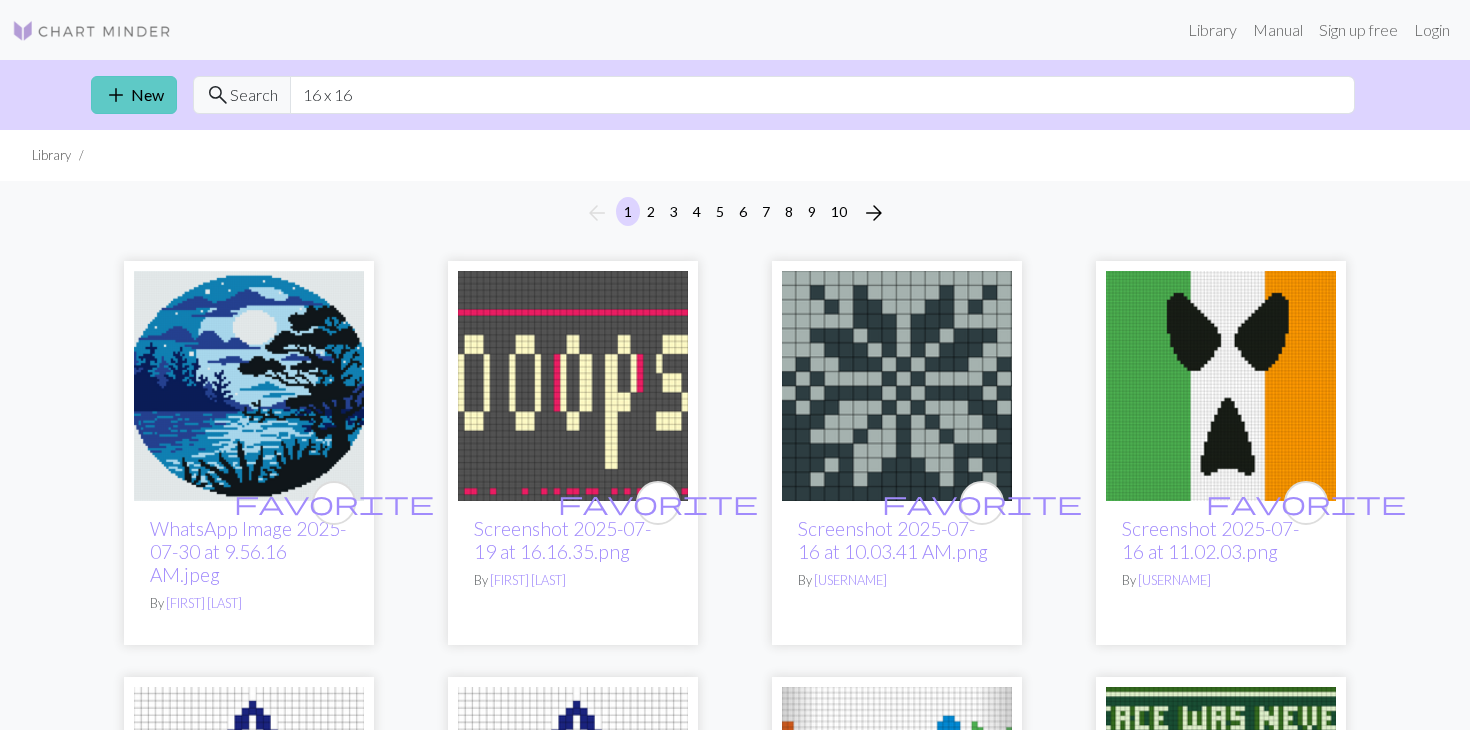 click on "add   New" at bounding box center [134, 95] 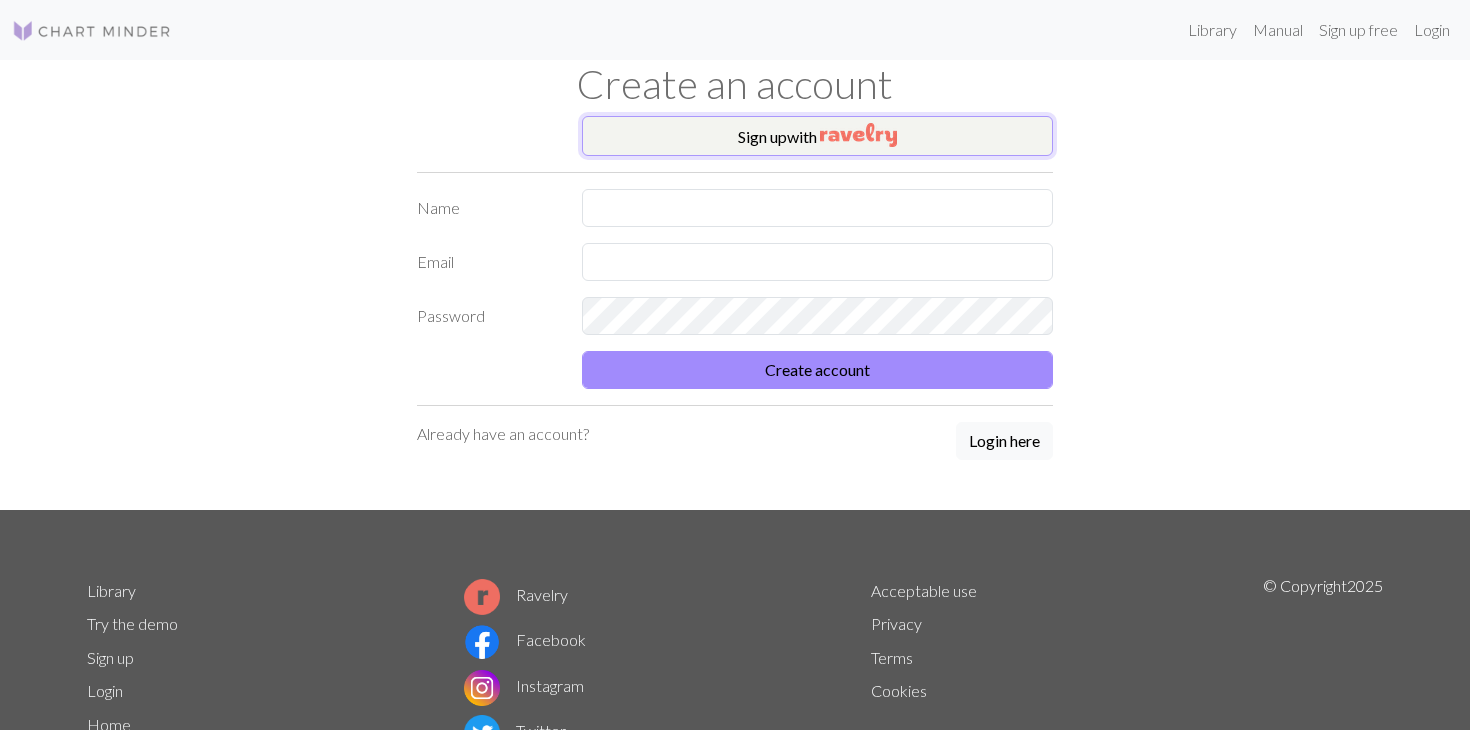 click on "Sign up  with" at bounding box center [817, 136] 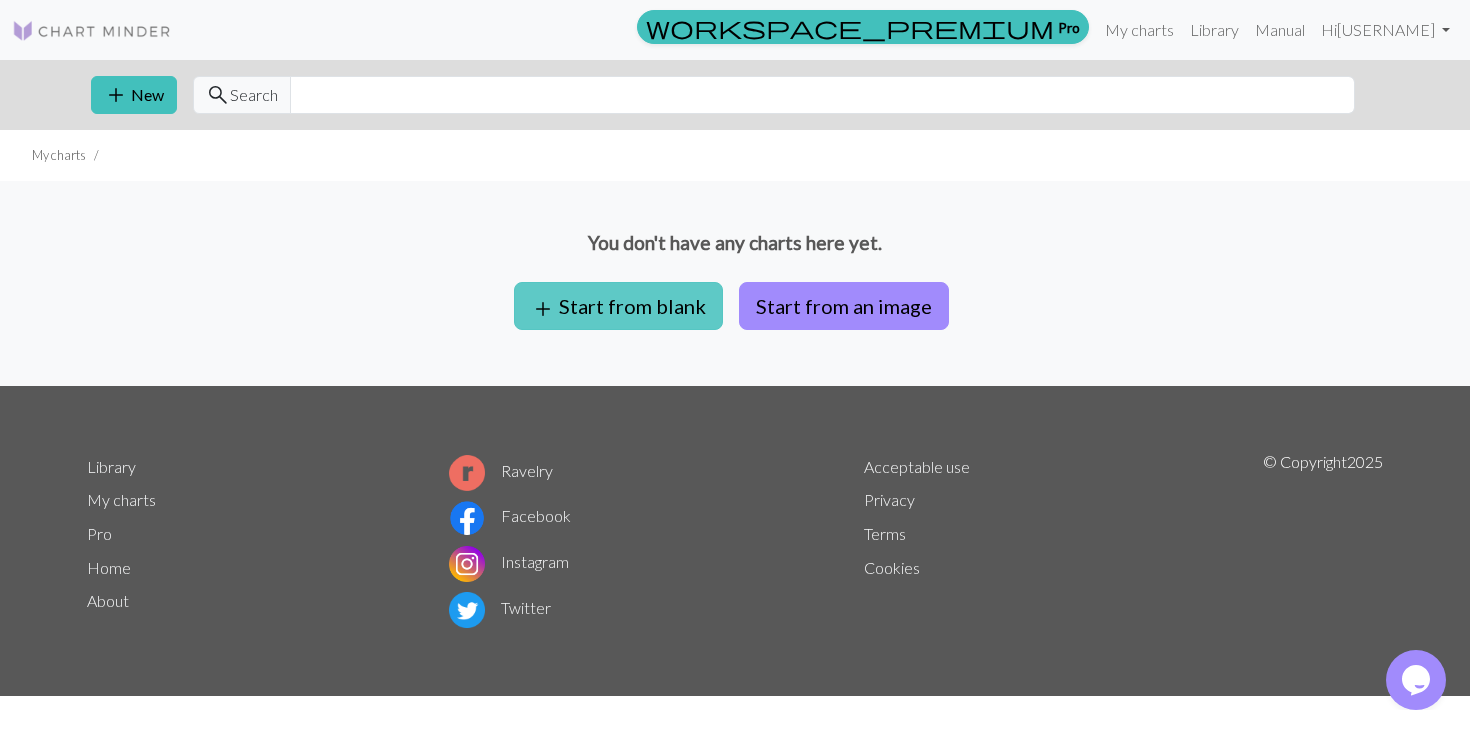 click on "add   Start from blank" at bounding box center (618, 306) 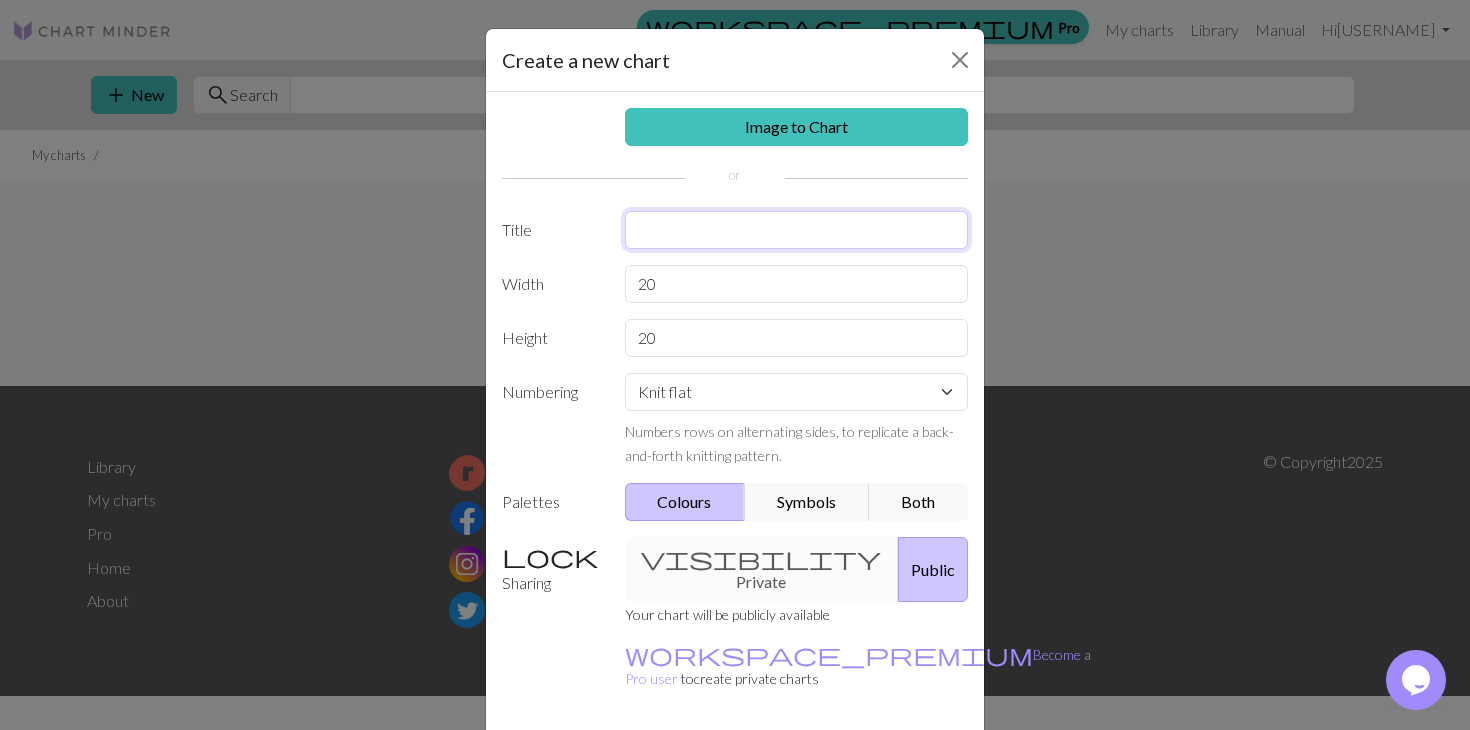 click at bounding box center (797, 230) 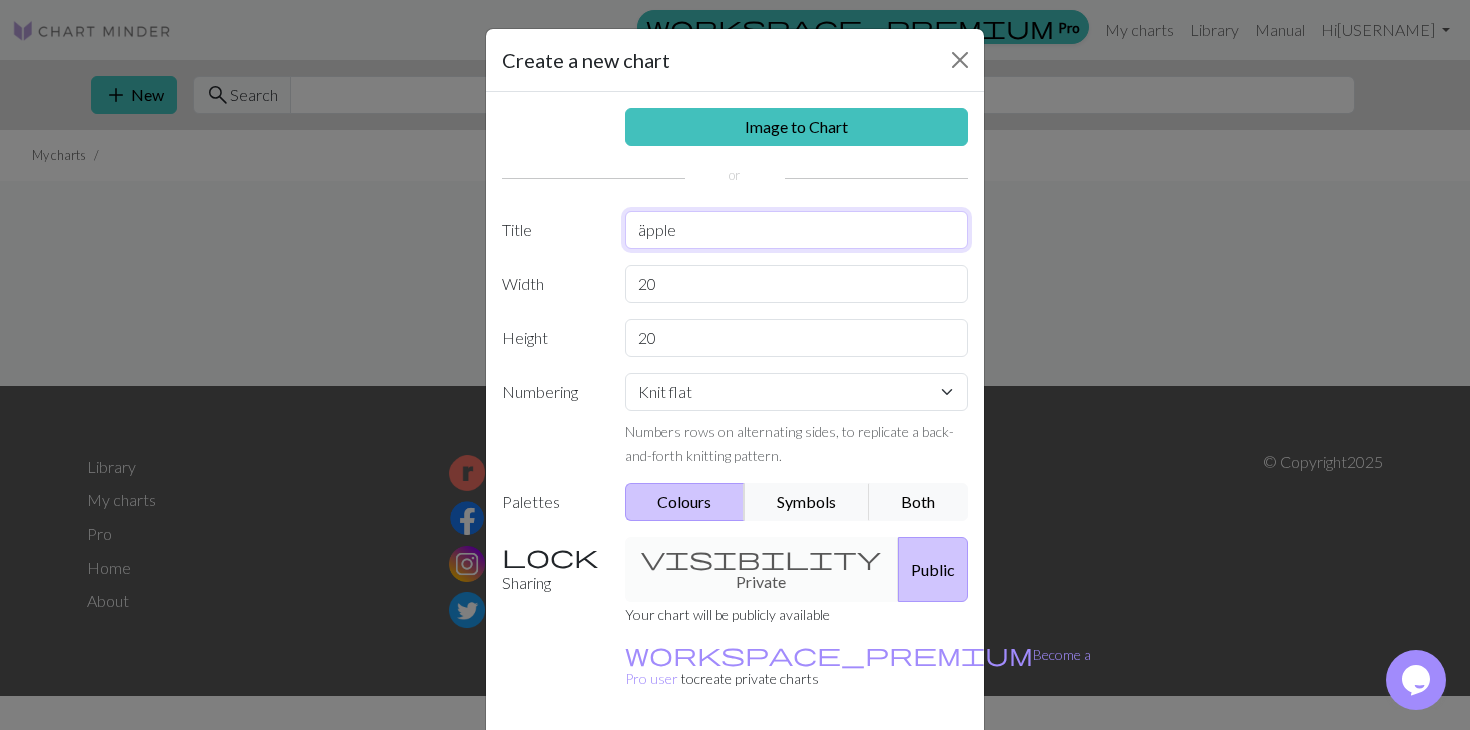 type on "äpple" 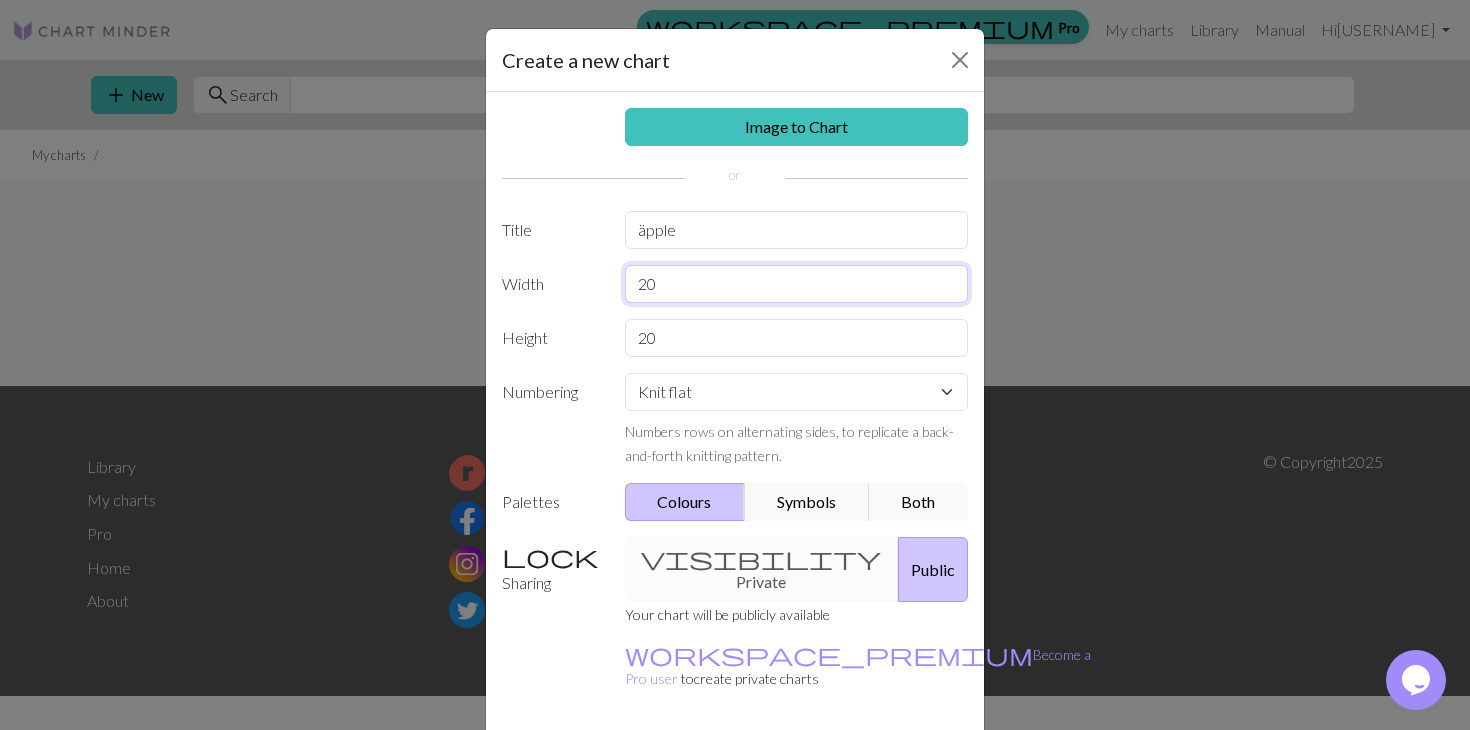 click on "20" at bounding box center (797, 284) 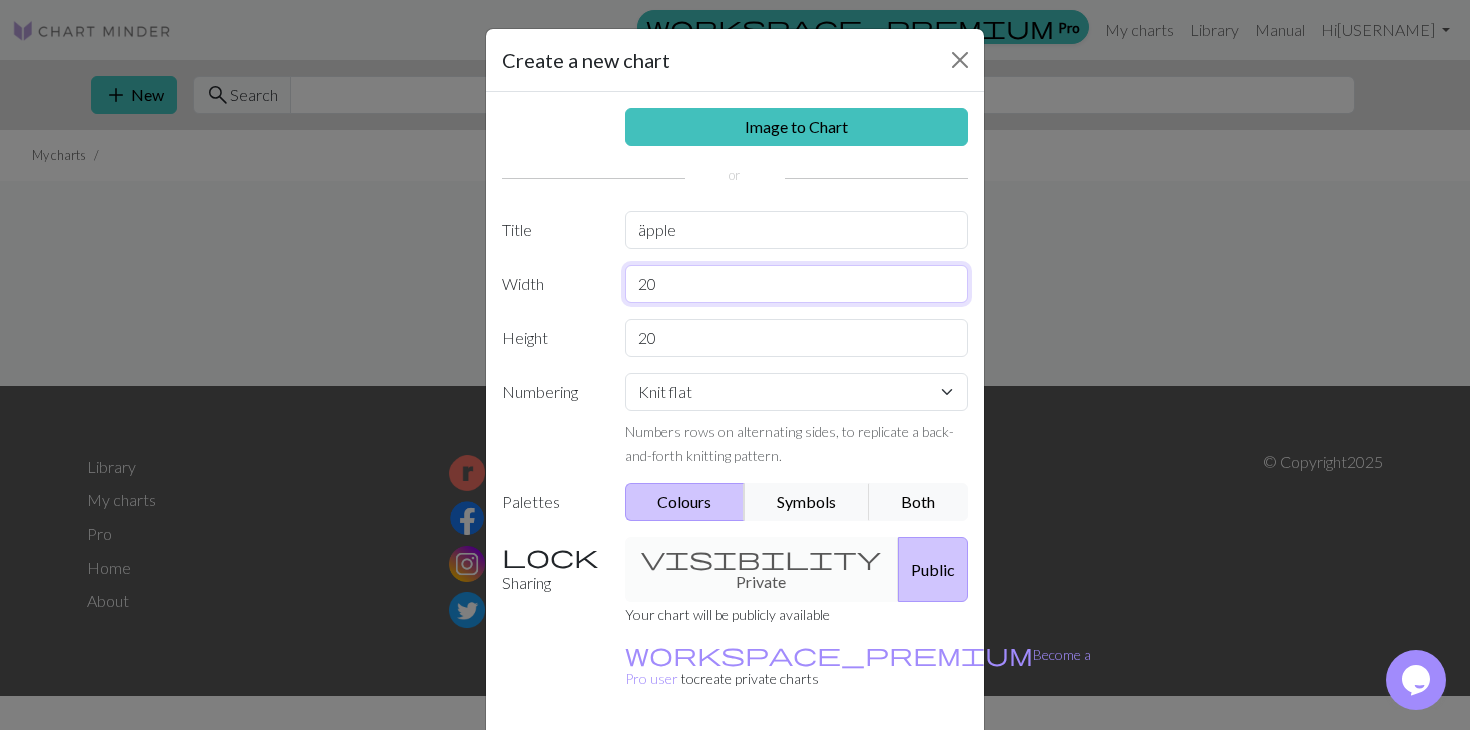 type on "2" 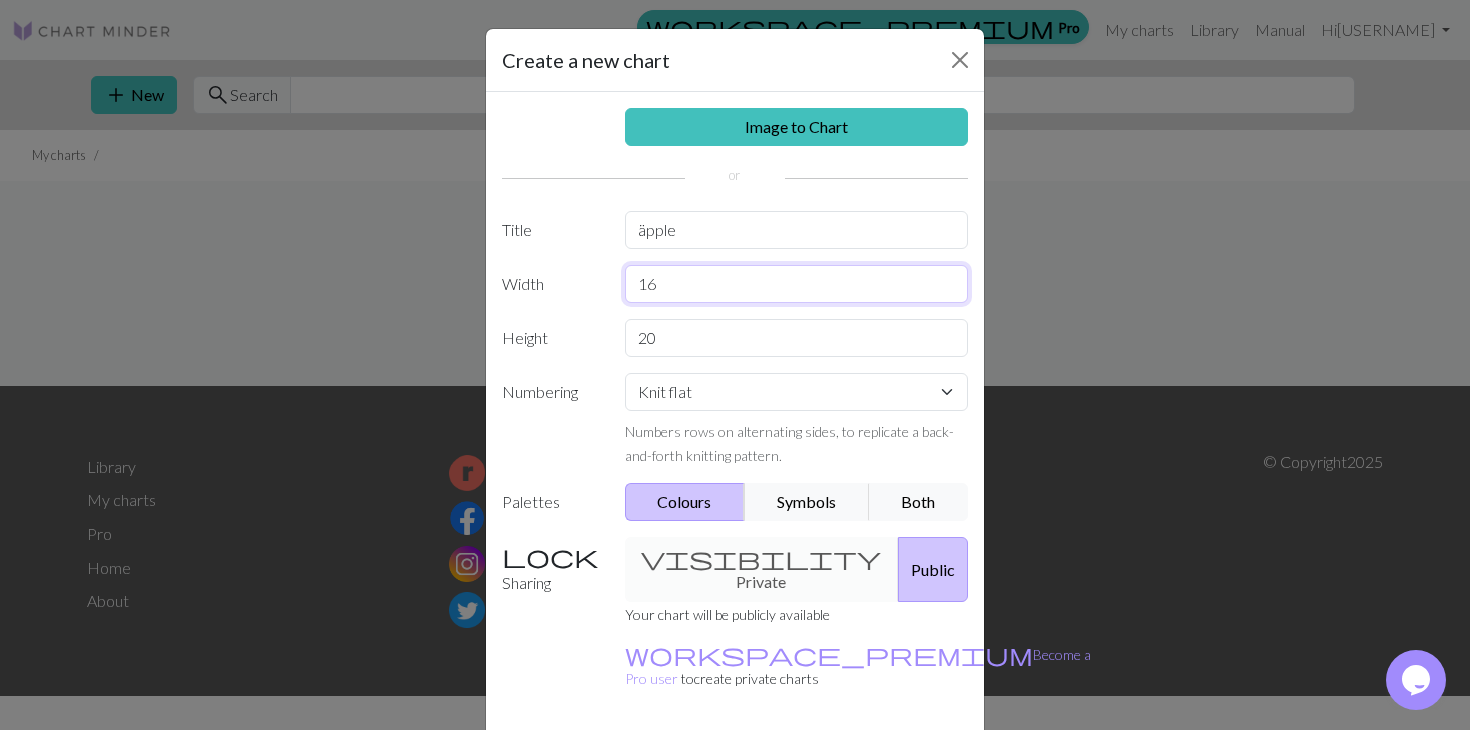 type on "16" 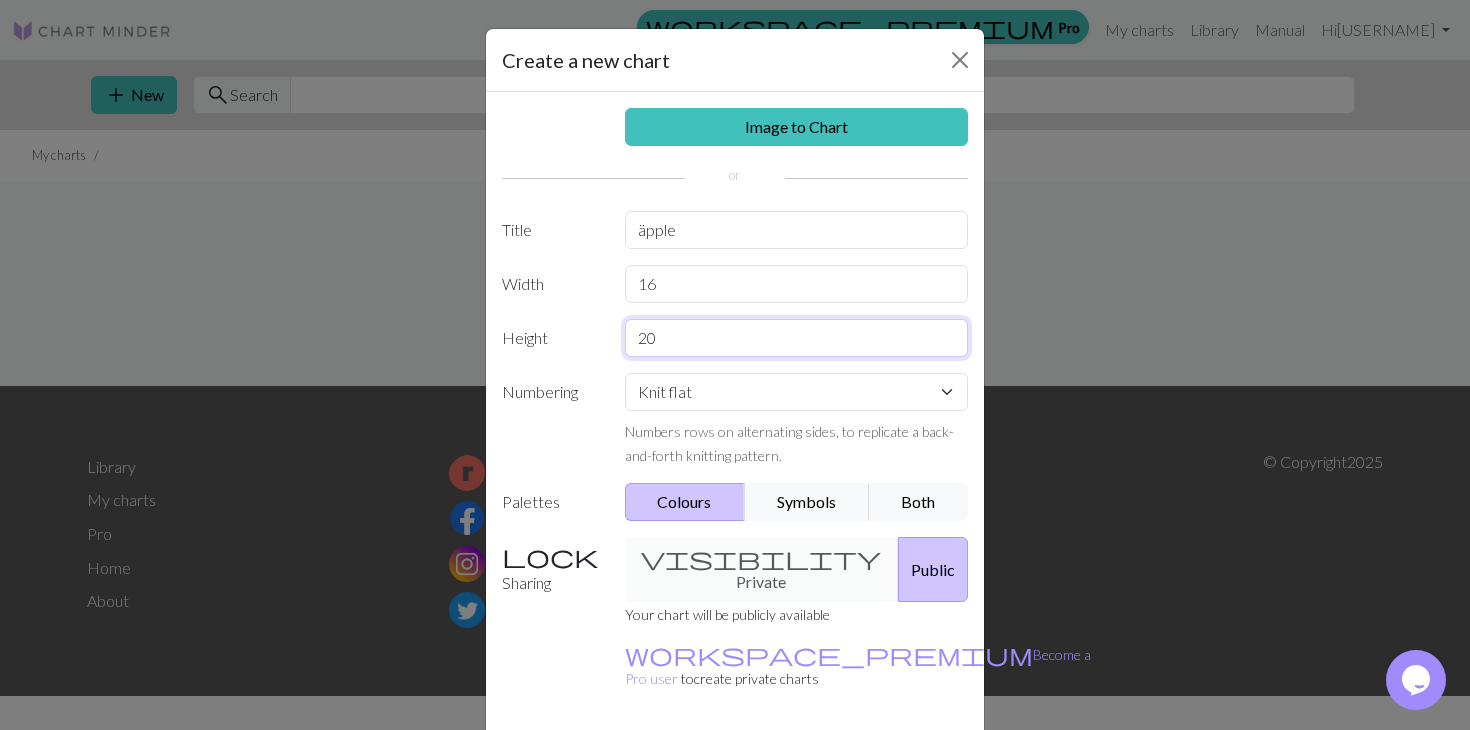 click on "20" at bounding box center (797, 338) 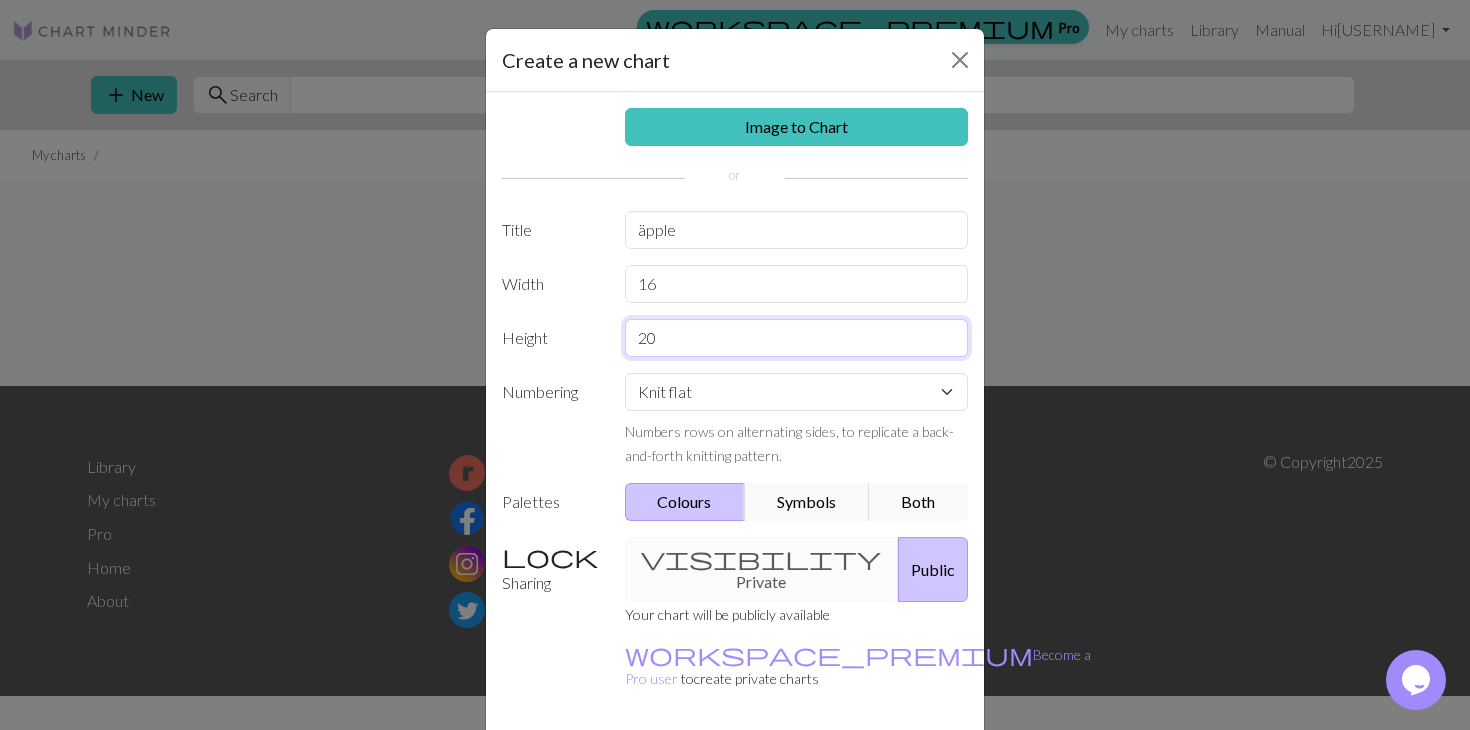 type on "2" 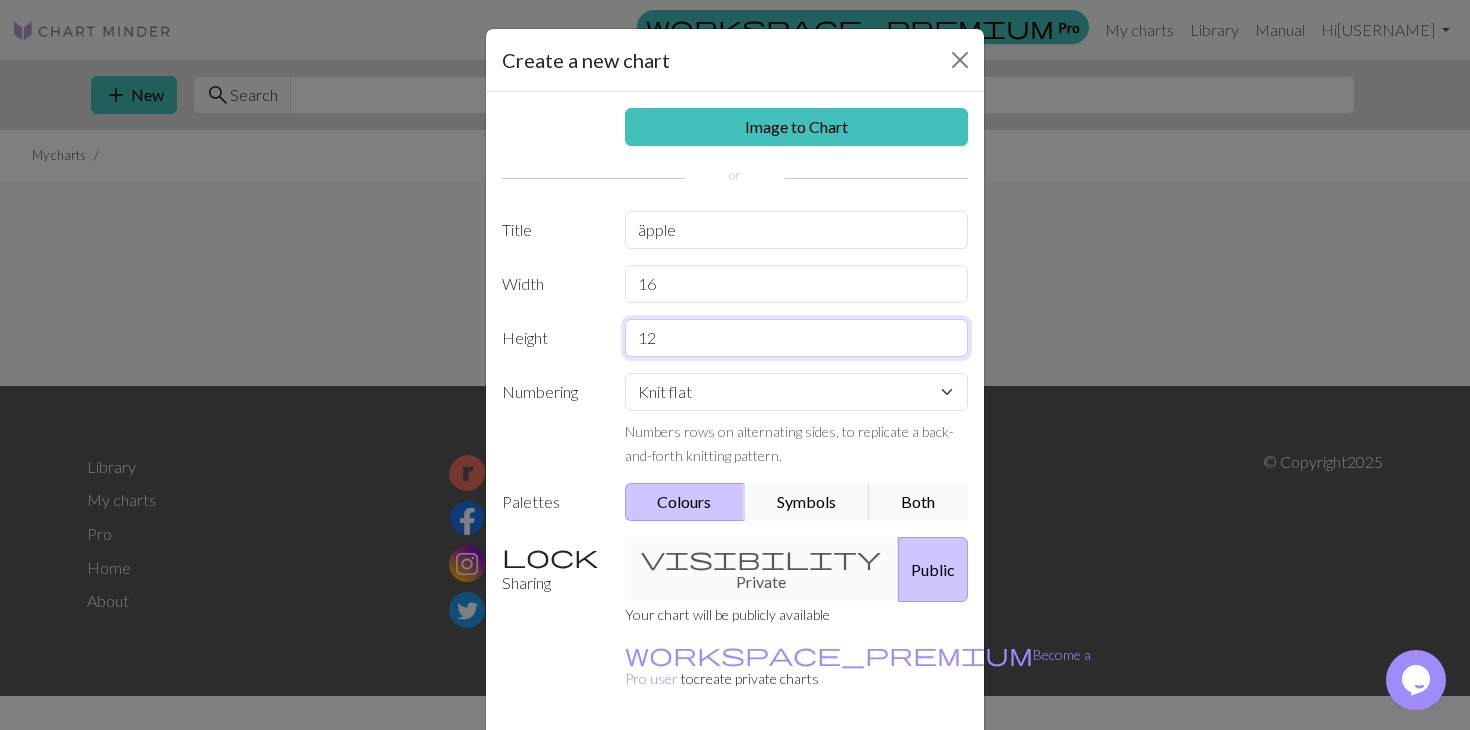 type on "12" 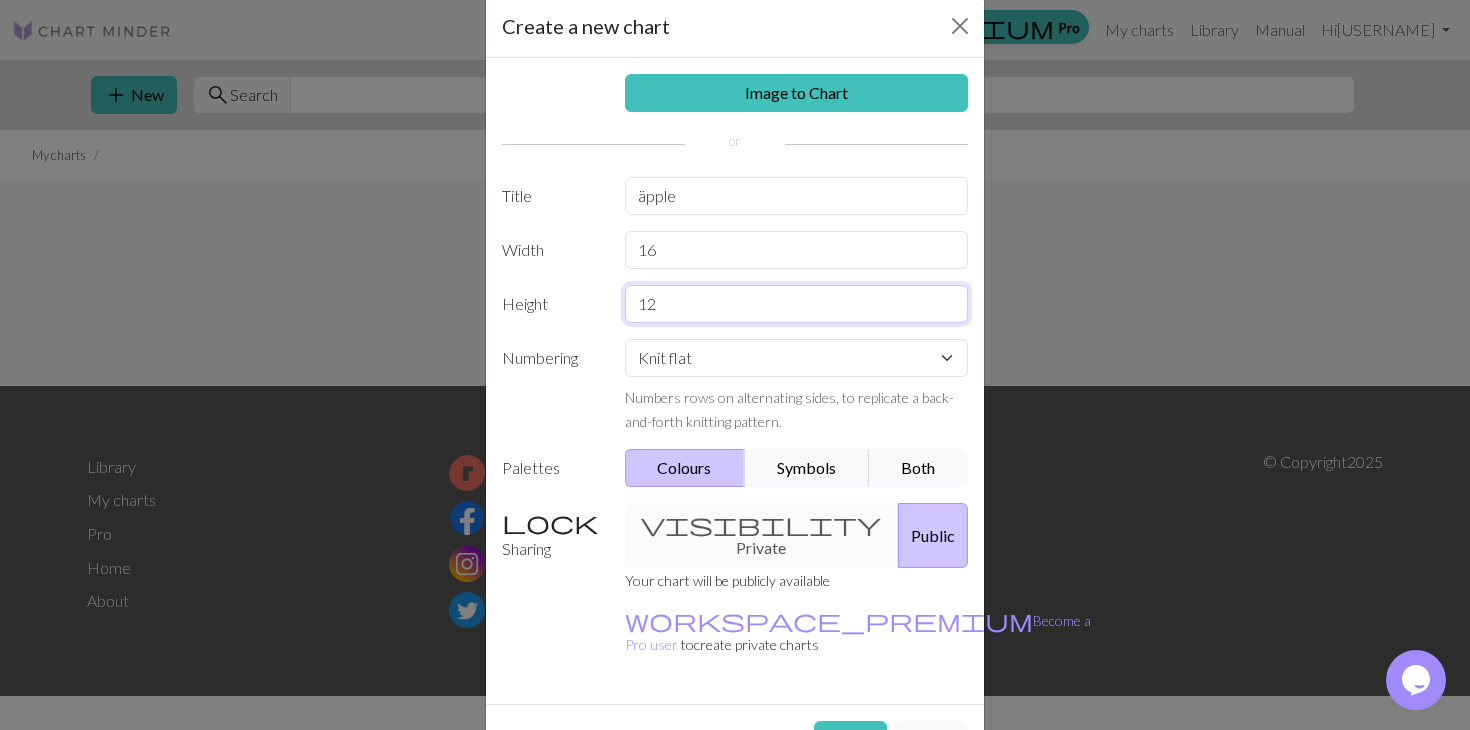 scroll, scrollTop: 59, scrollLeft: 0, axis: vertical 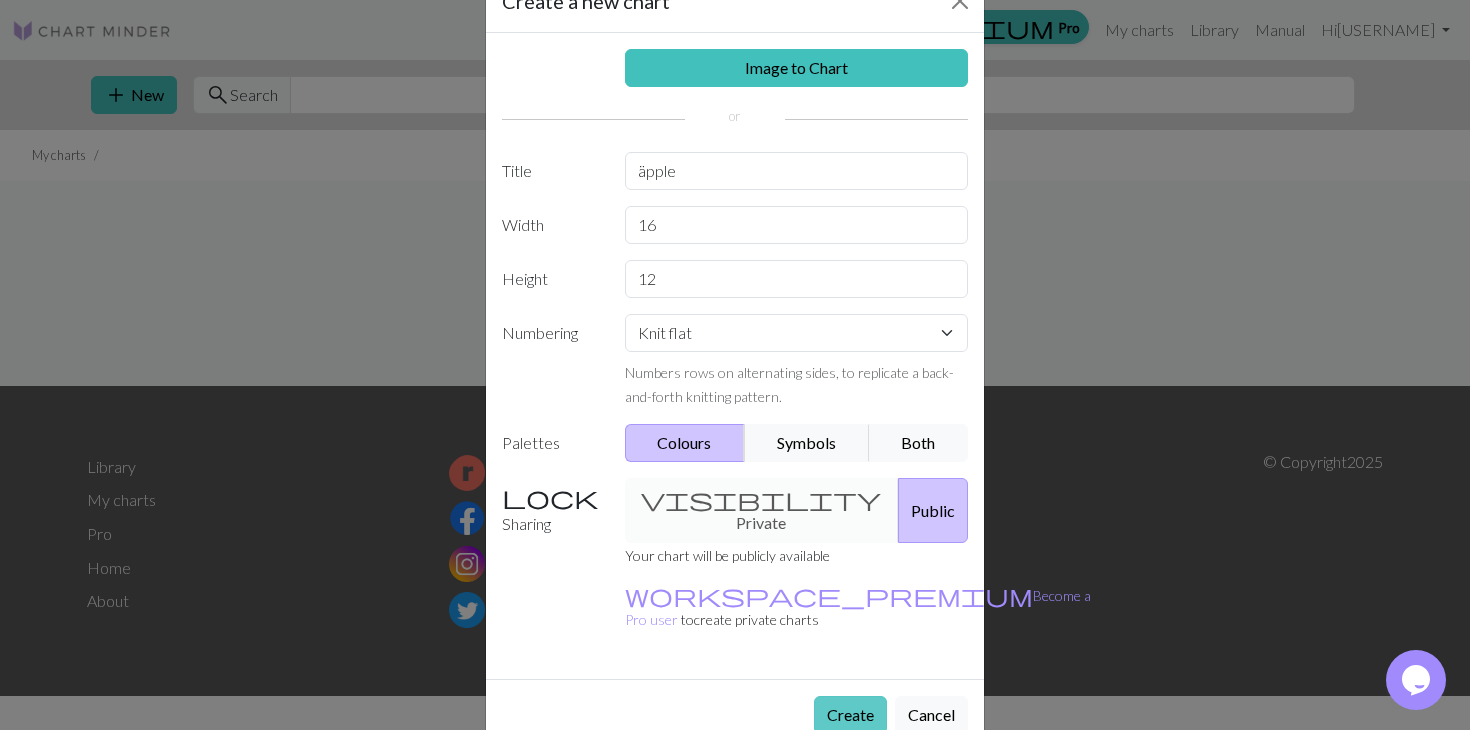 click on "Create" at bounding box center [850, 715] 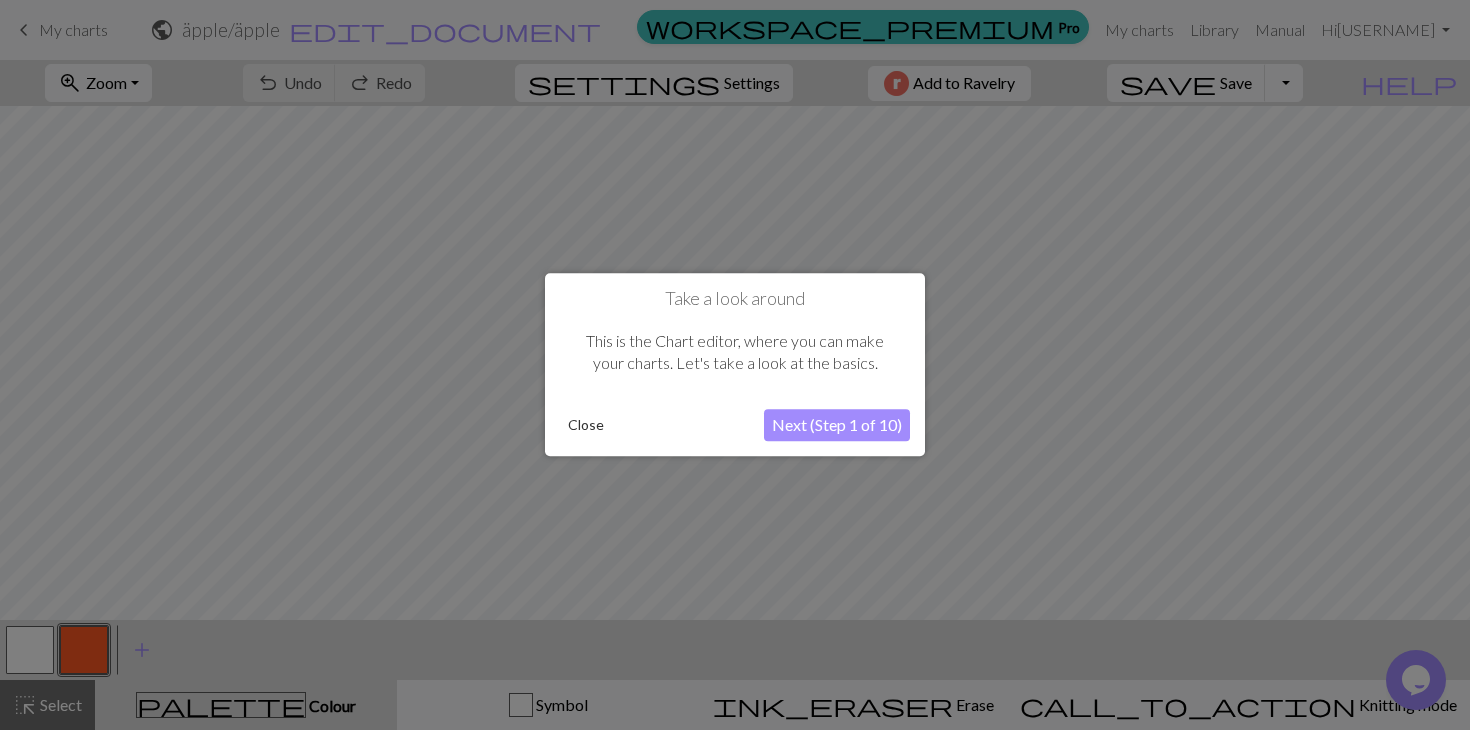 click on "Next (Step 1 of 10)" at bounding box center [837, 426] 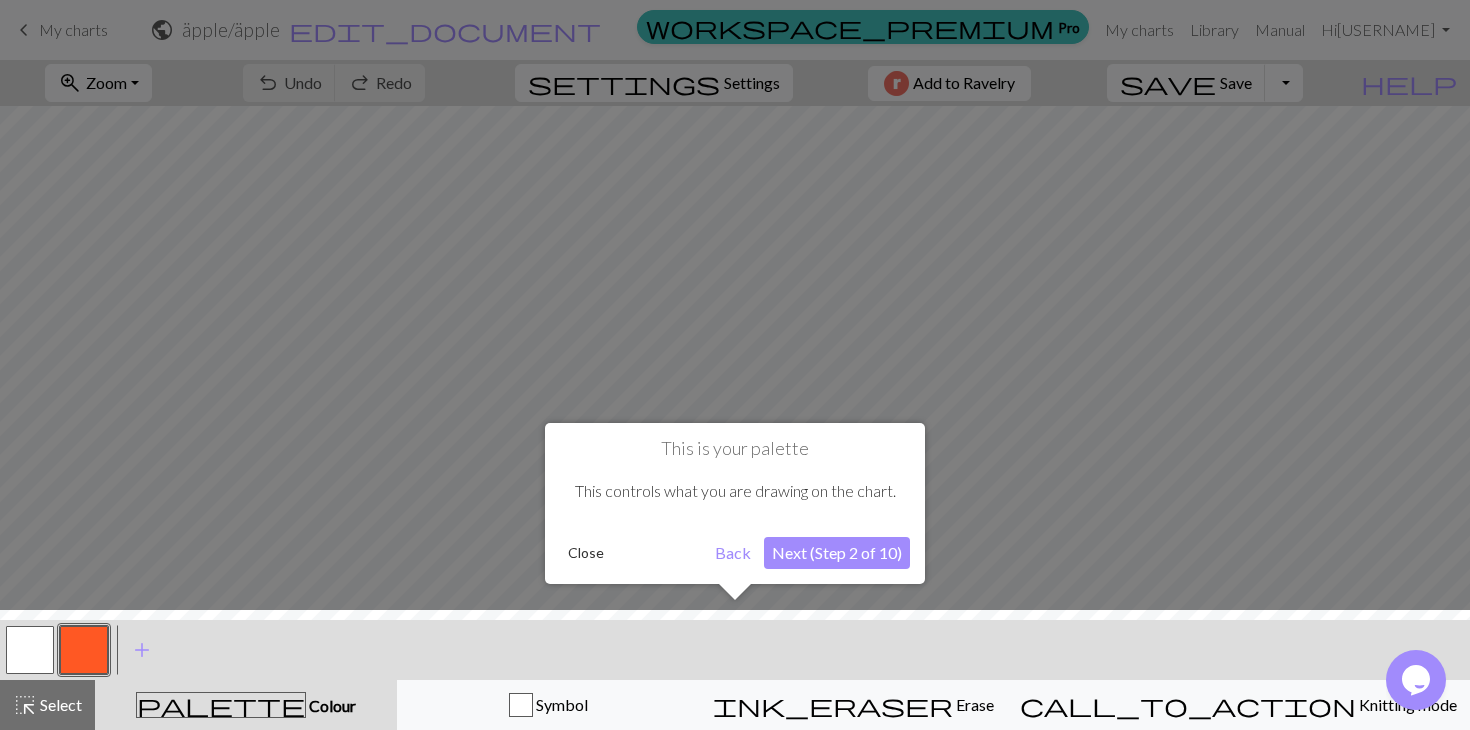 click on "Next (Step 2 of 10)" at bounding box center [837, 553] 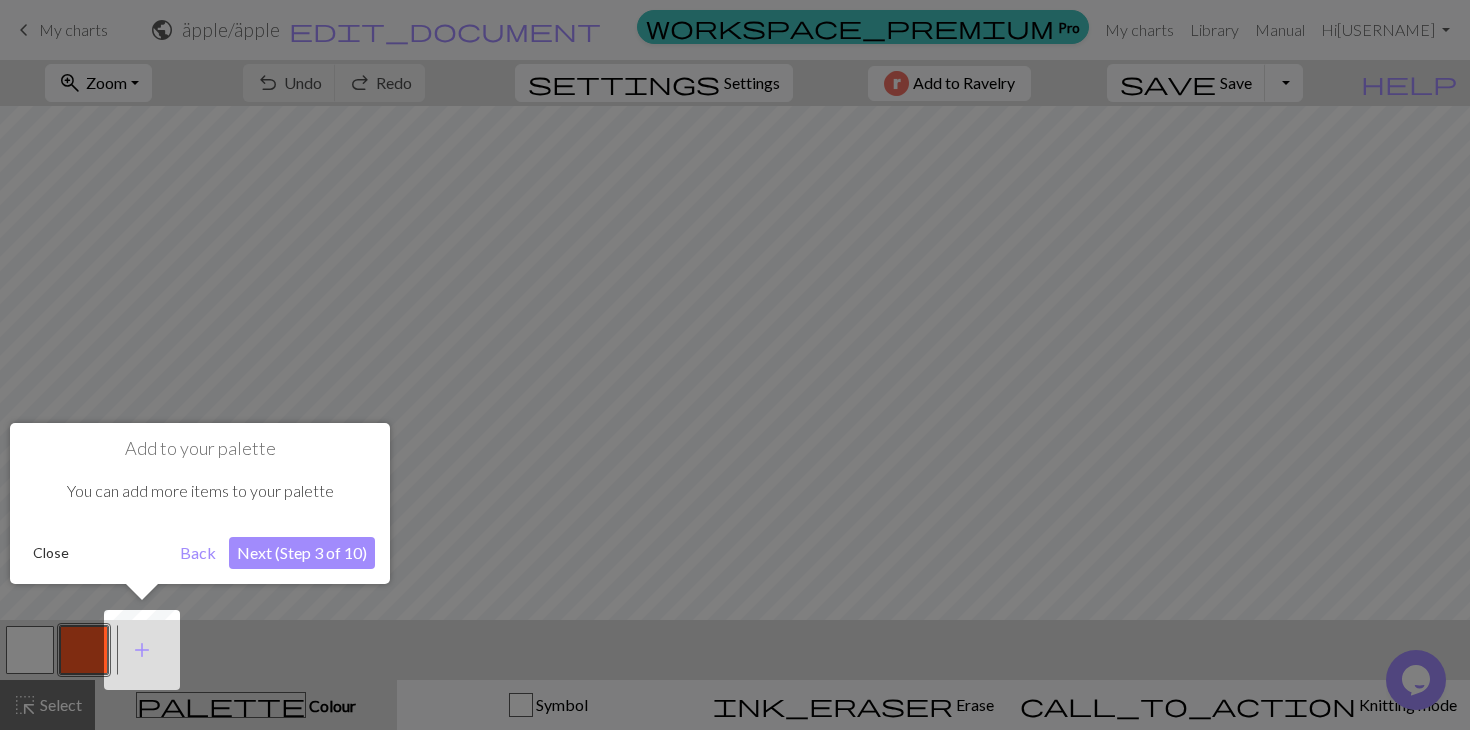 click on "Next (Step 3 of 10)" at bounding box center [302, 553] 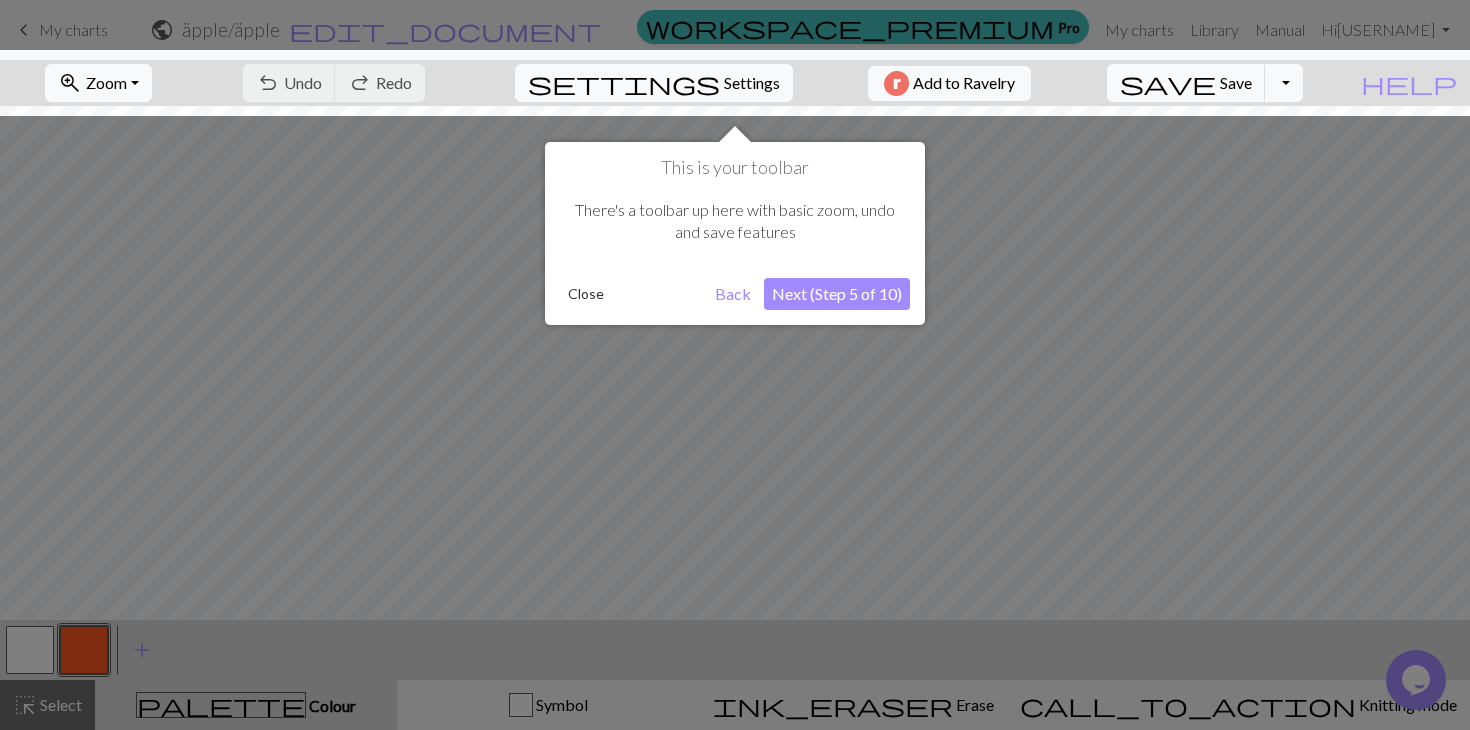 click on "Next (Step 5 of 10)" at bounding box center (837, 294) 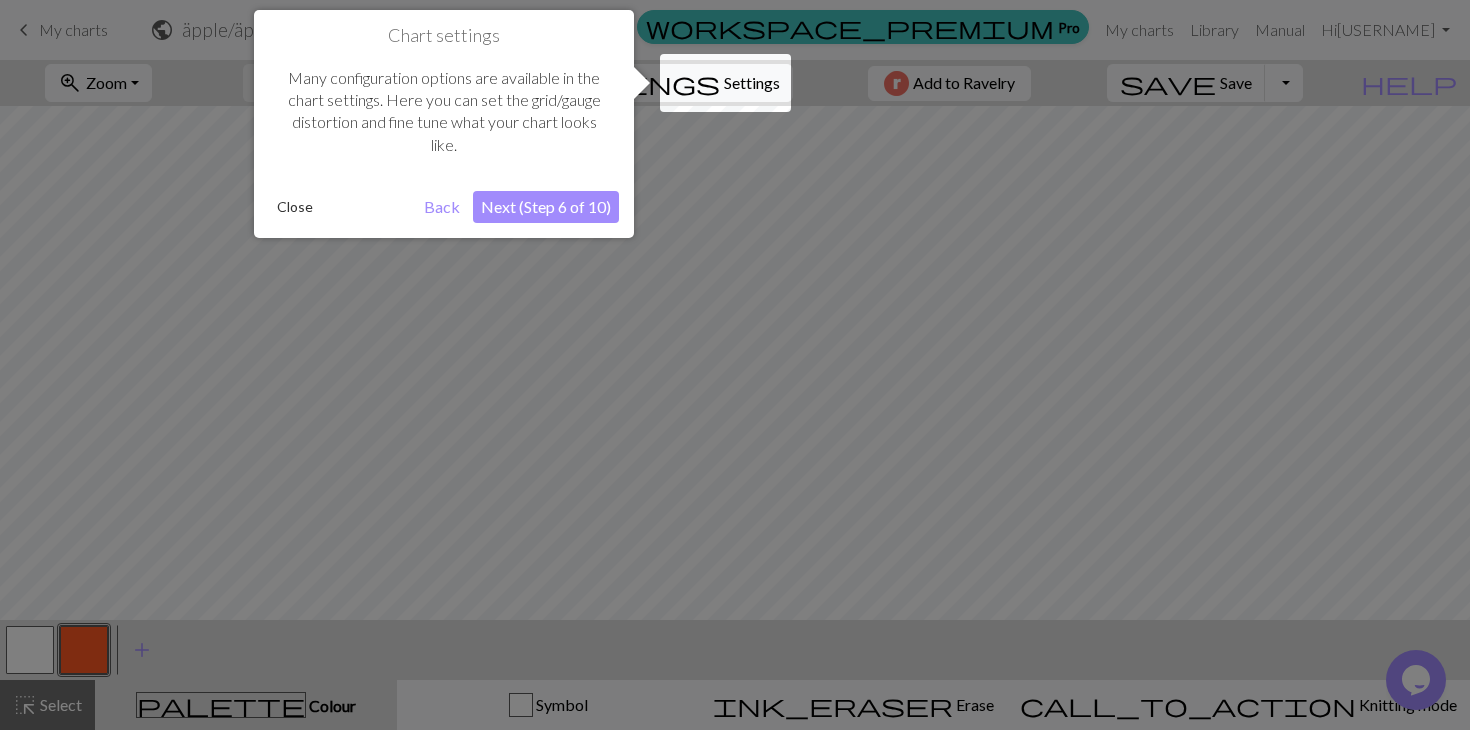 click on "Next (Step 6 of 10)" at bounding box center (546, 207) 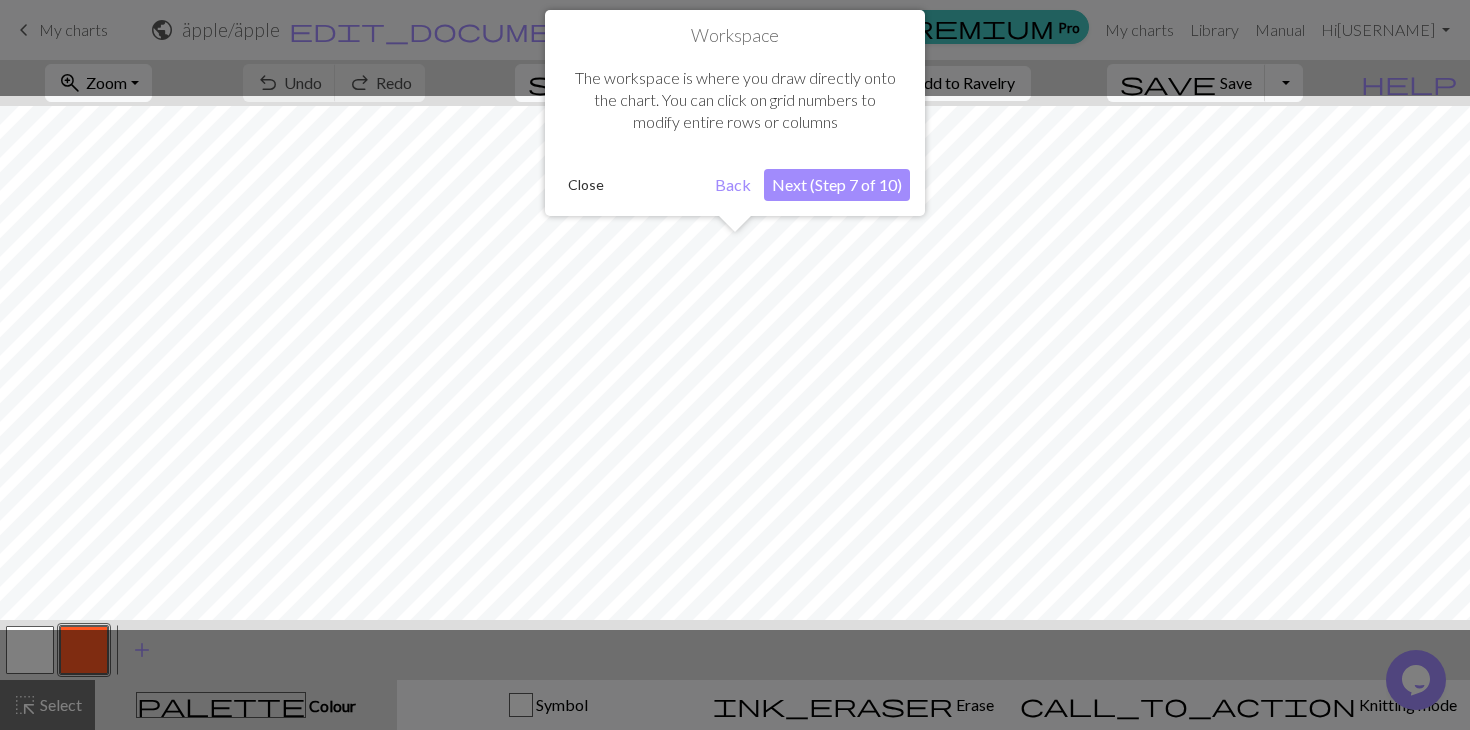 click on "Next (Step 7 of 10)" at bounding box center [837, 185] 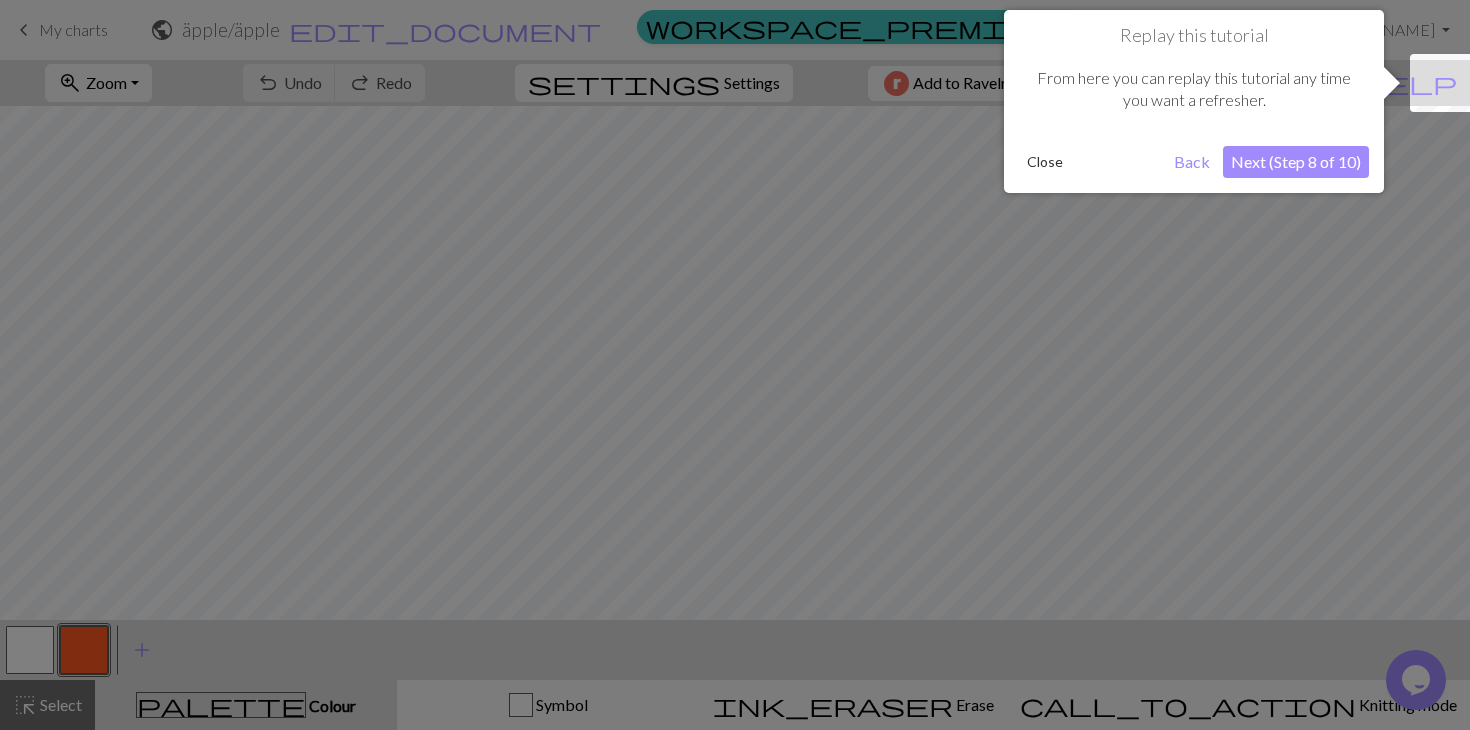 click on "Next (Step 8 of 10)" at bounding box center (1296, 162) 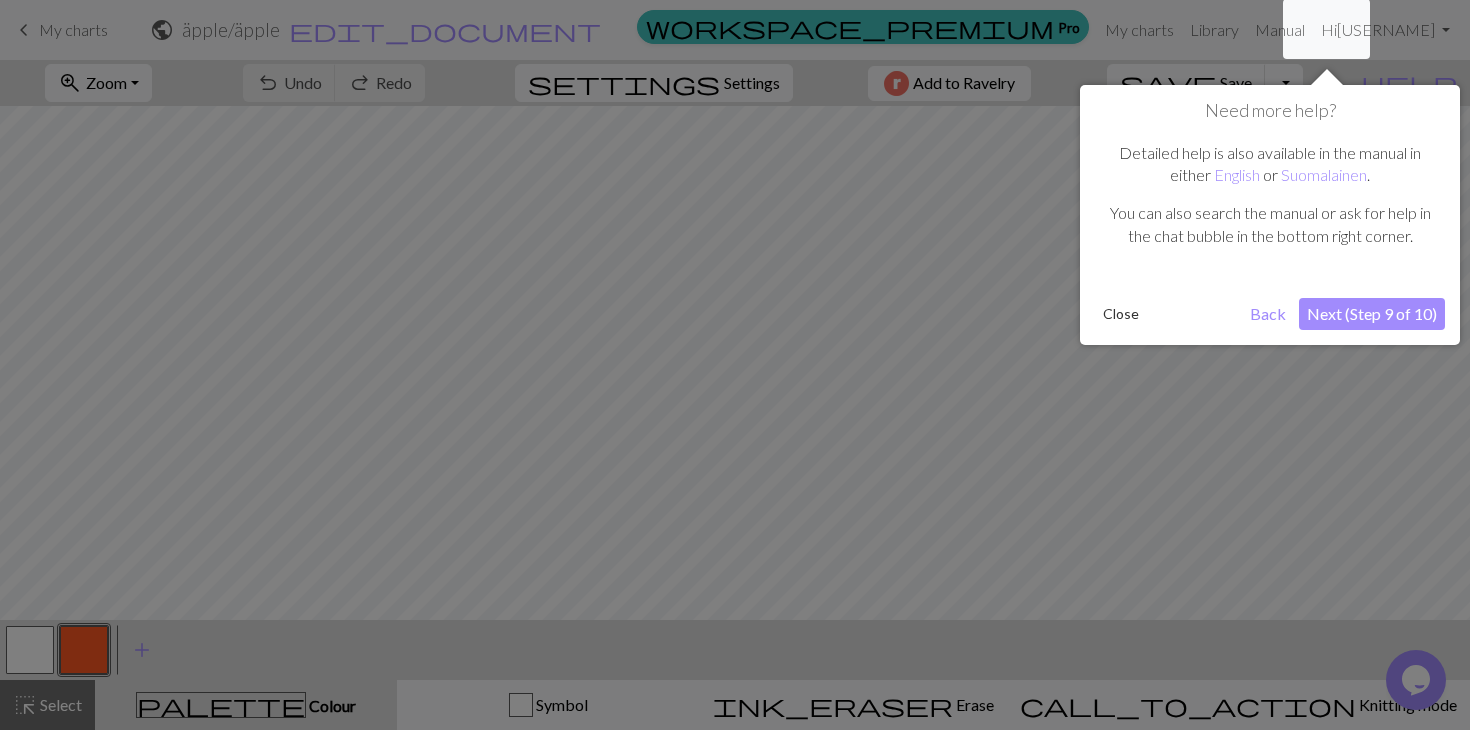 click on "Next (Step 9 of 10)" at bounding box center (1372, 314) 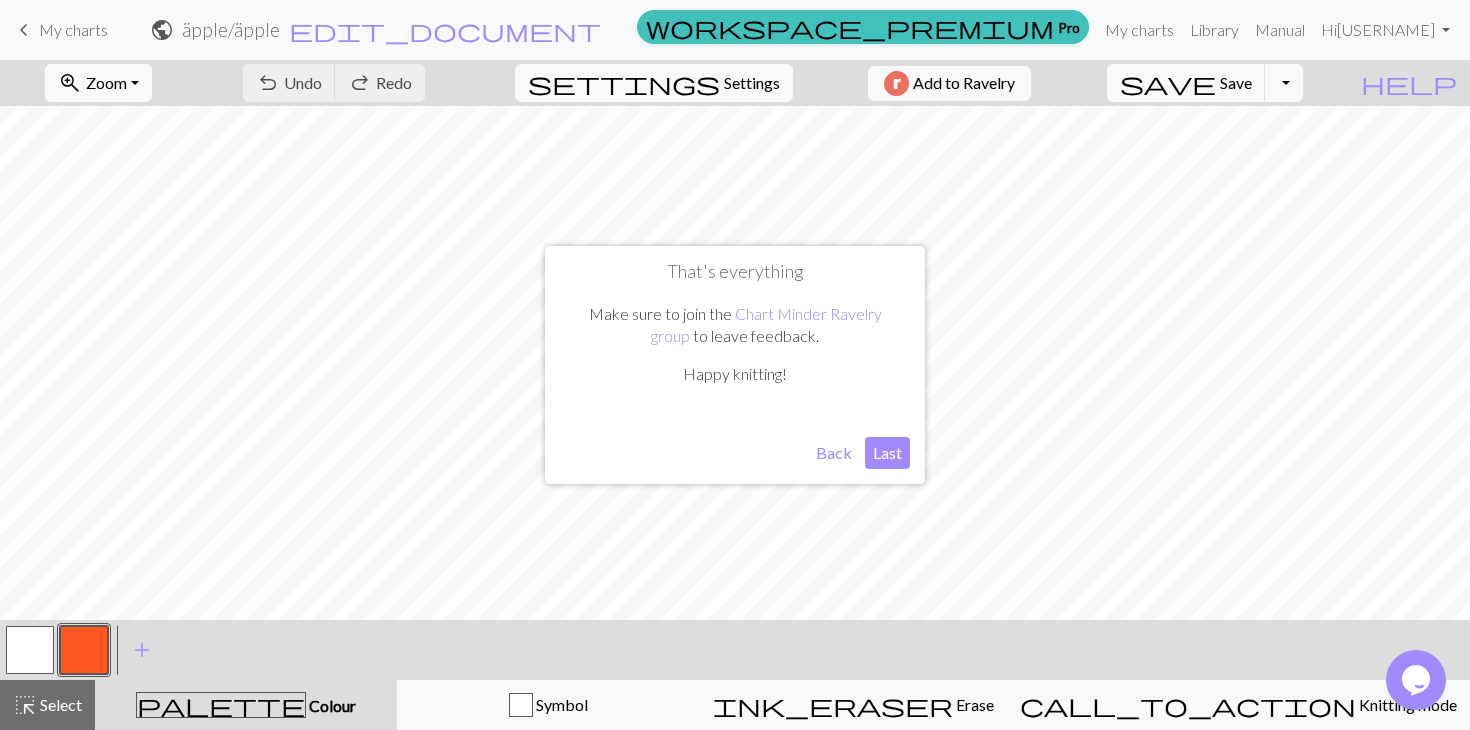 click on "Last" at bounding box center (887, 453) 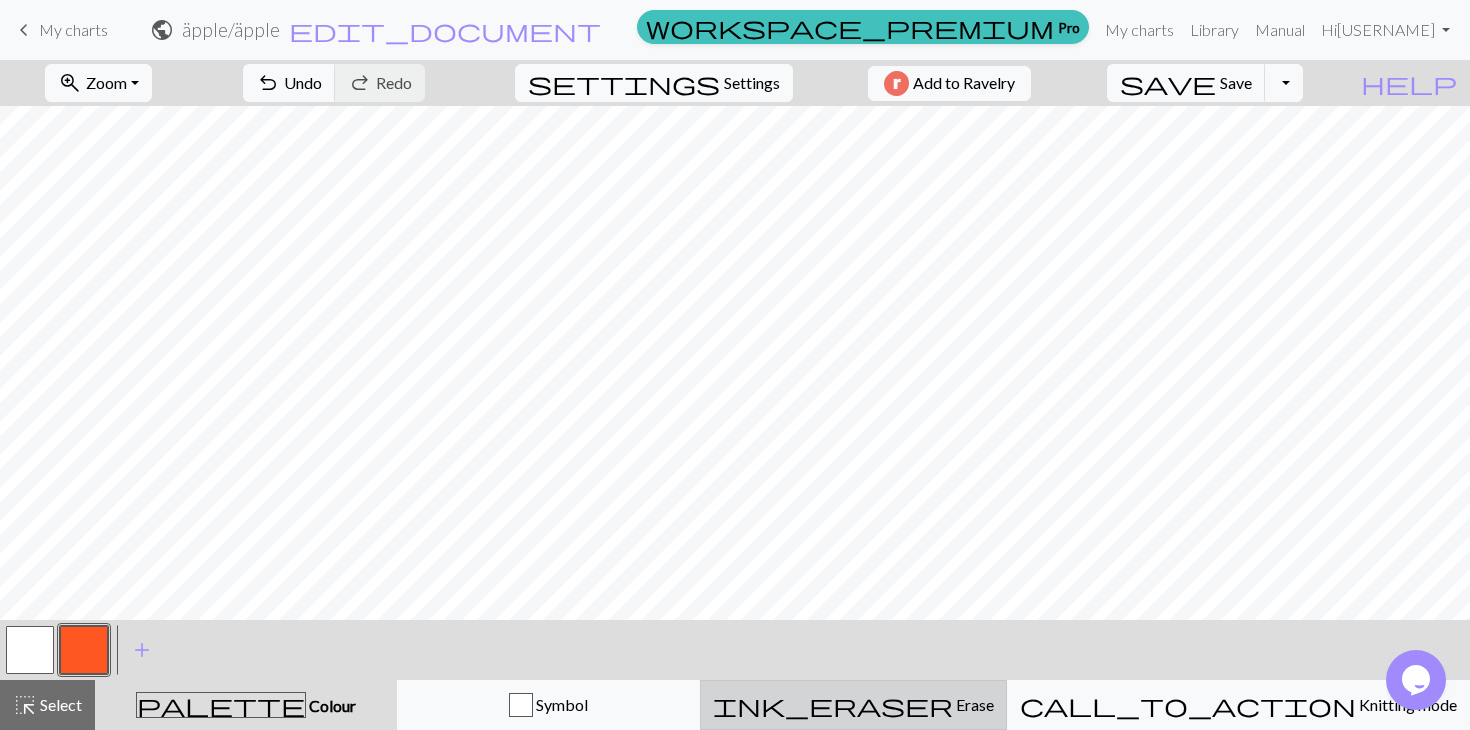 click on "ink_eraser   Erase   Erase" at bounding box center [853, 705] 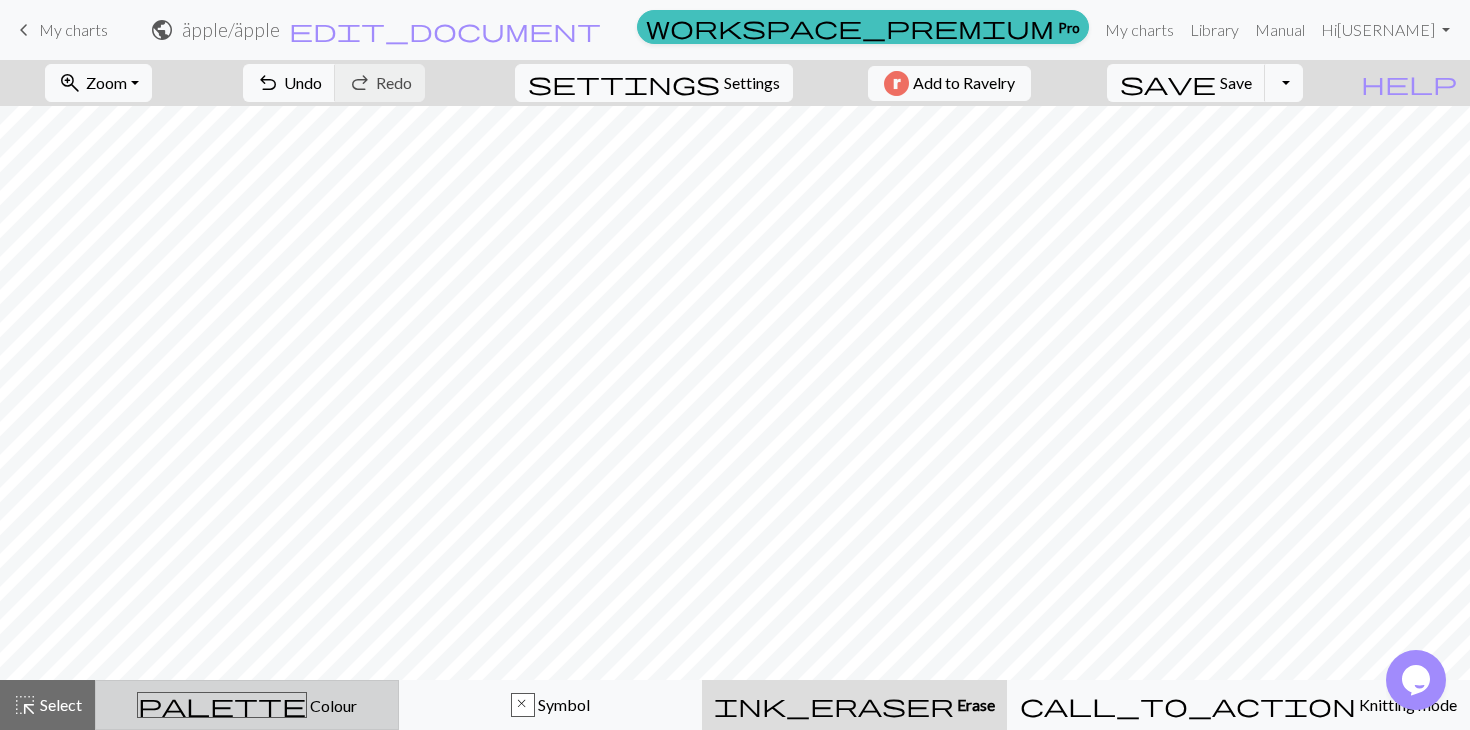 click on "palette   Colour   Colour" at bounding box center [247, 705] 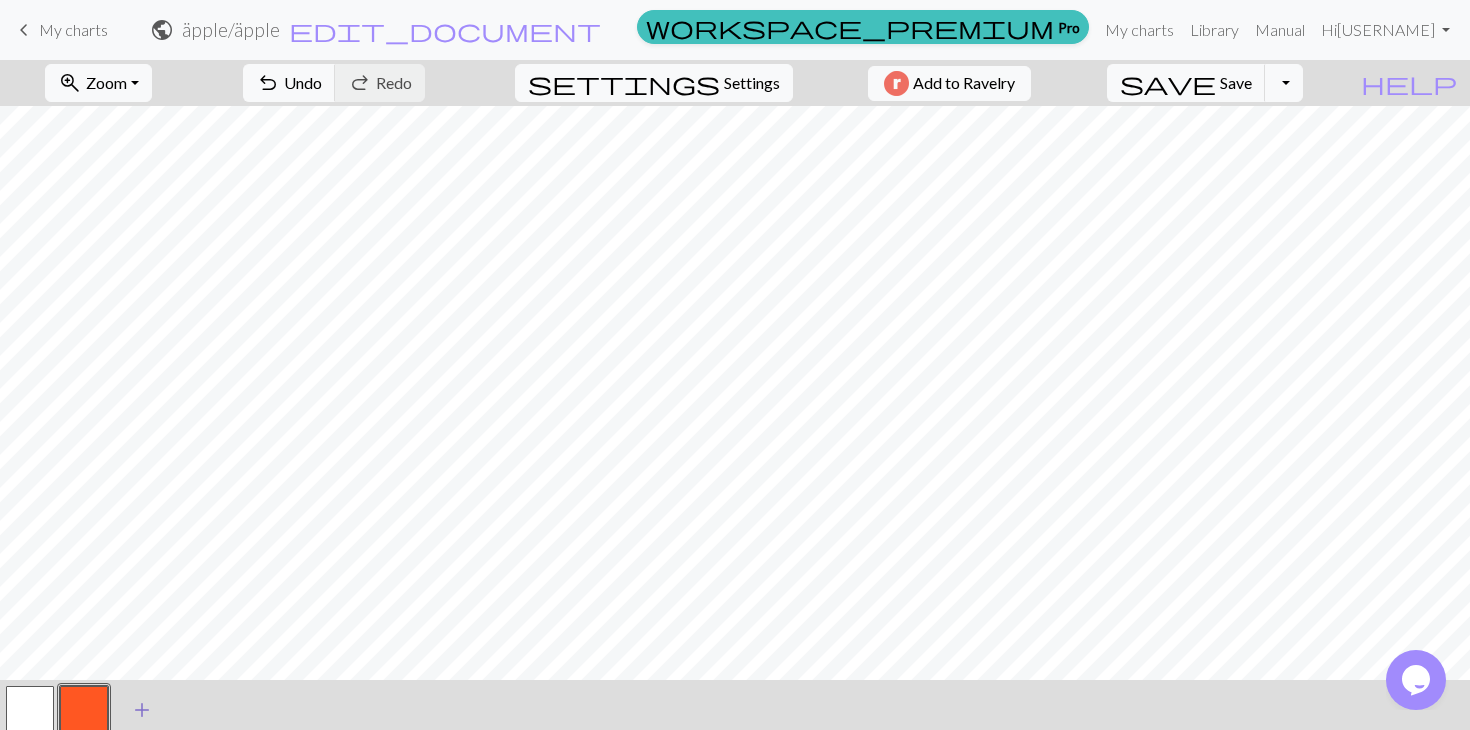 click on "add" at bounding box center [142, 710] 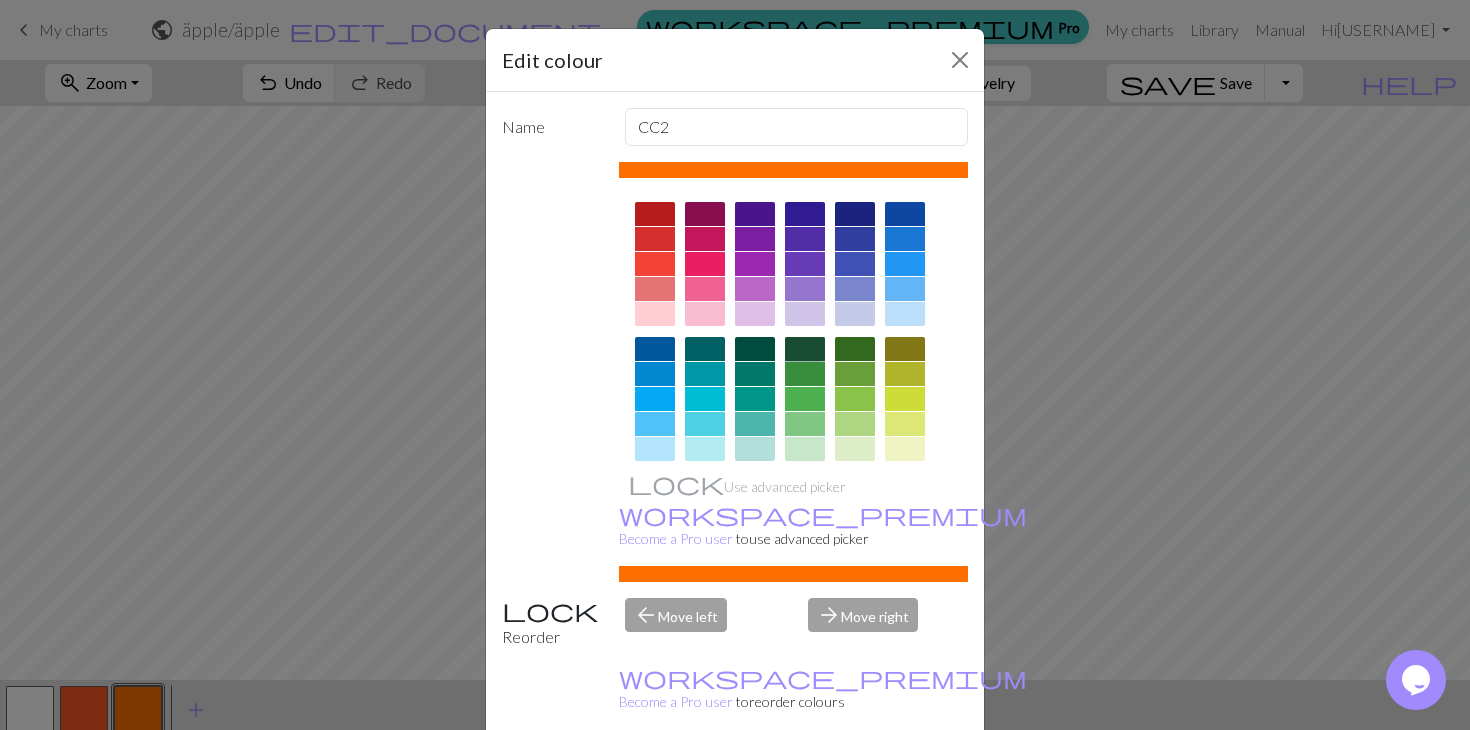 click at bounding box center [805, 349] 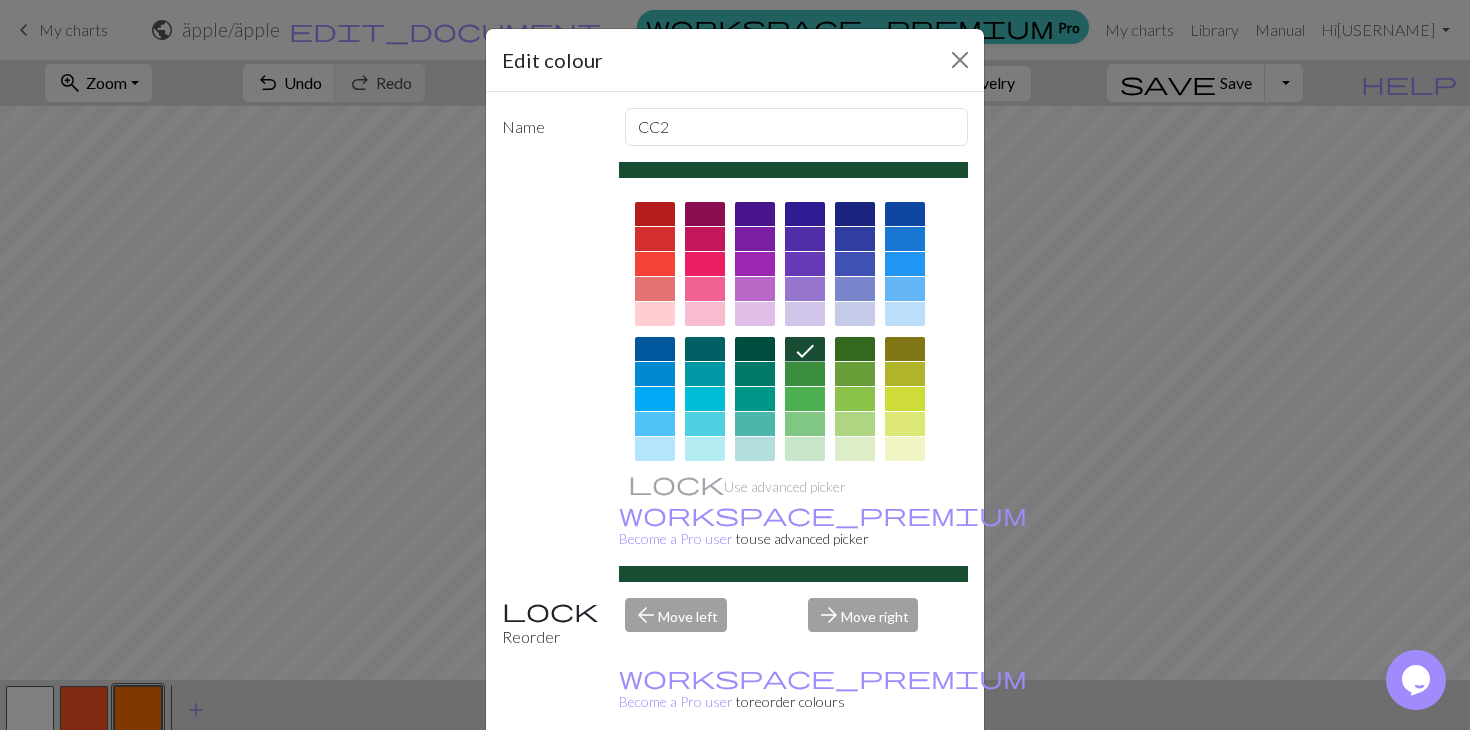 click on "Done" at bounding box center (855, 781) 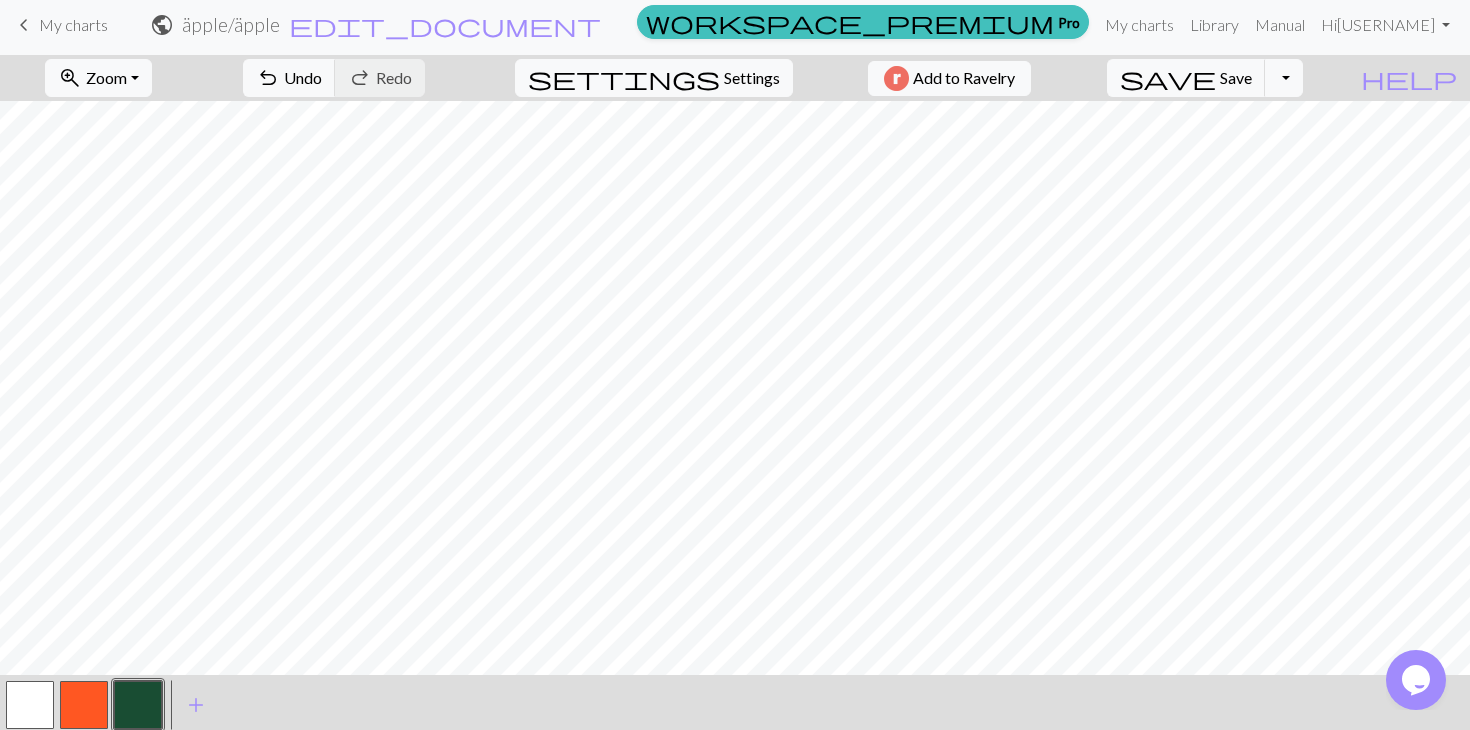 click at bounding box center (84, 705) 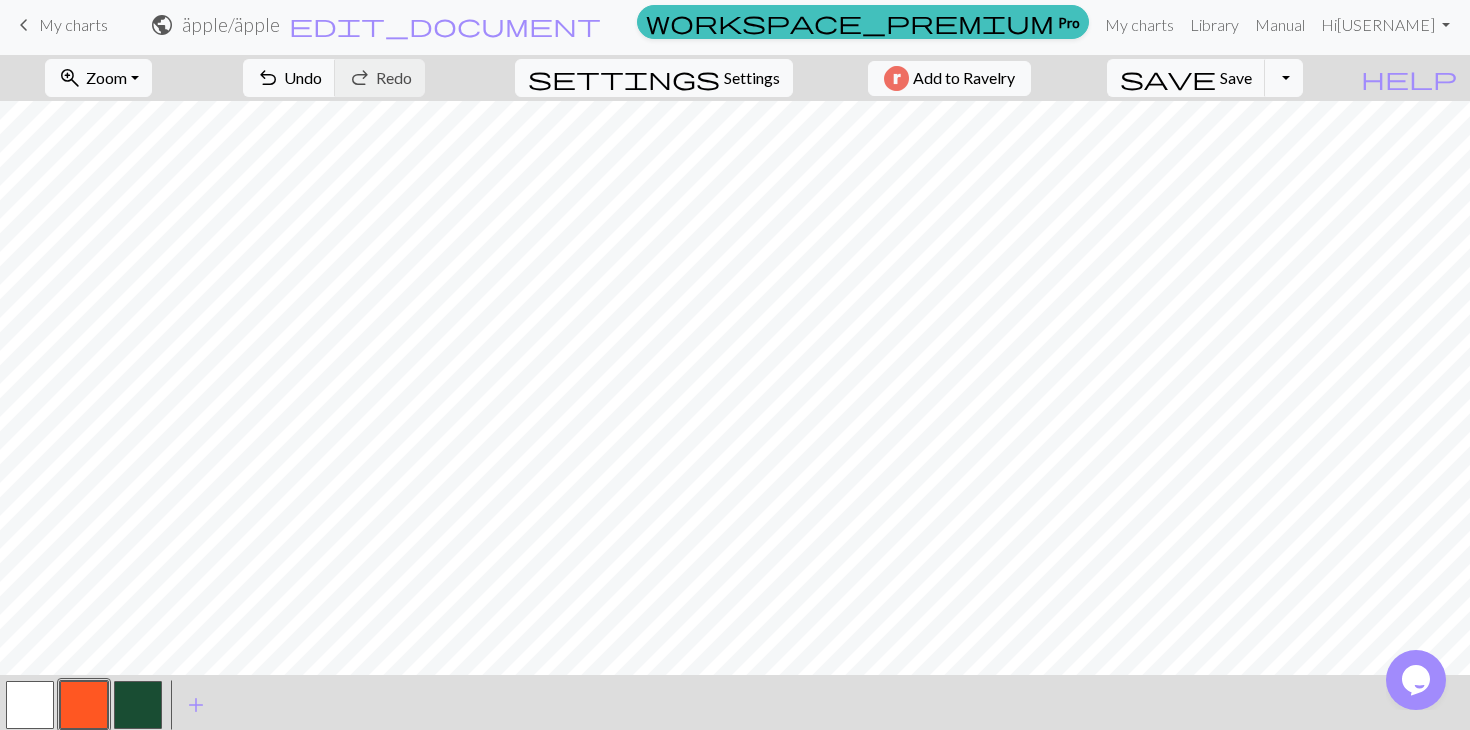 click at bounding box center (84, 705) 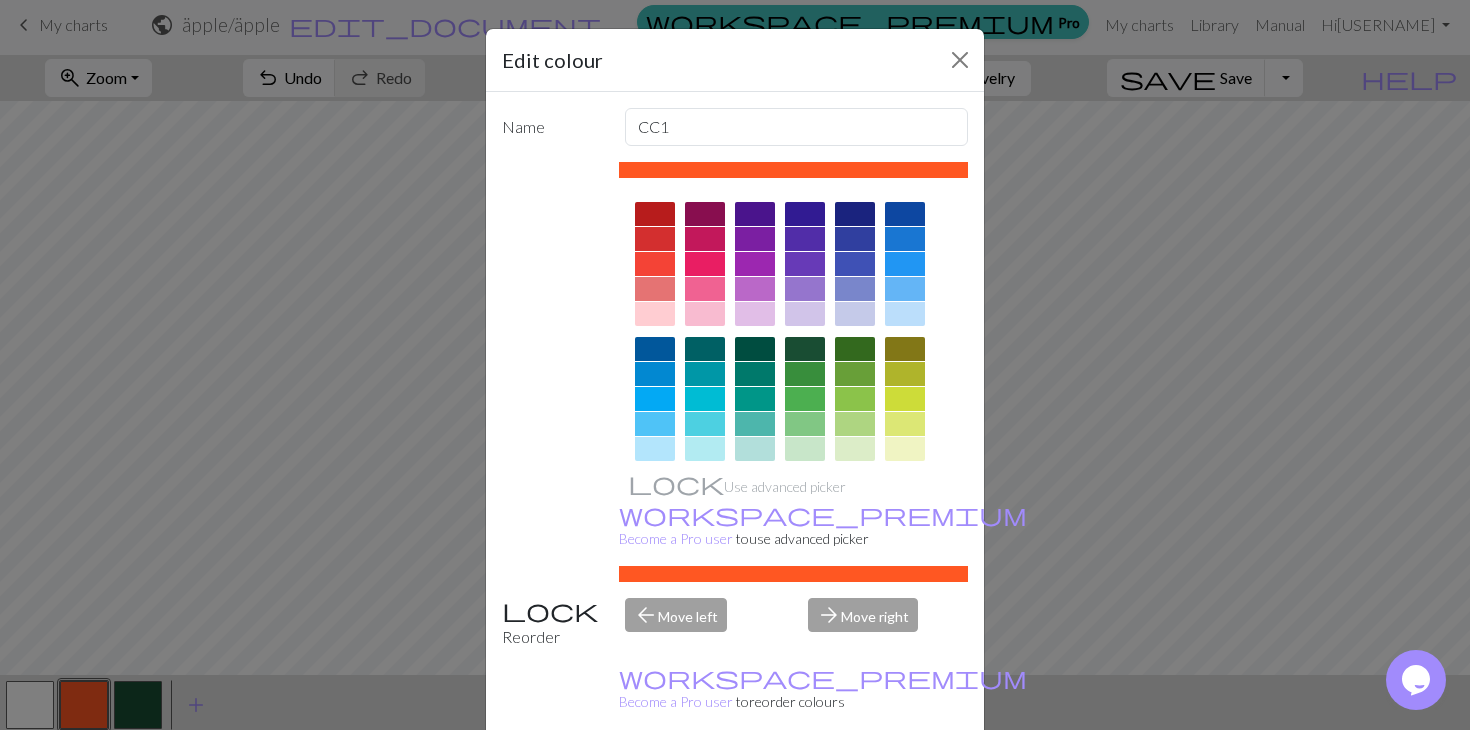 click at bounding box center (655, 214) 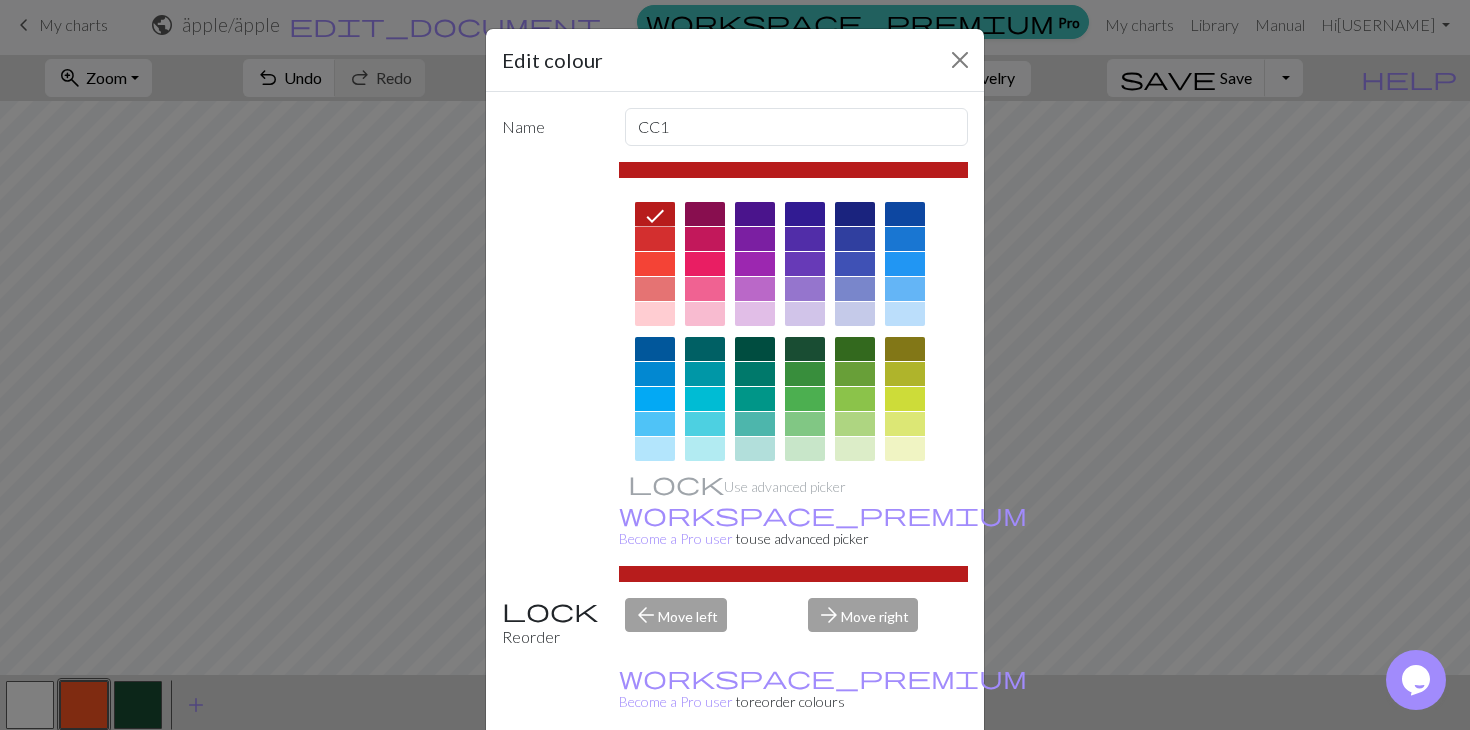 click on "Done" at bounding box center (855, 781) 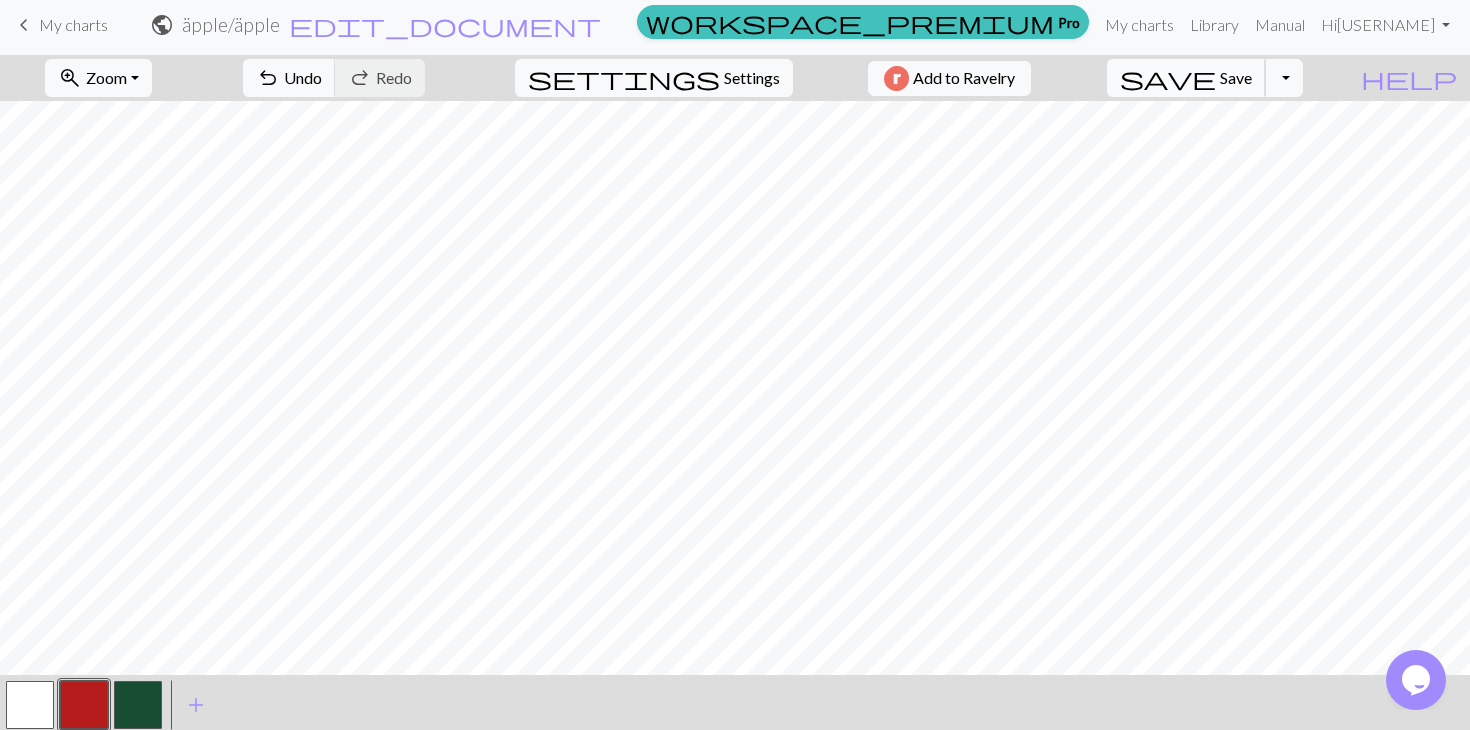 click on "Save" at bounding box center (1236, 77) 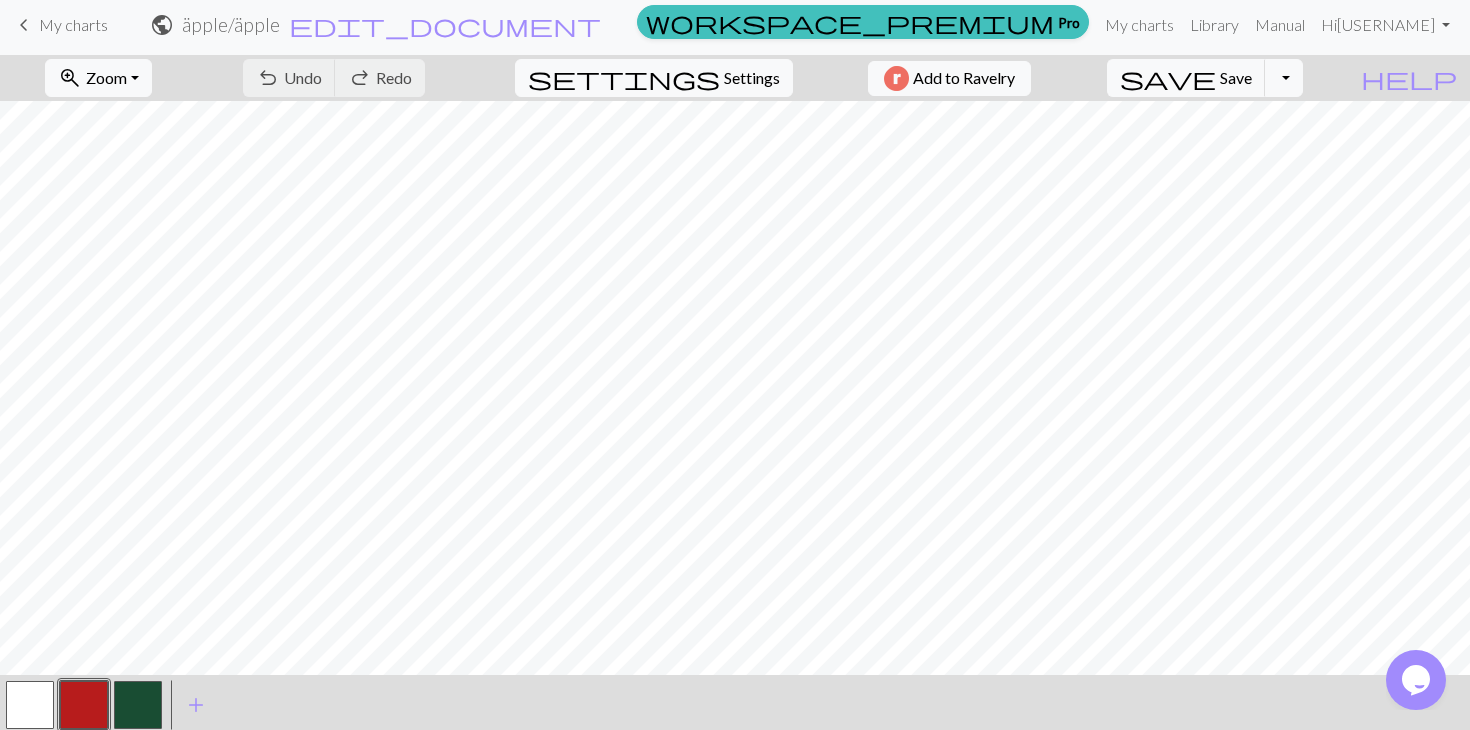 click on "My charts" at bounding box center [73, 24] 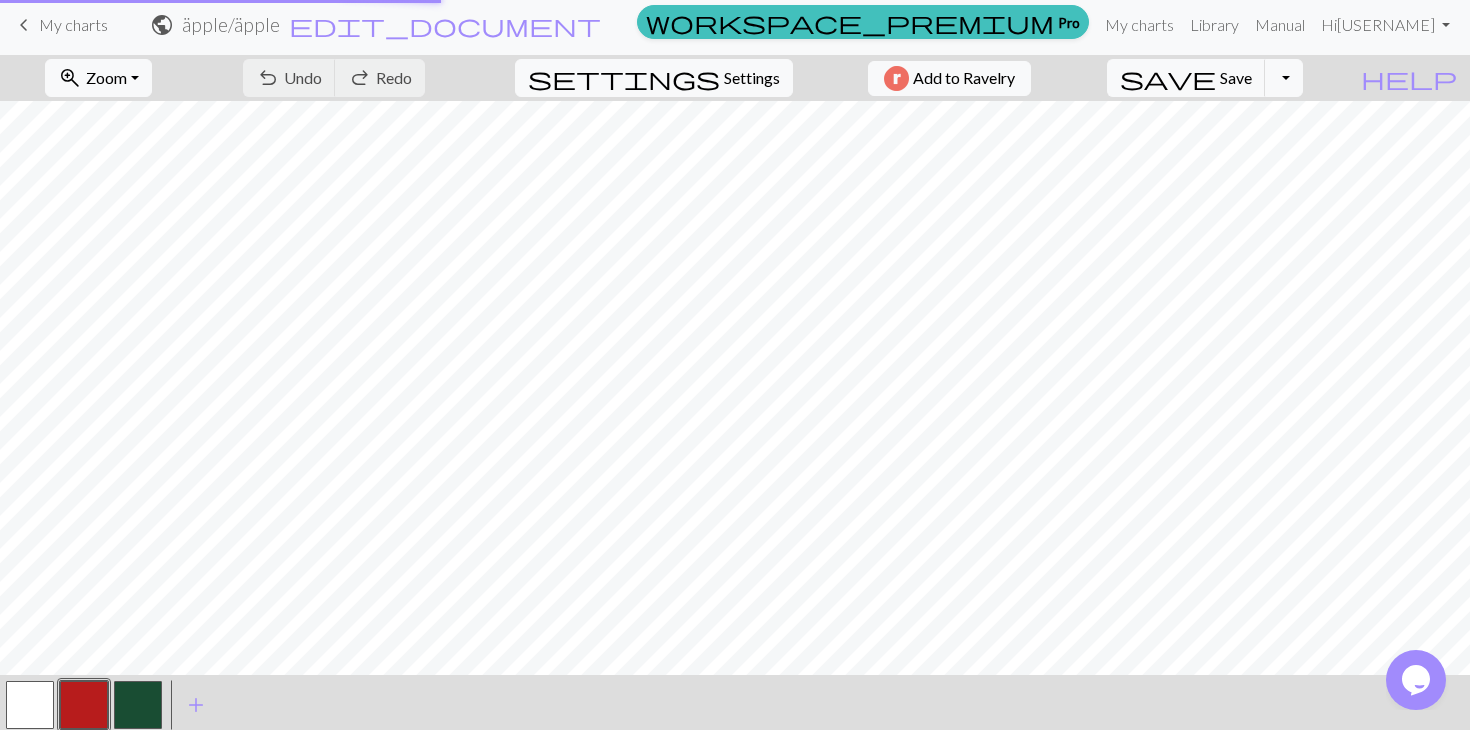 scroll, scrollTop: 0, scrollLeft: 0, axis: both 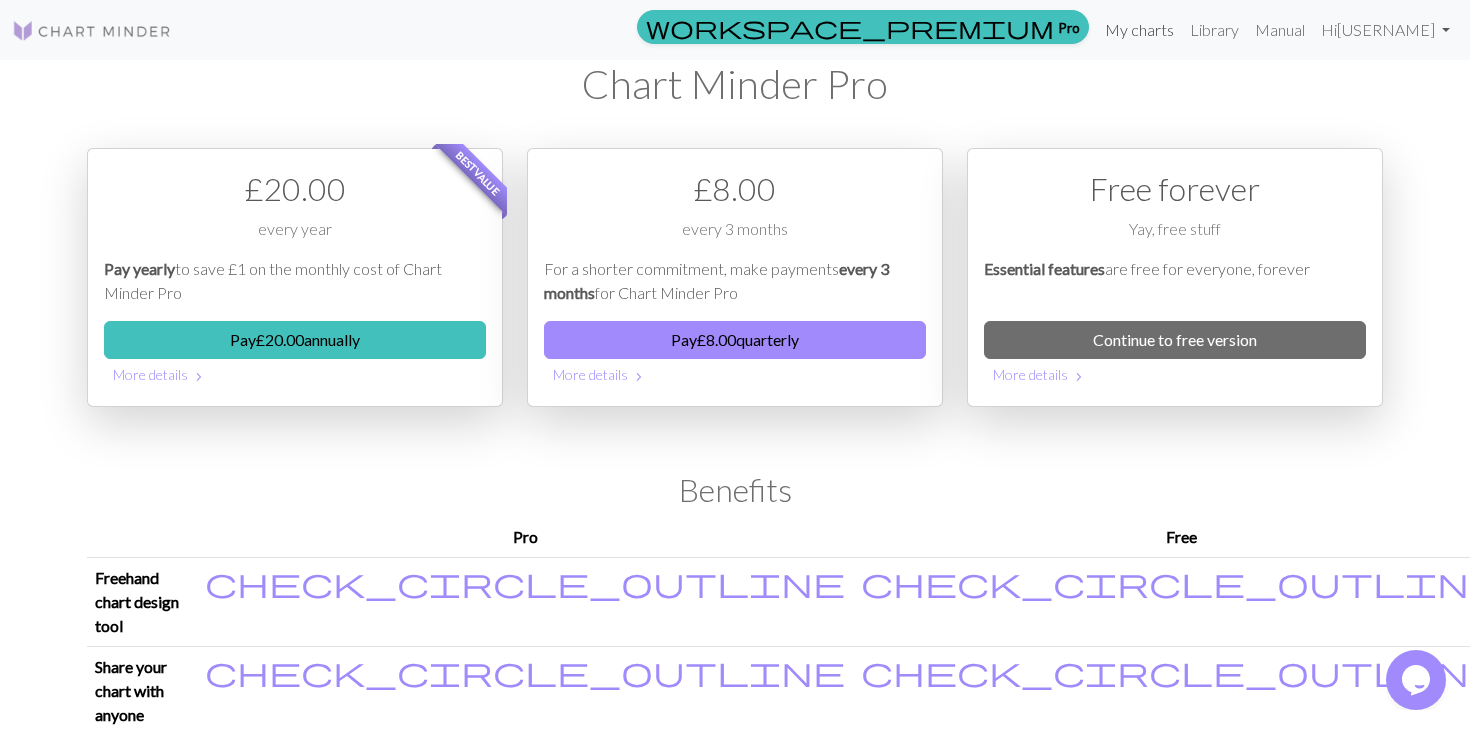 click on "My charts" at bounding box center (1139, 30) 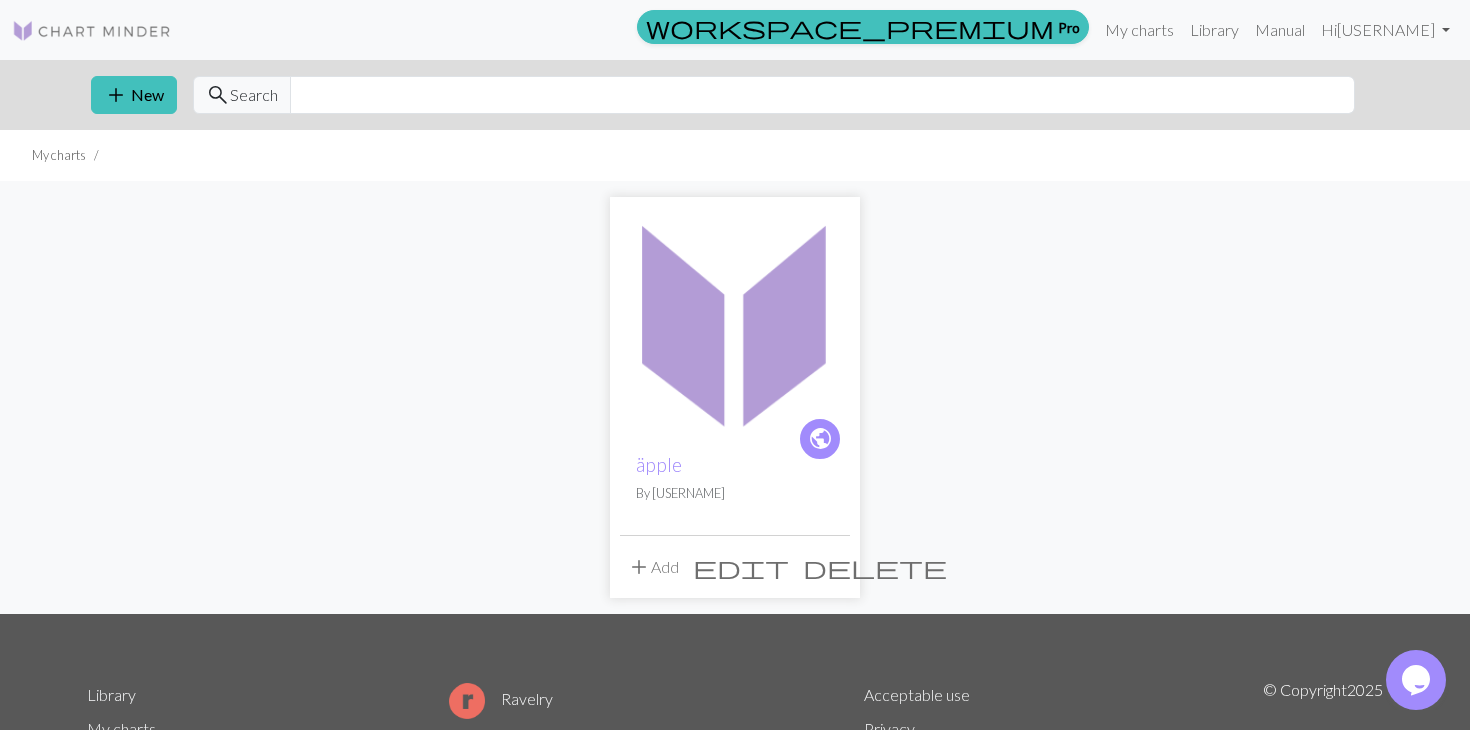 click at bounding box center [735, 322] 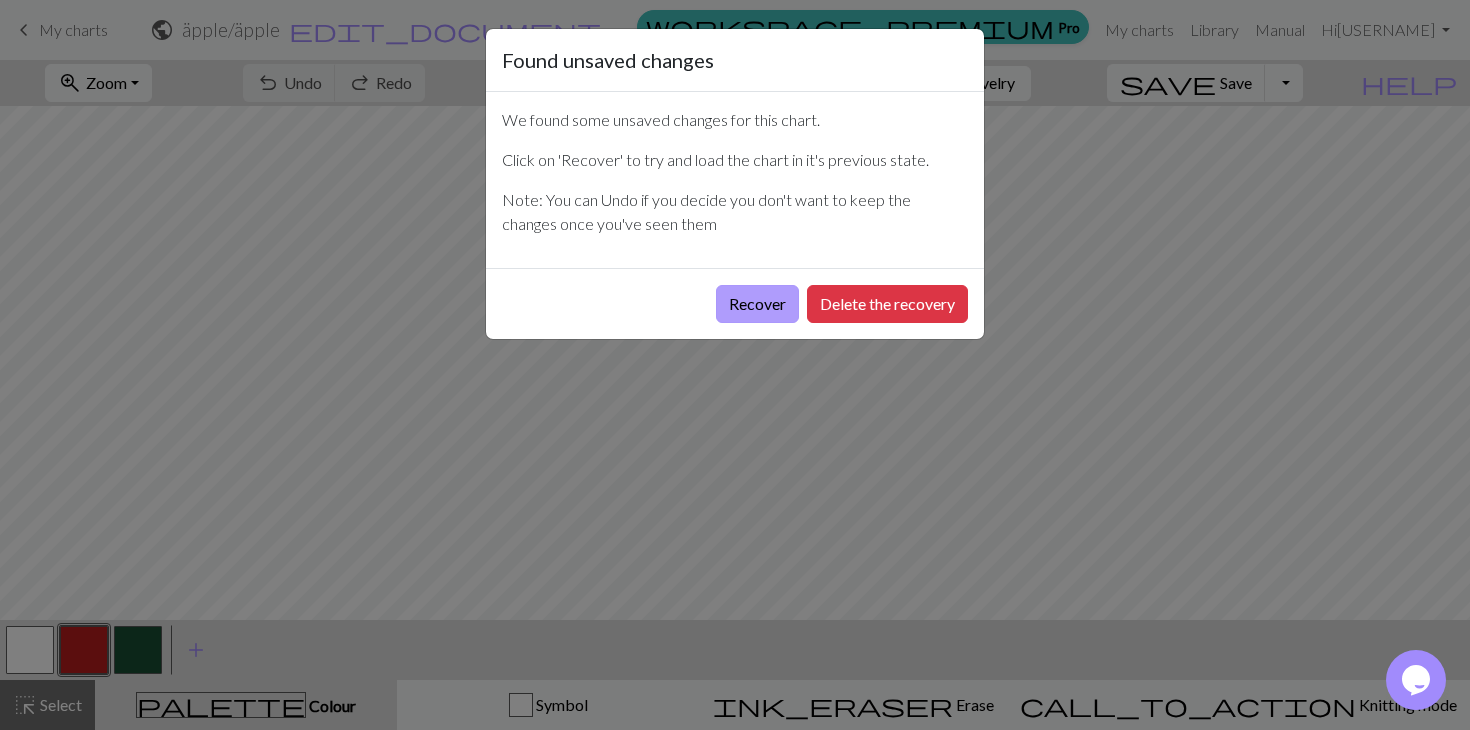 click on "Recover" at bounding box center (757, 304) 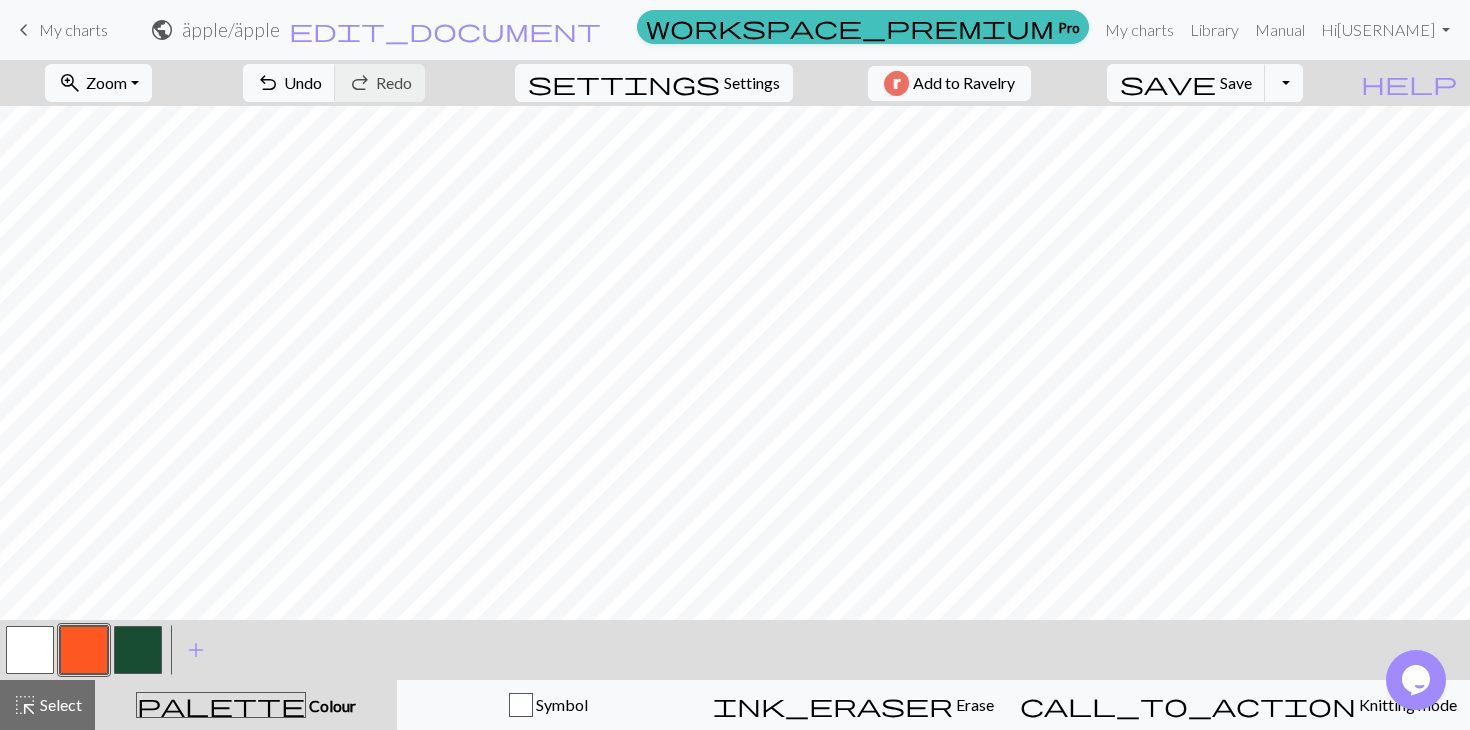 click at bounding box center [84, 650] 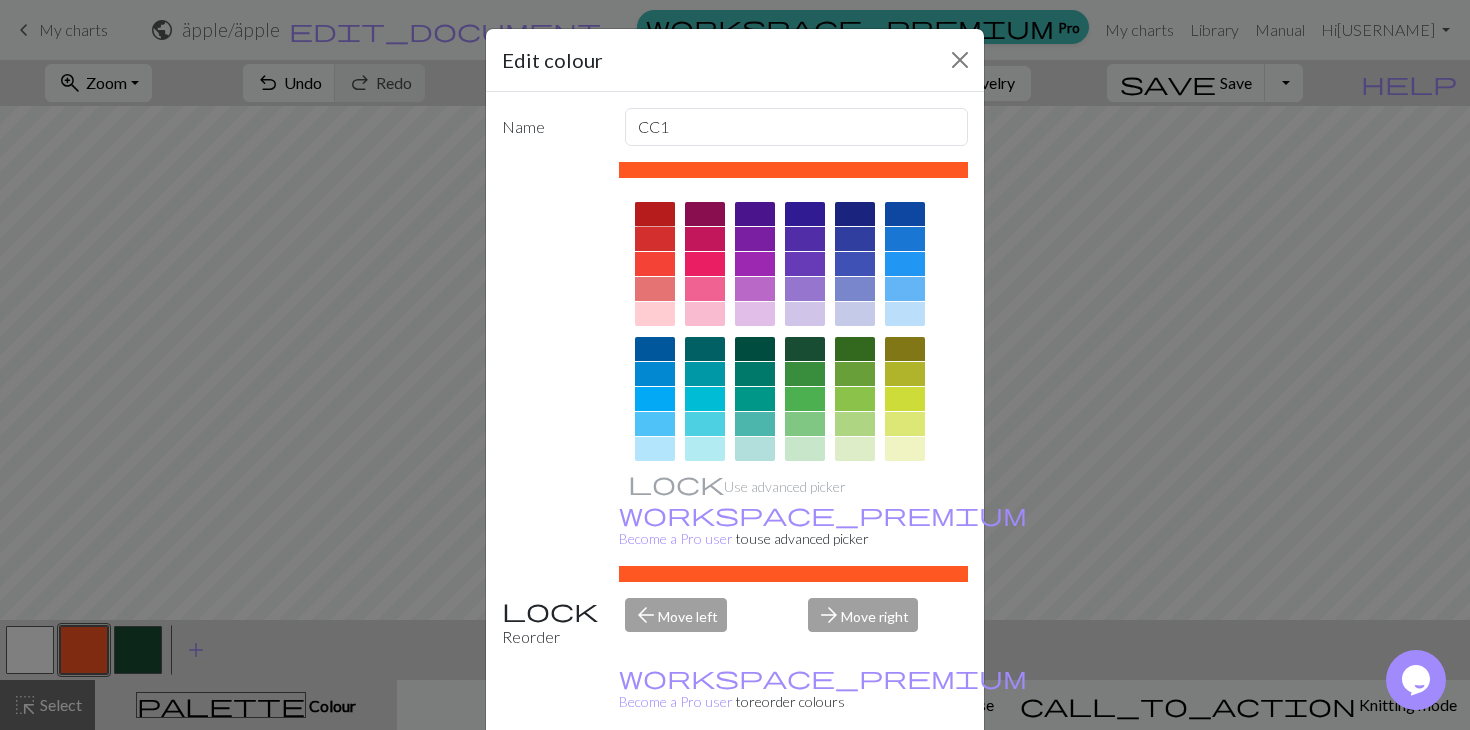 click at bounding box center (655, 214) 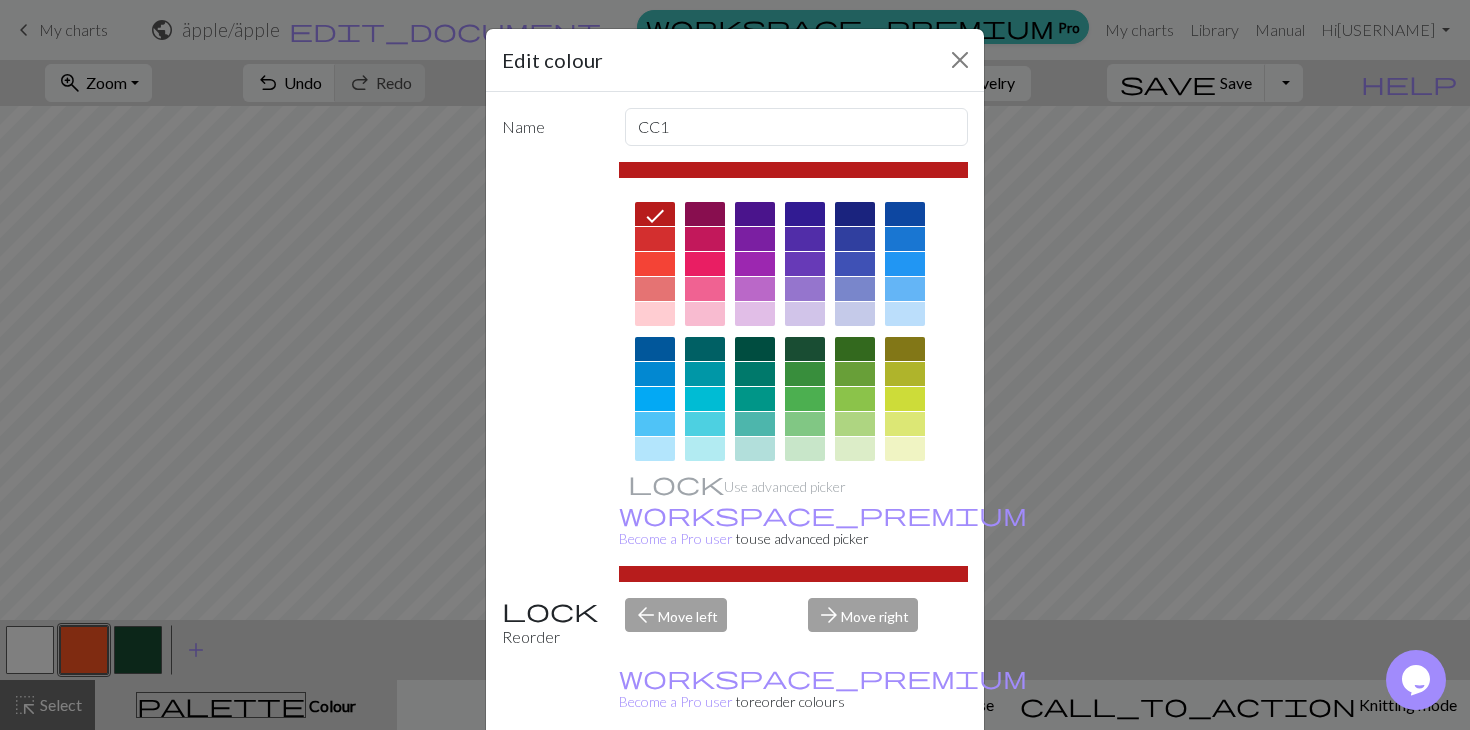 click on "Done" at bounding box center [855, 781] 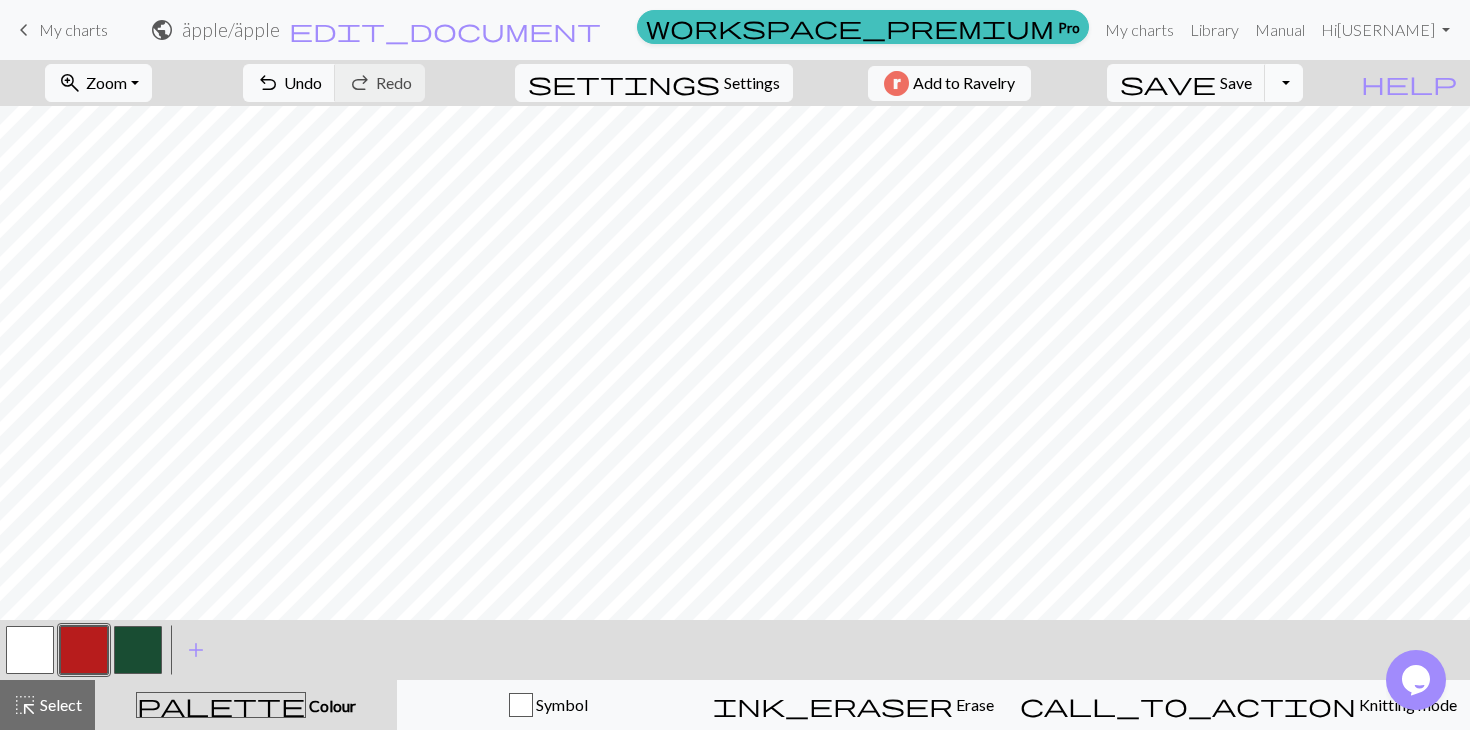 click on "Toggle Dropdown" at bounding box center (1284, 83) 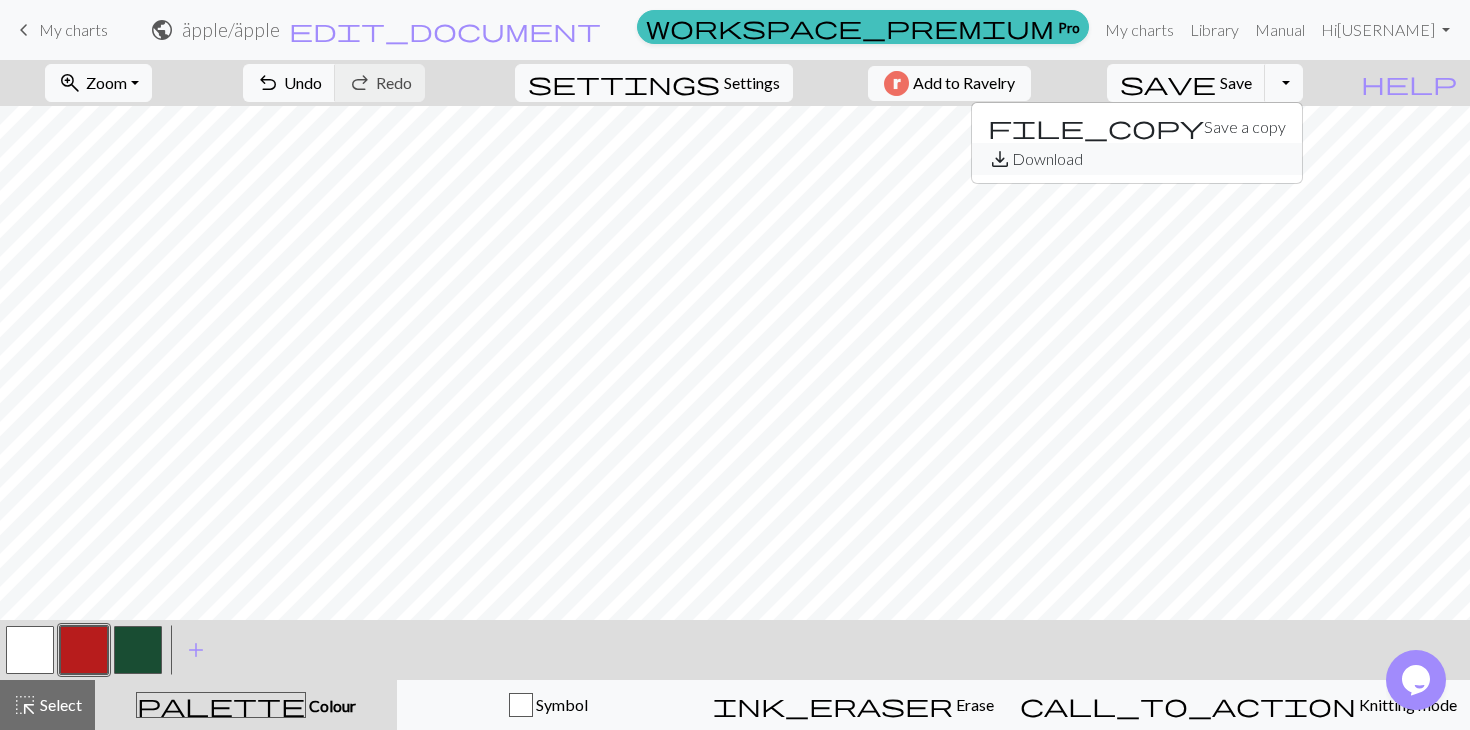click on "save_alt  Download" at bounding box center [1137, 159] 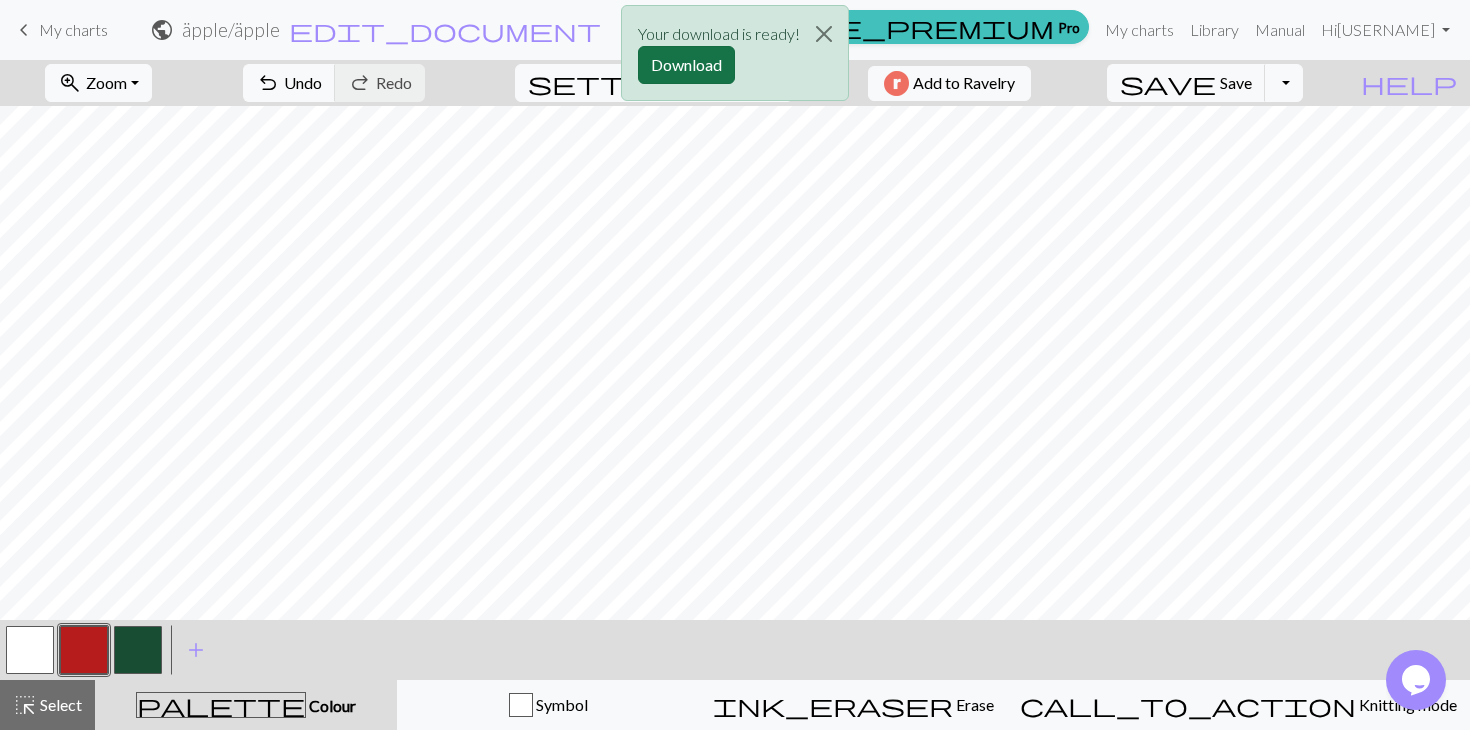 click on "Download" at bounding box center [686, 65] 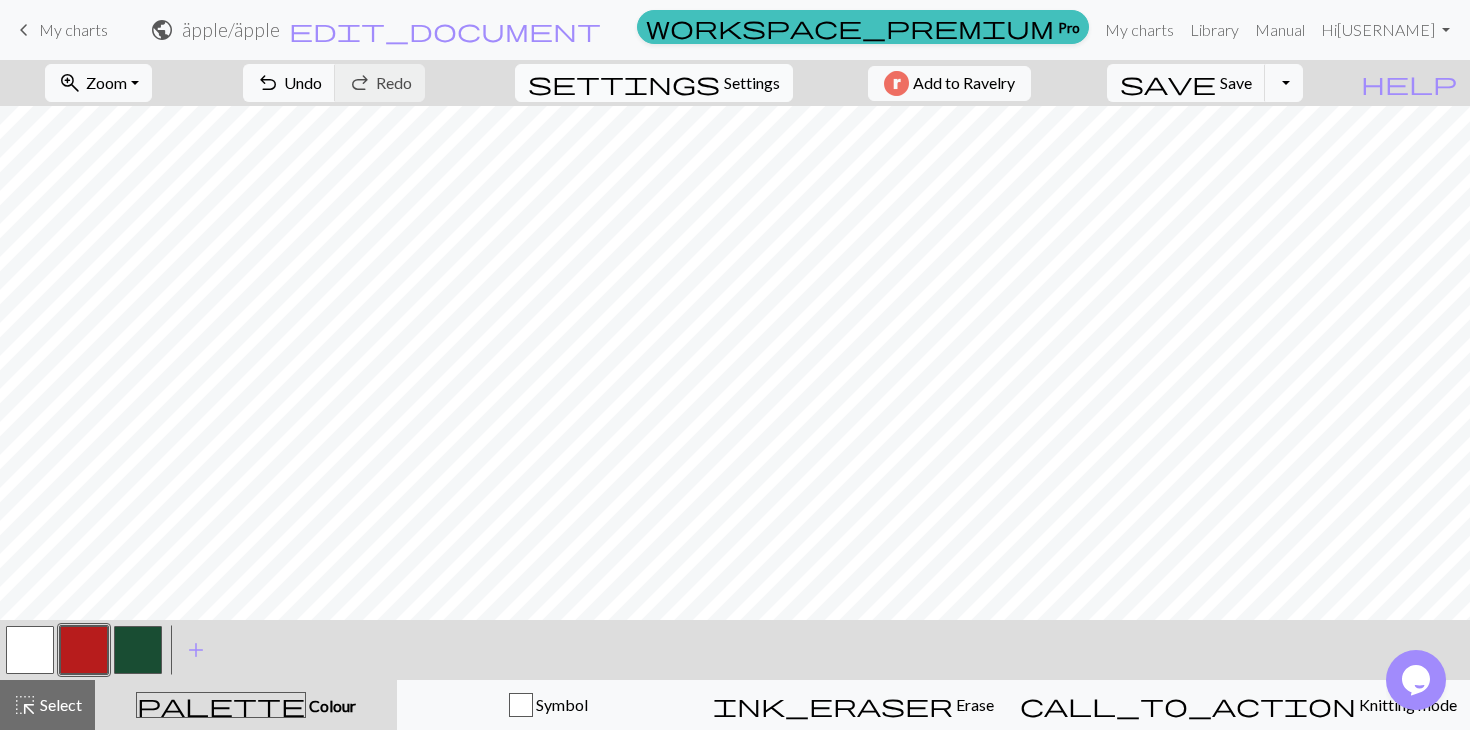 click on "Settings" at bounding box center (752, 83) 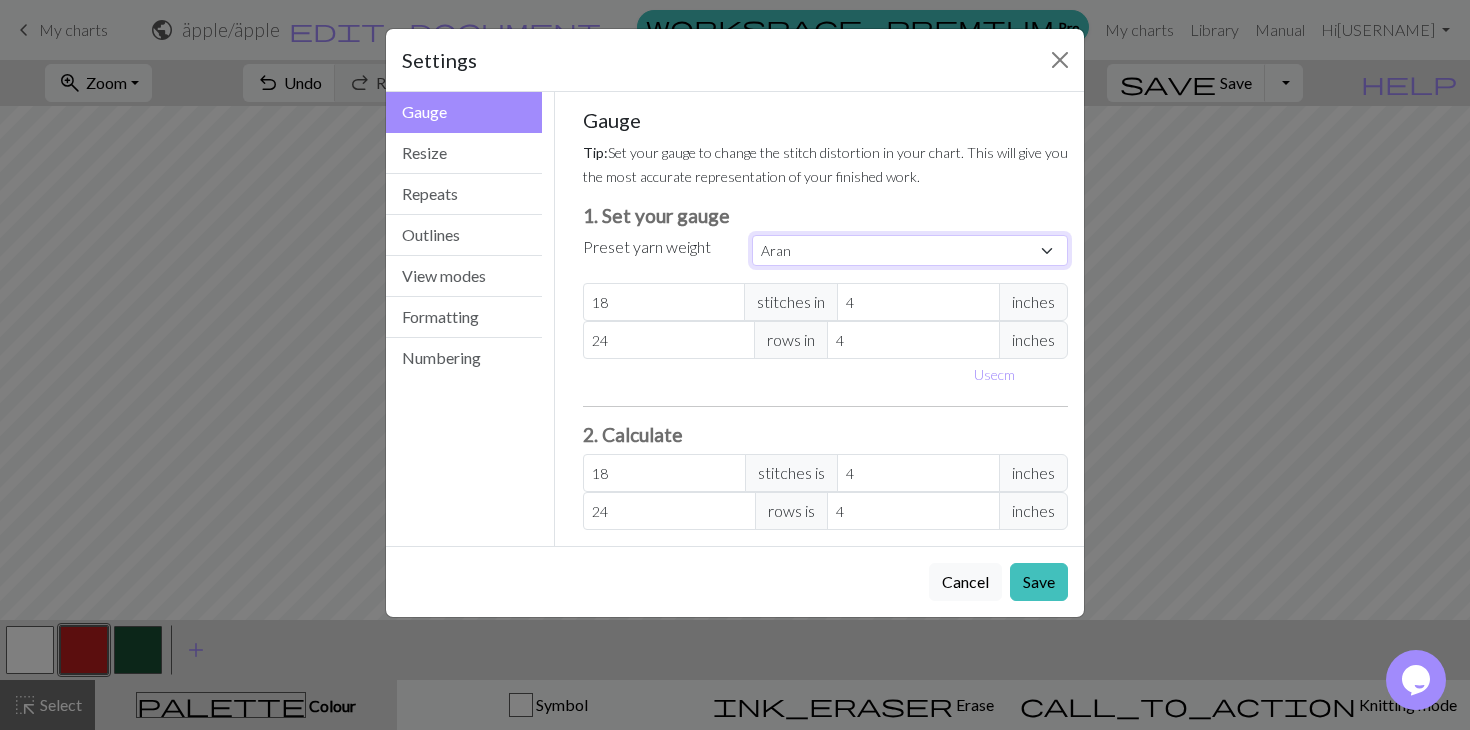 click on "Custom Square Lace Light Fingering Fingering Sport Double knit Worsted Aran Bulky Super Bulky" at bounding box center (910, 250) 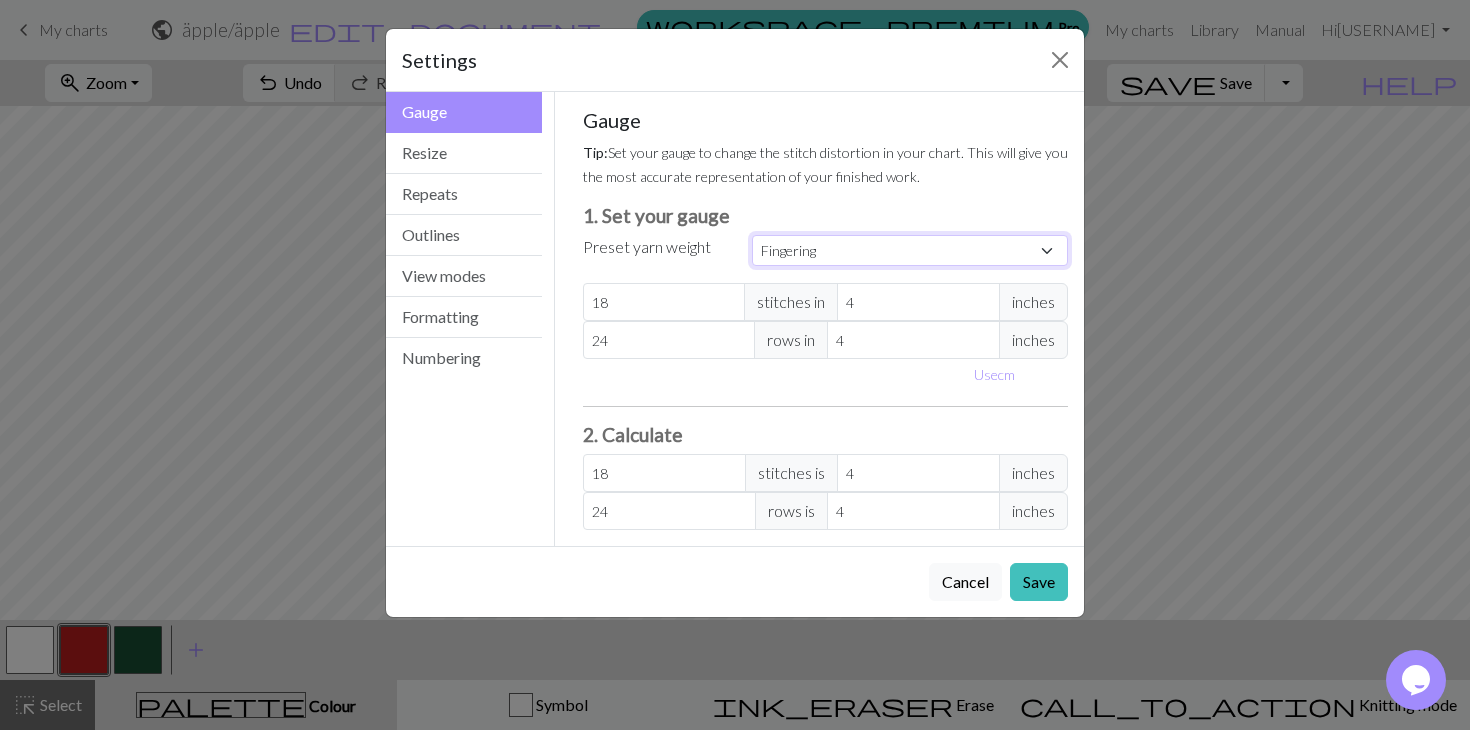type on "28" 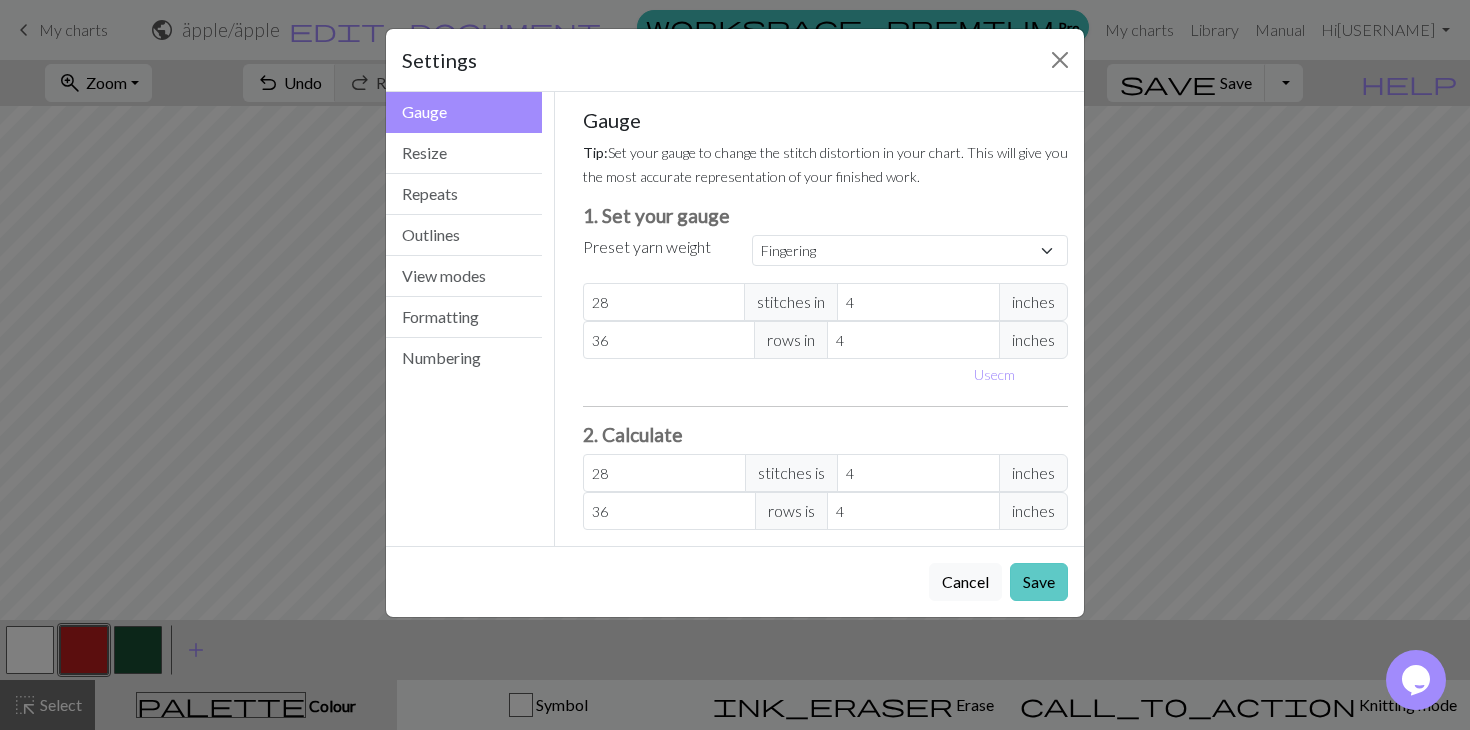 click on "Save" at bounding box center (1039, 582) 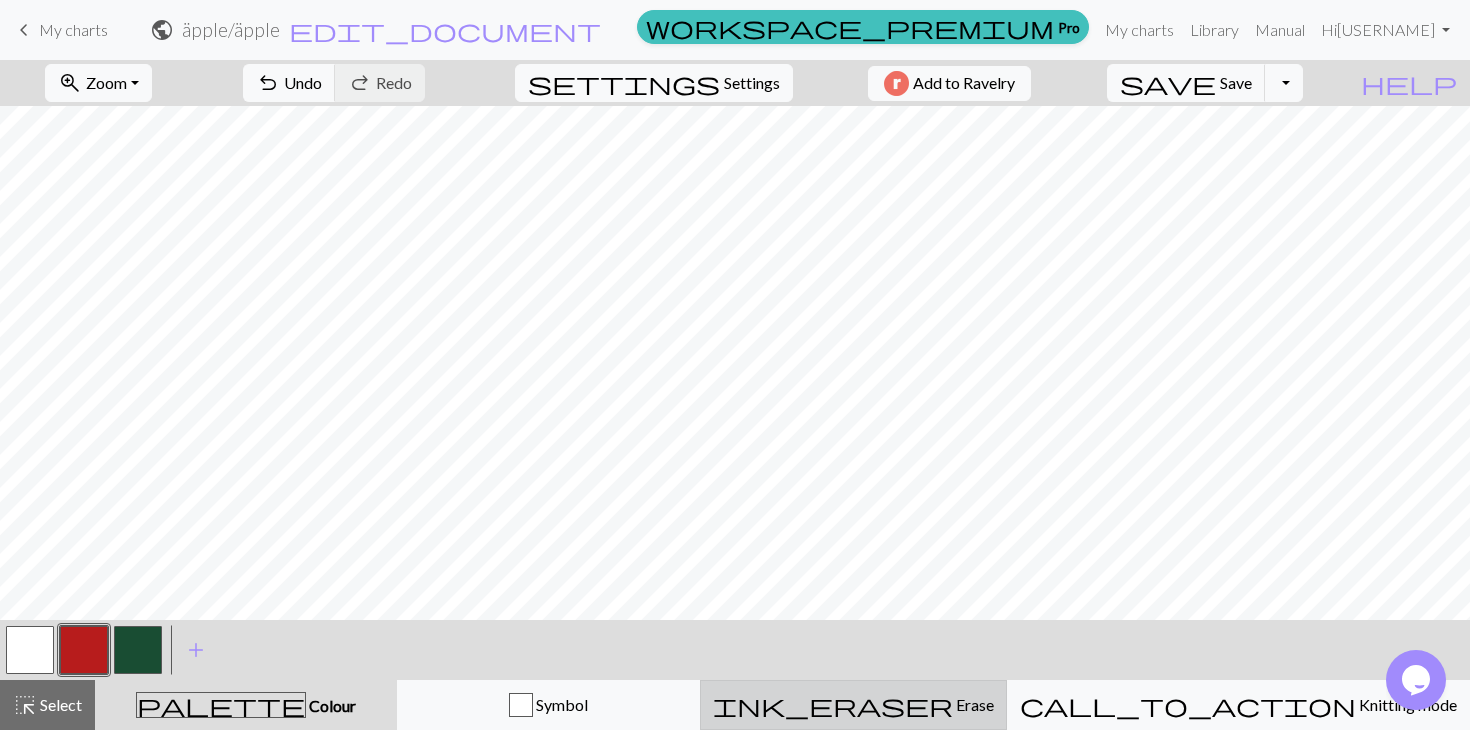 click on "ink_eraser" at bounding box center [833, 705] 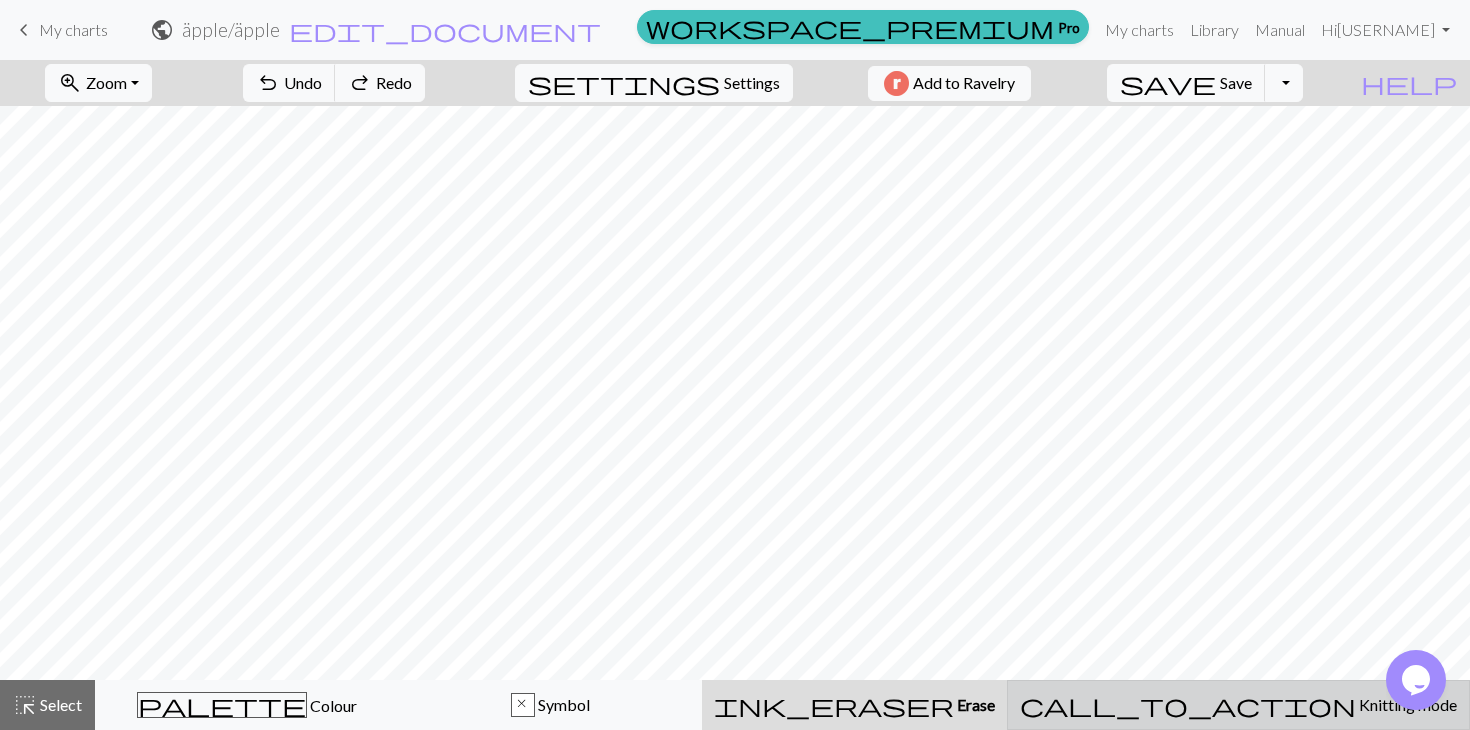 click on "call_to_action" at bounding box center (1188, 705) 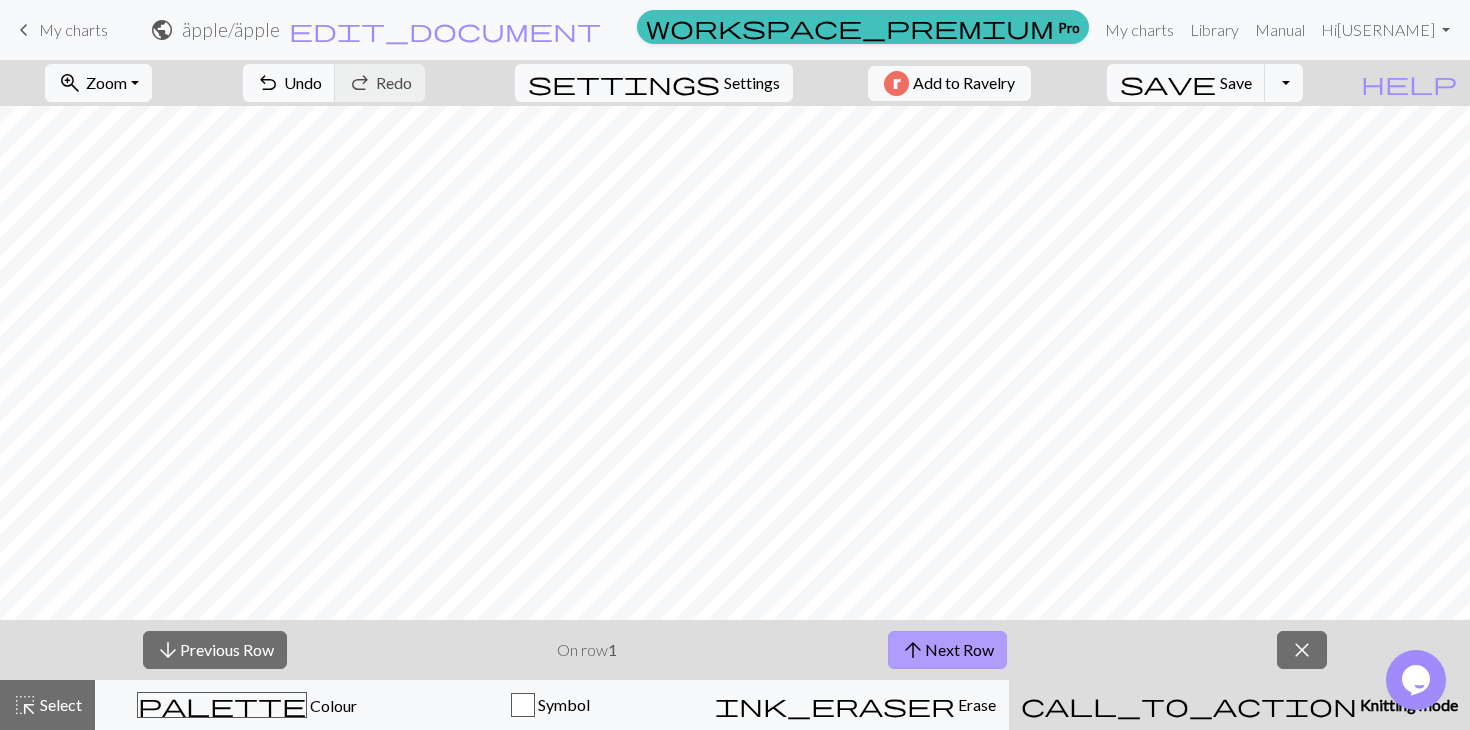 click on "arrow_upward  Next Row" at bounding box center [947, 650] 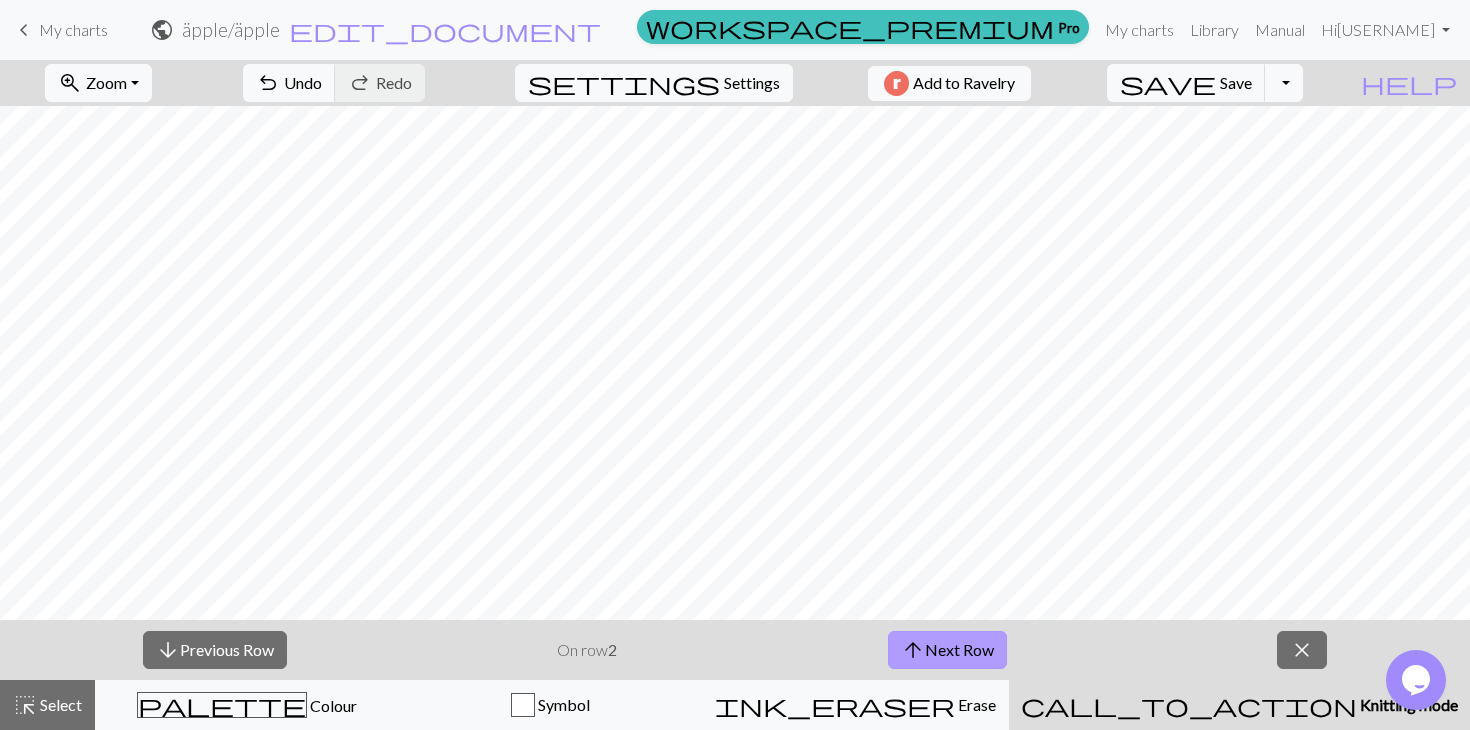 click on "arrow_upward  Next Row" at bounding box center [947, 650] 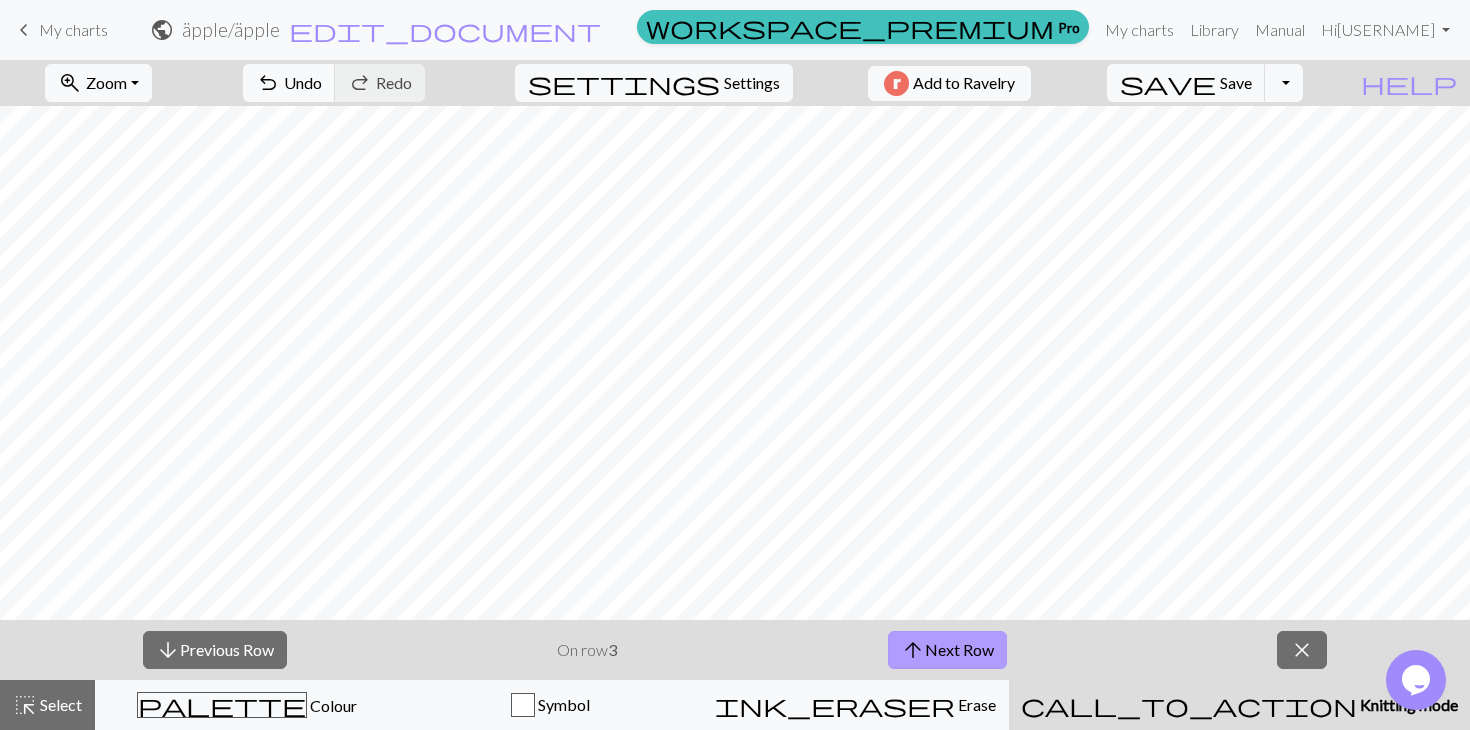 click on "arrow_upward  Next Row" at bounding box center [947, 650] 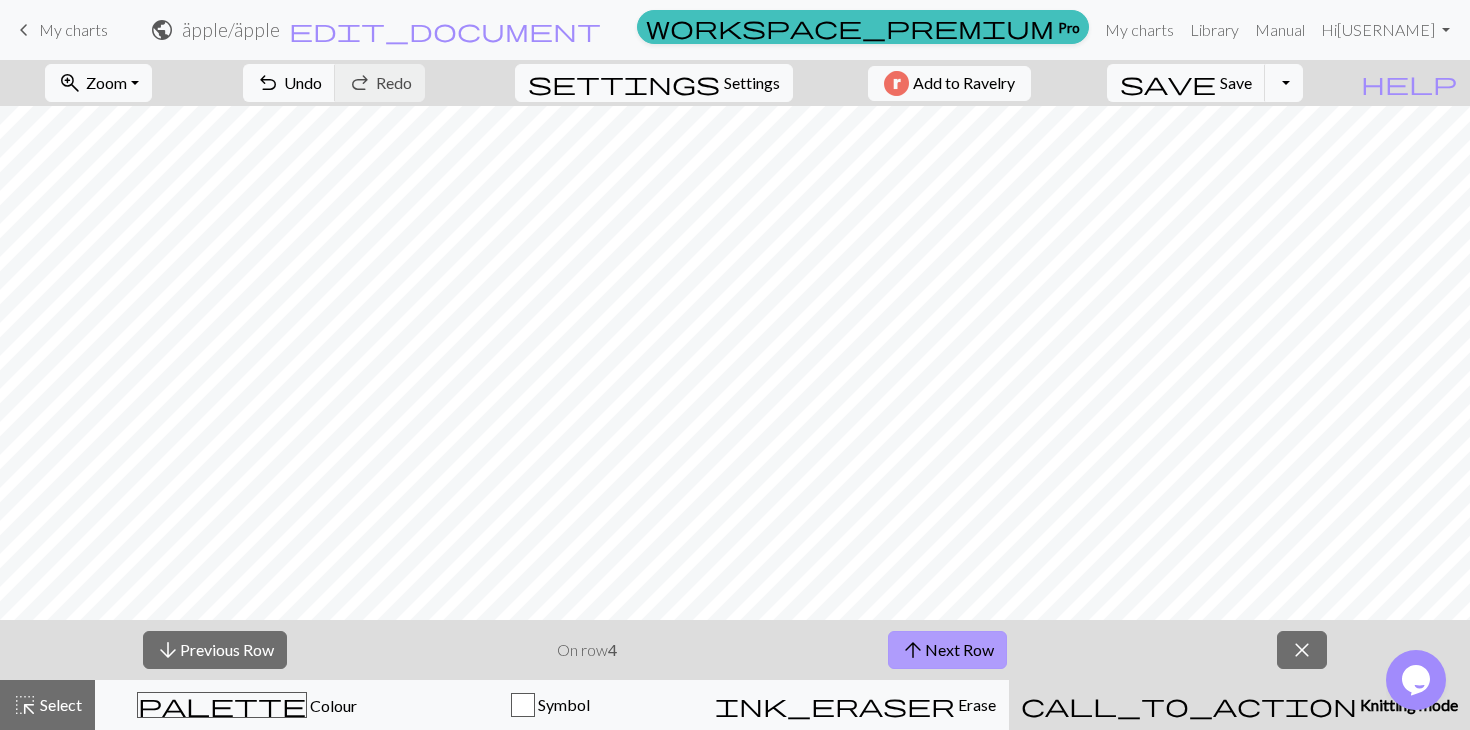 click on "arrow_upward  Next Row" at bounding box center (947, 650) 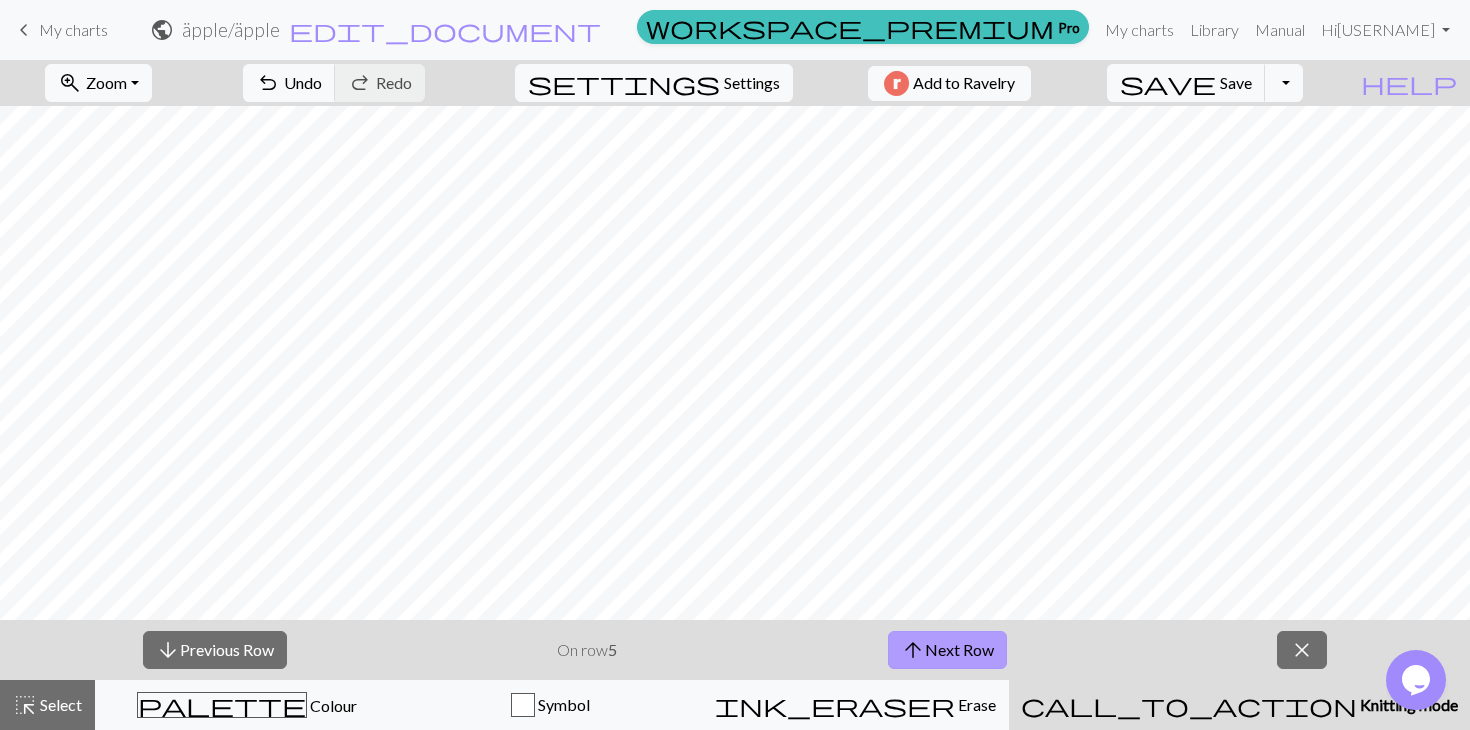 click on "arrow_upward  Next Row" at bounding box center [947, 650] 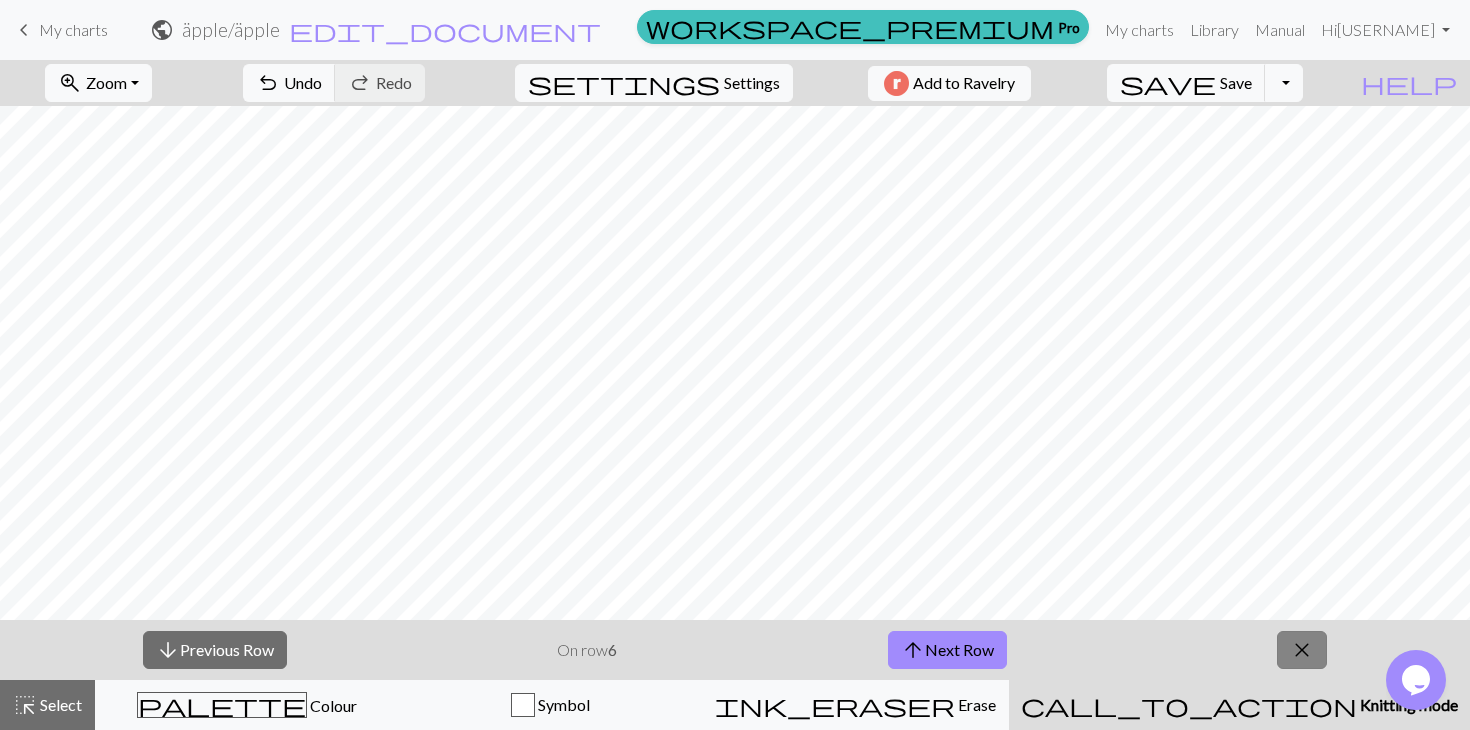 click on "close" at bounding box center (1302, 650) 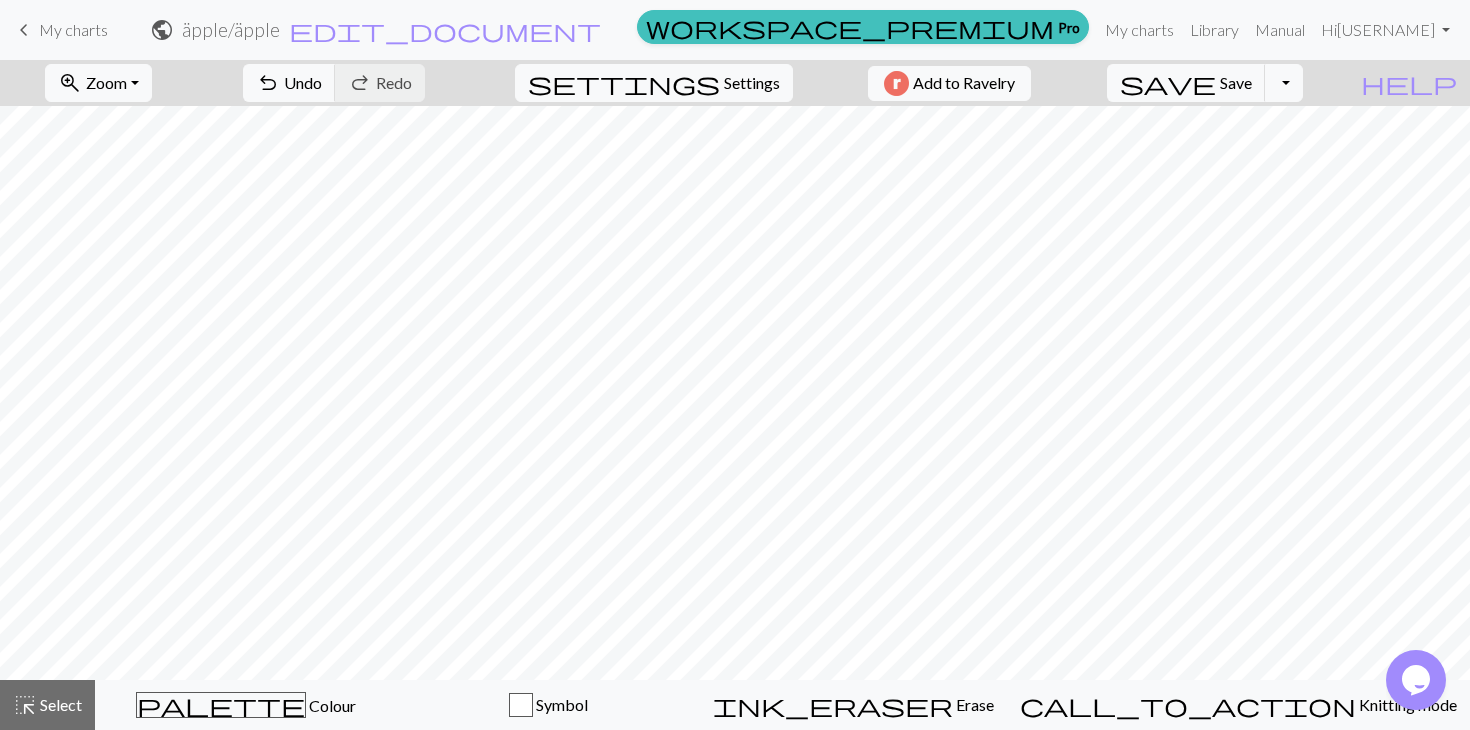 click on "keyboard_arrow_left   My charts" at bounding box center (60, 30) 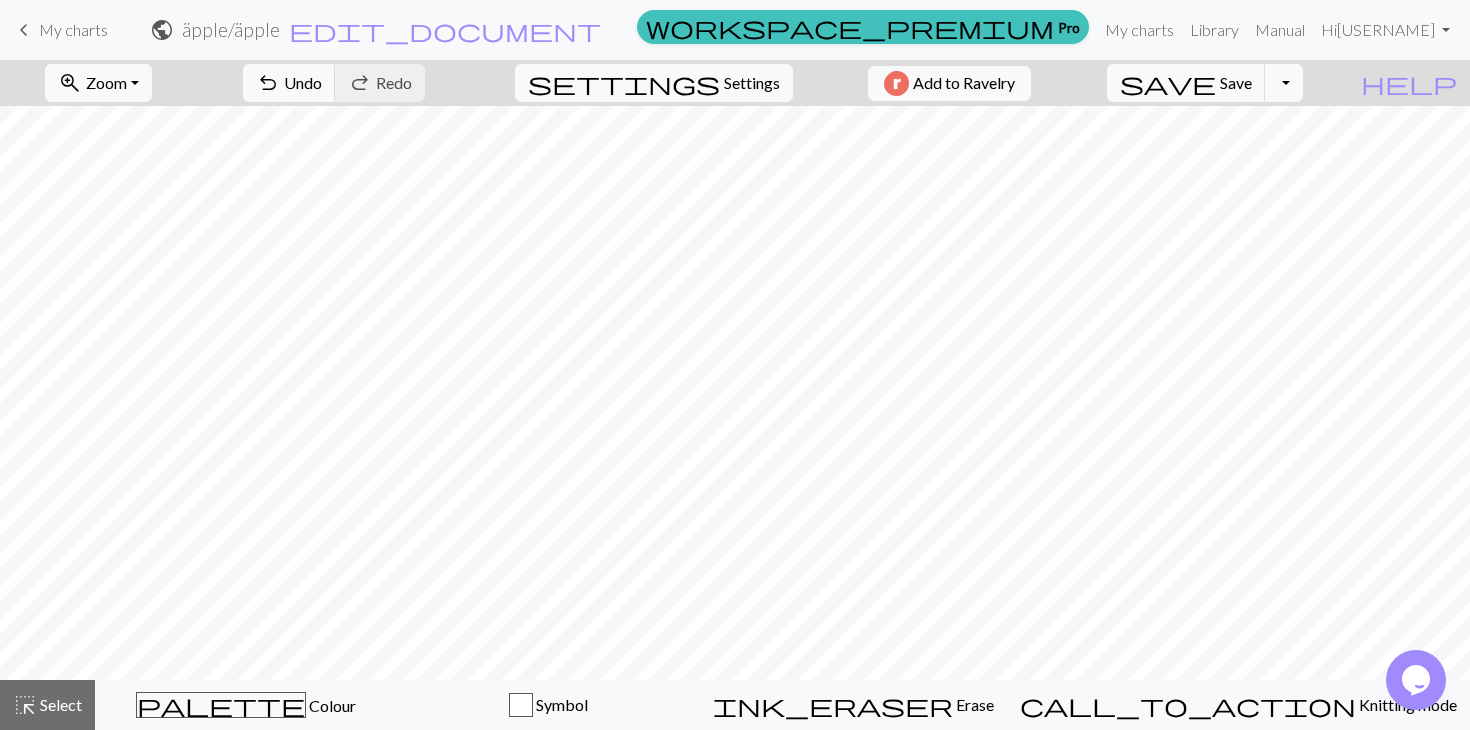 click on "My charts" at bounding box center (73, 29) 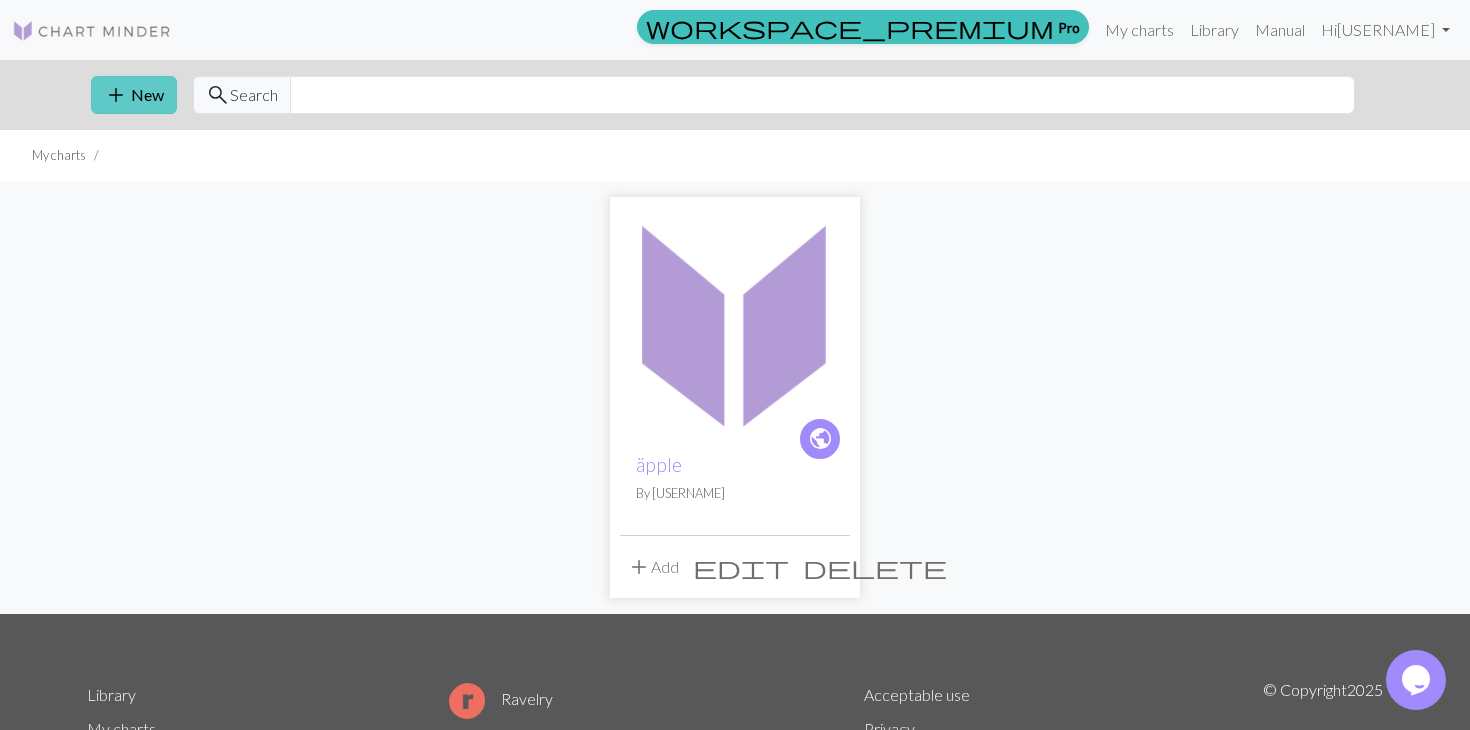 click on "add" at bounding box center (116, 95) 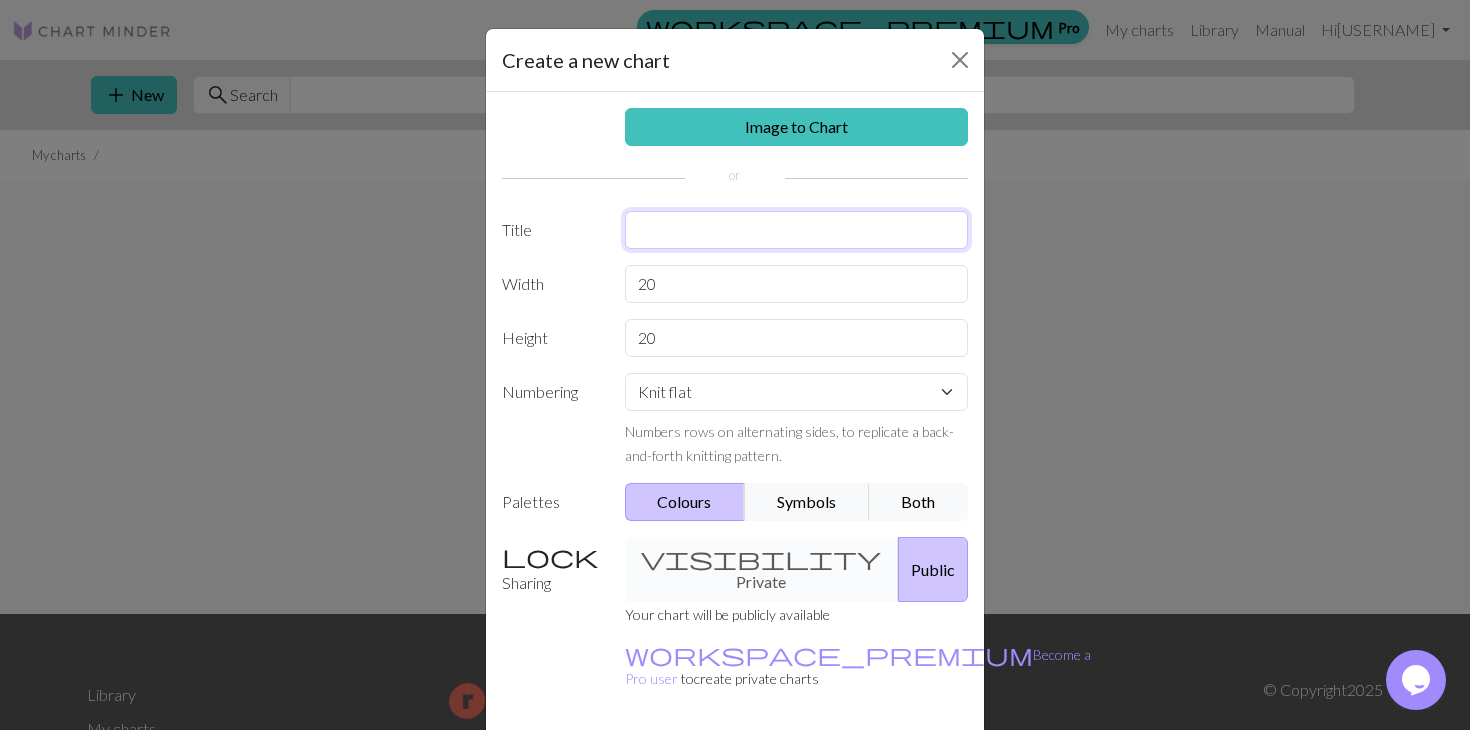 click at bounding box center (797, 230) 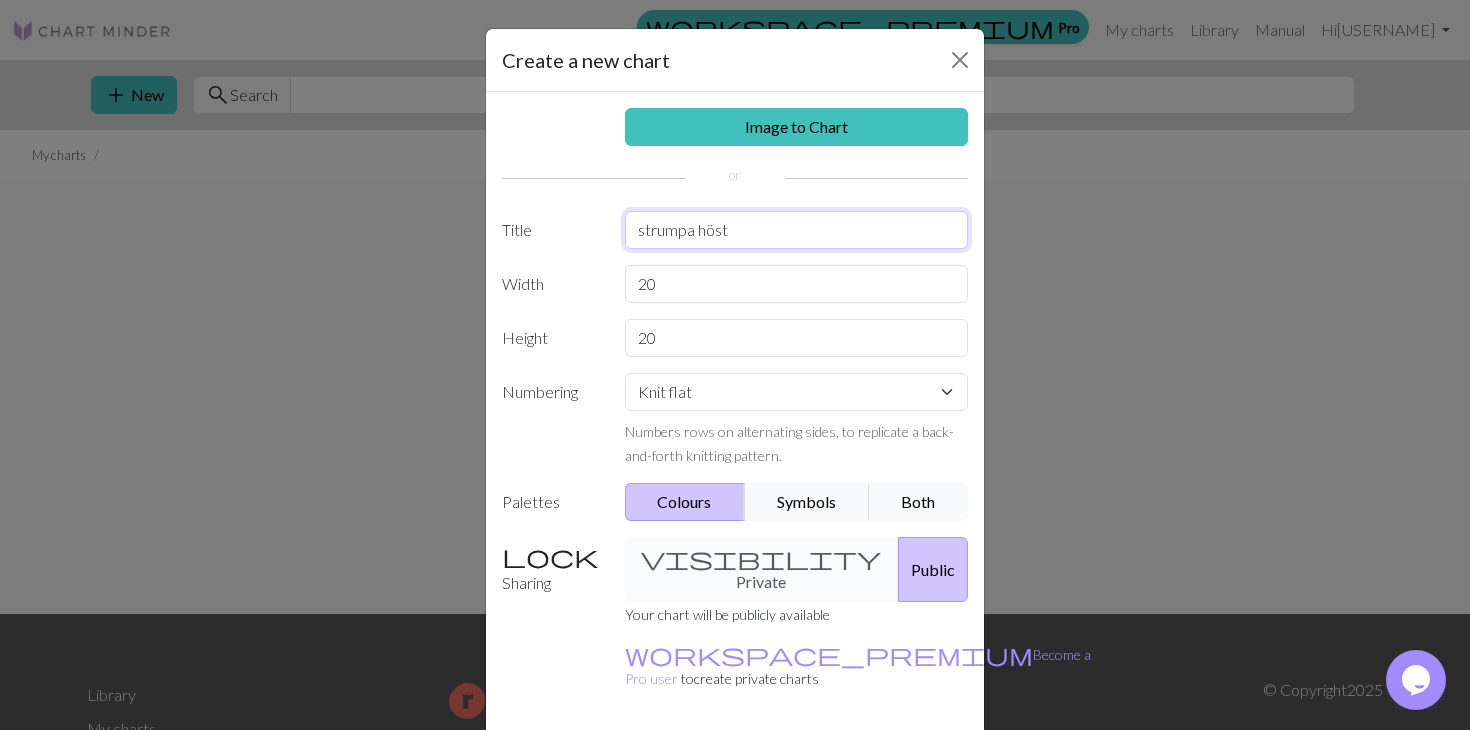 type on "strumpa höst" 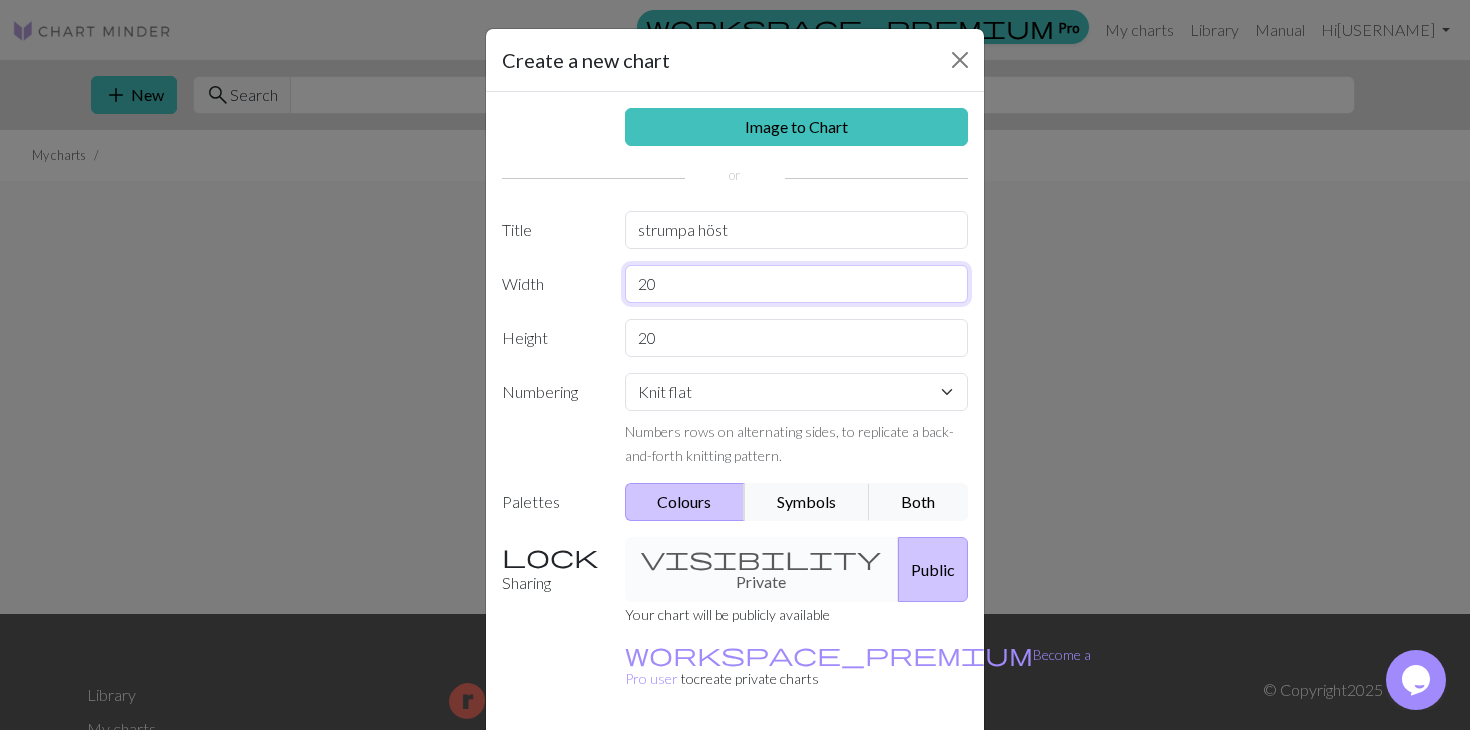 click on "20" at bounding box center (797, 284) 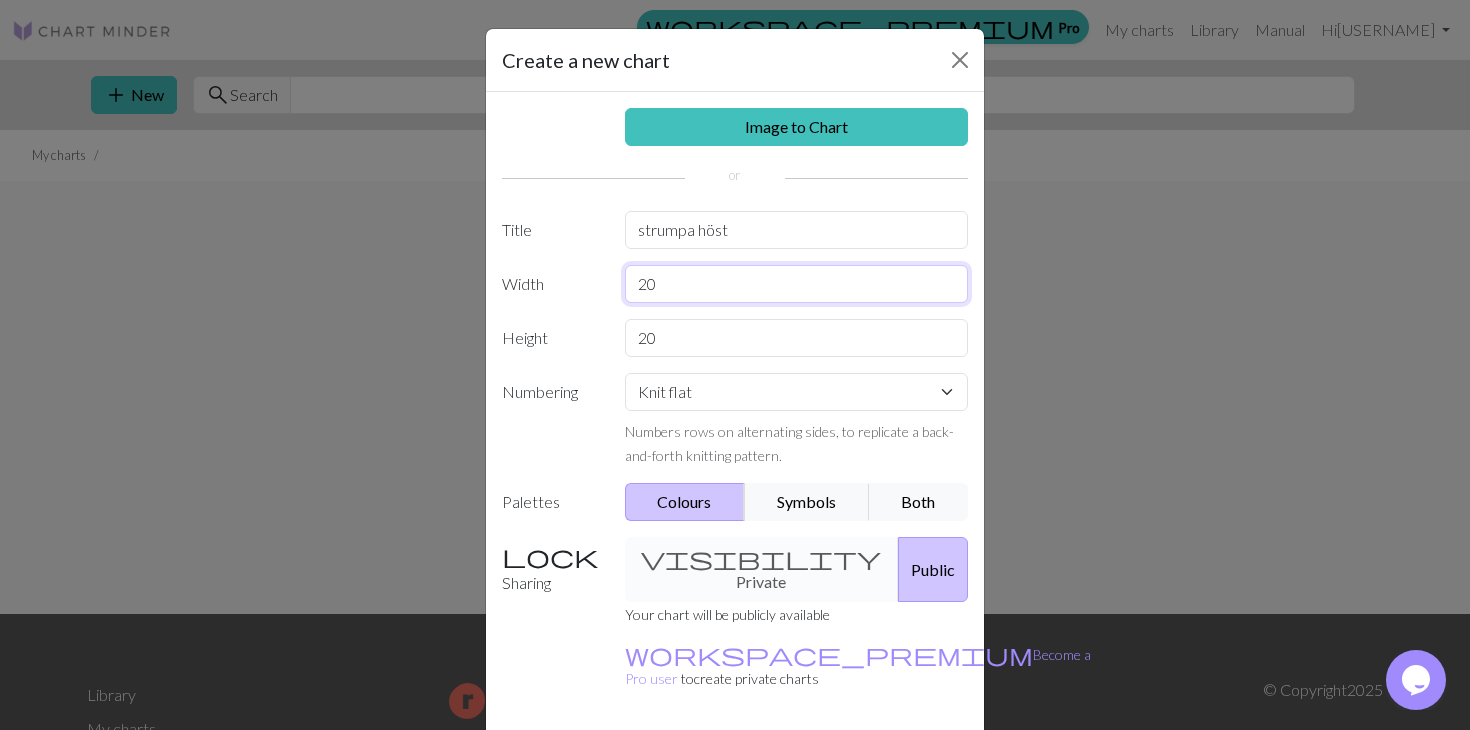 type on "2" 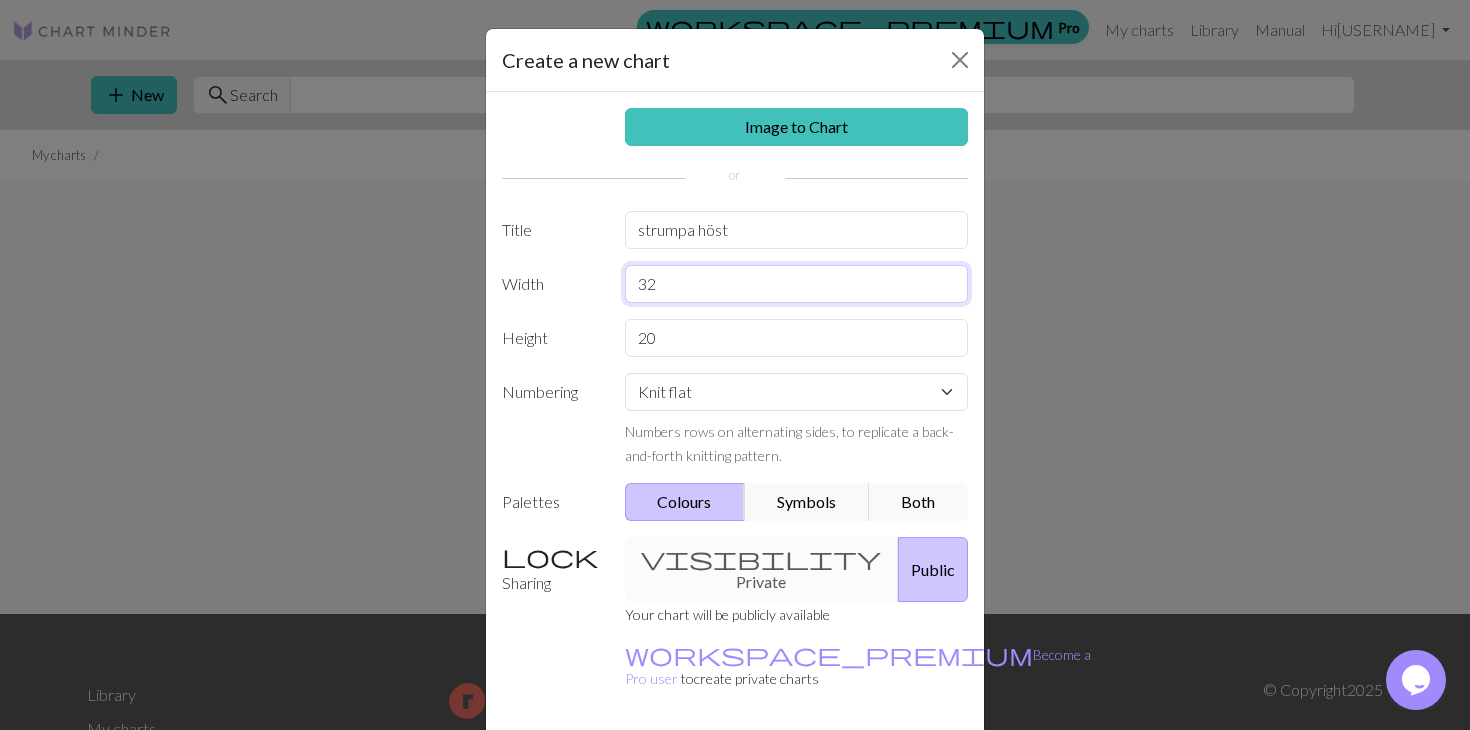 type on "32" 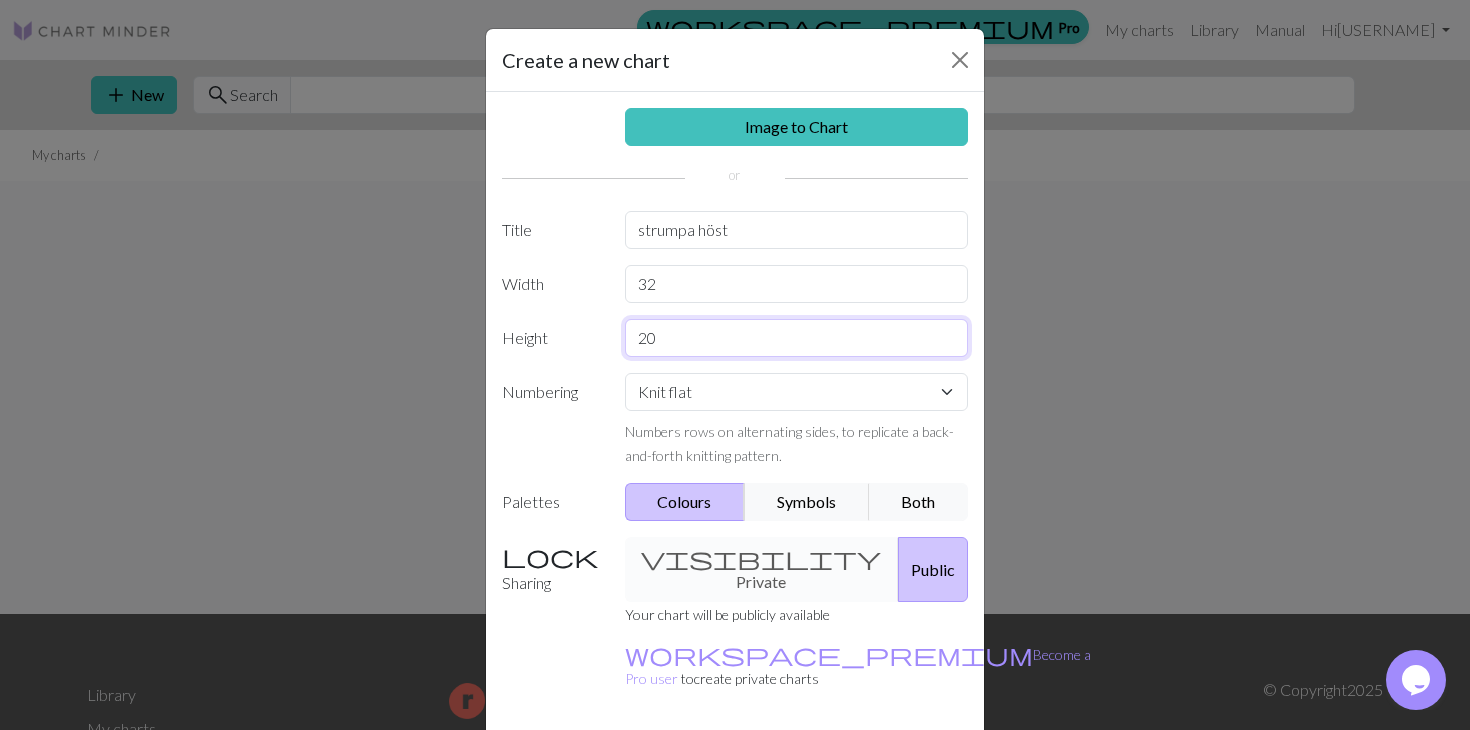 click on "20" at bounding box center [797, 338] 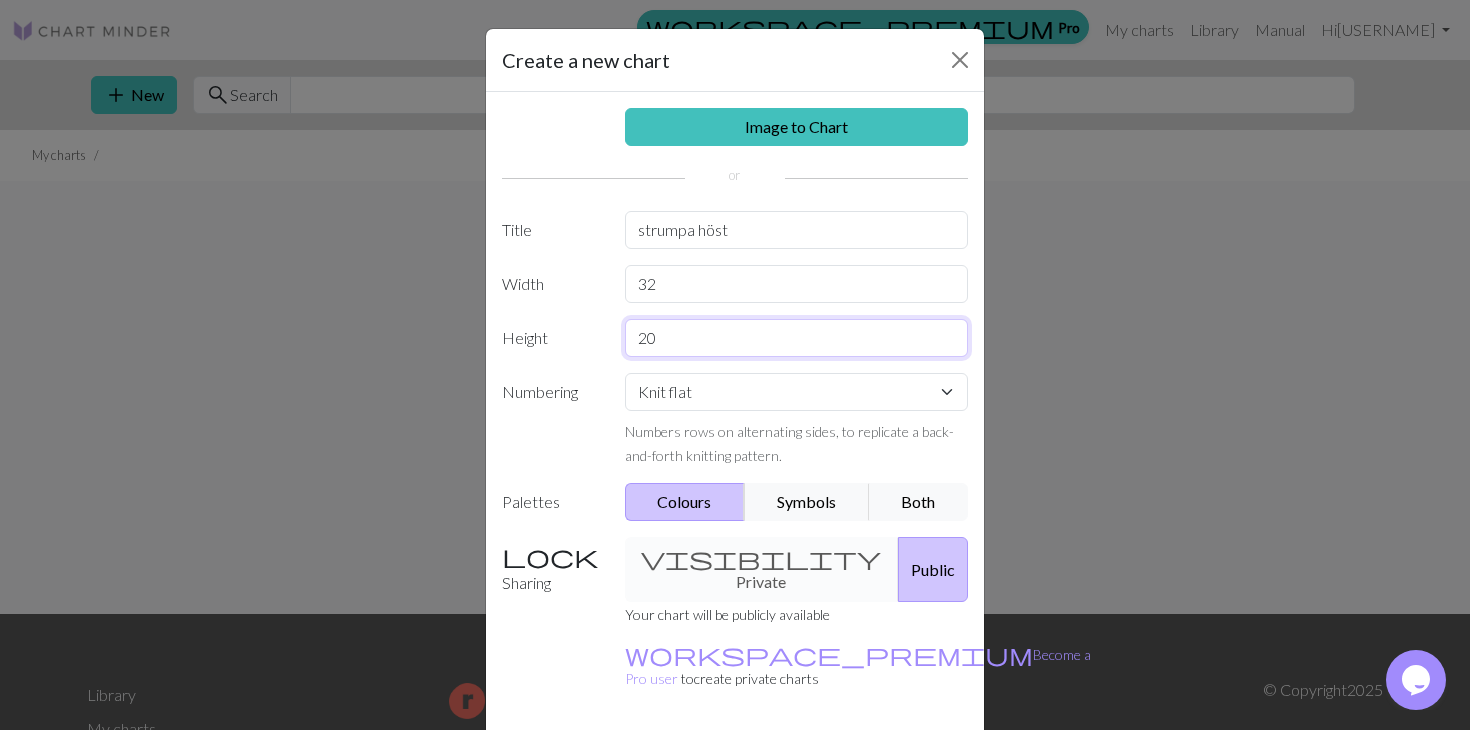 type on "2" 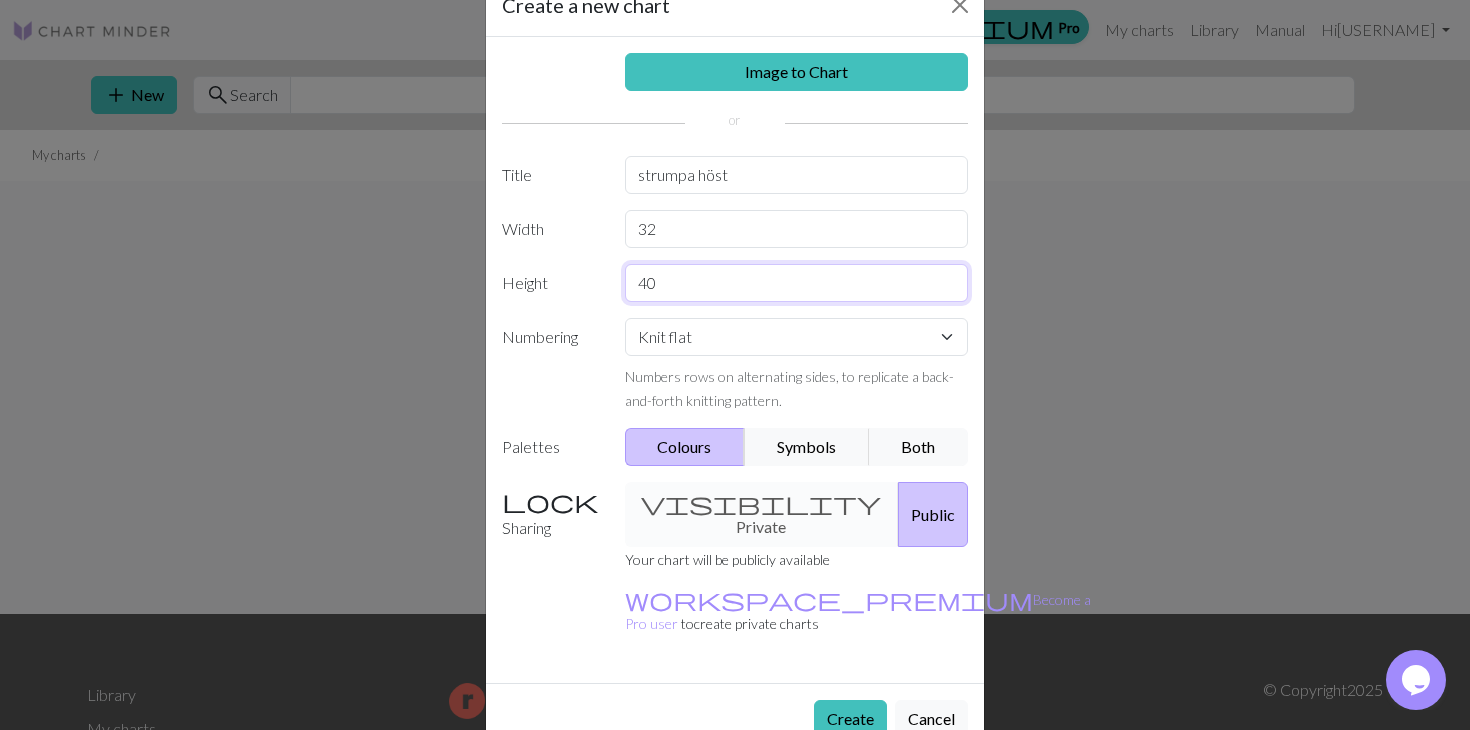 scroll, scrollTop: 59, scrollLeft: 0, axis: vertical 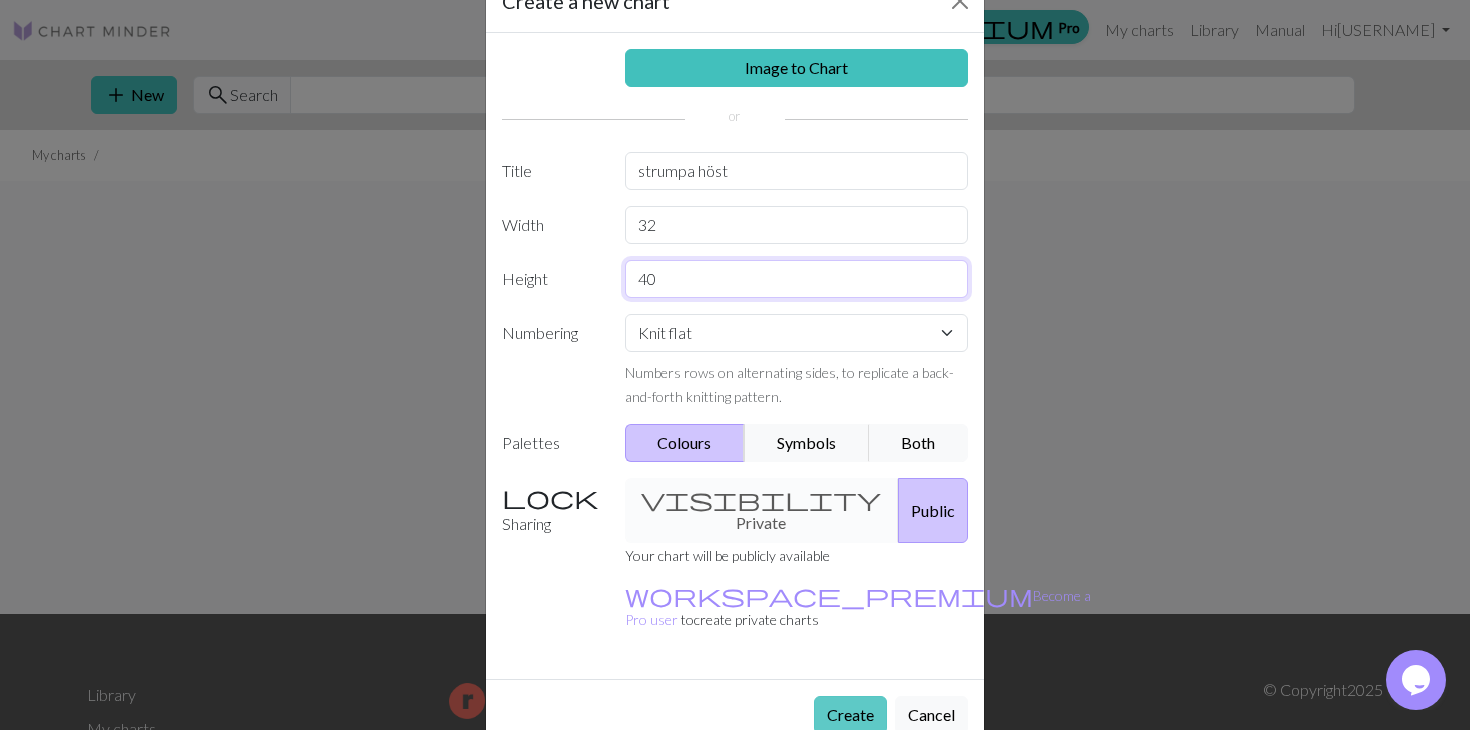 type on "40" 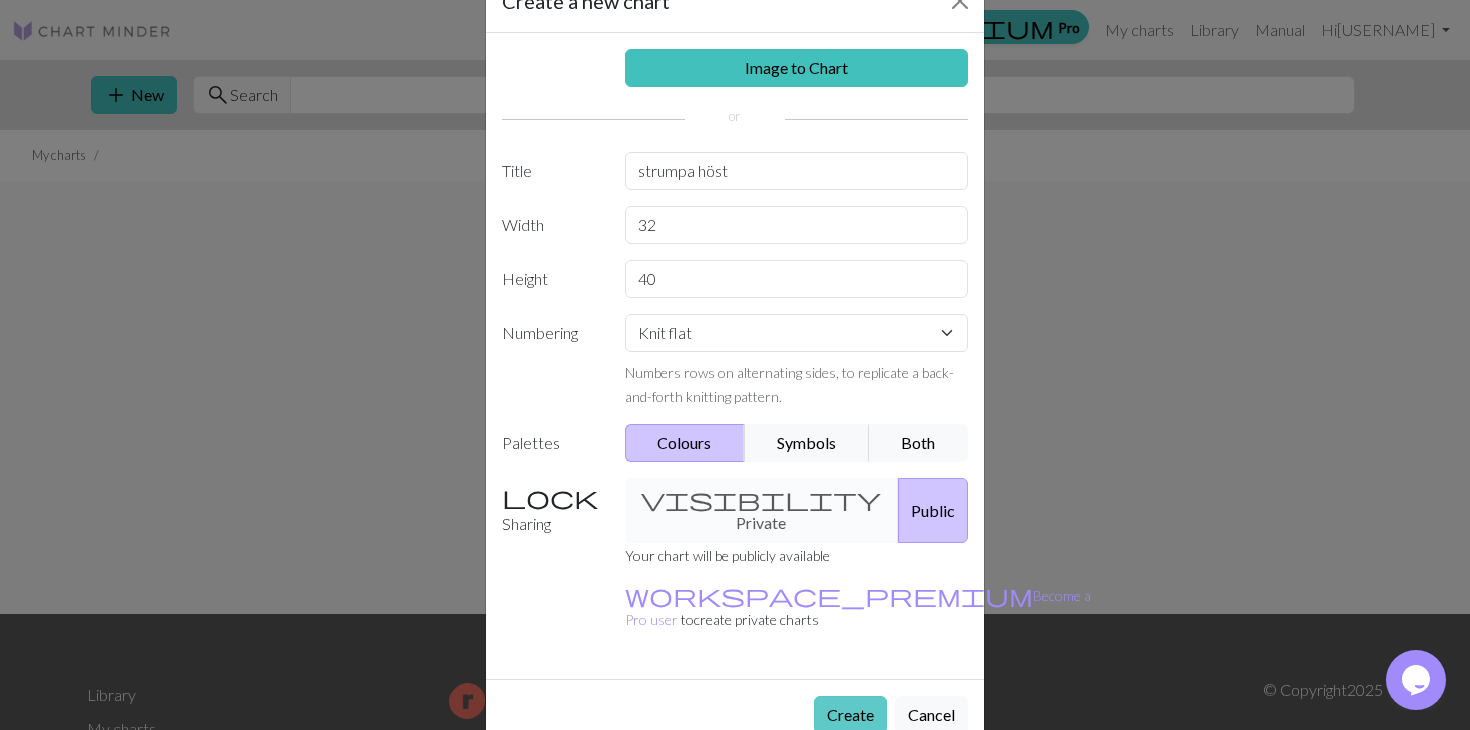 click on "Create" at bounding box center [850, 715] 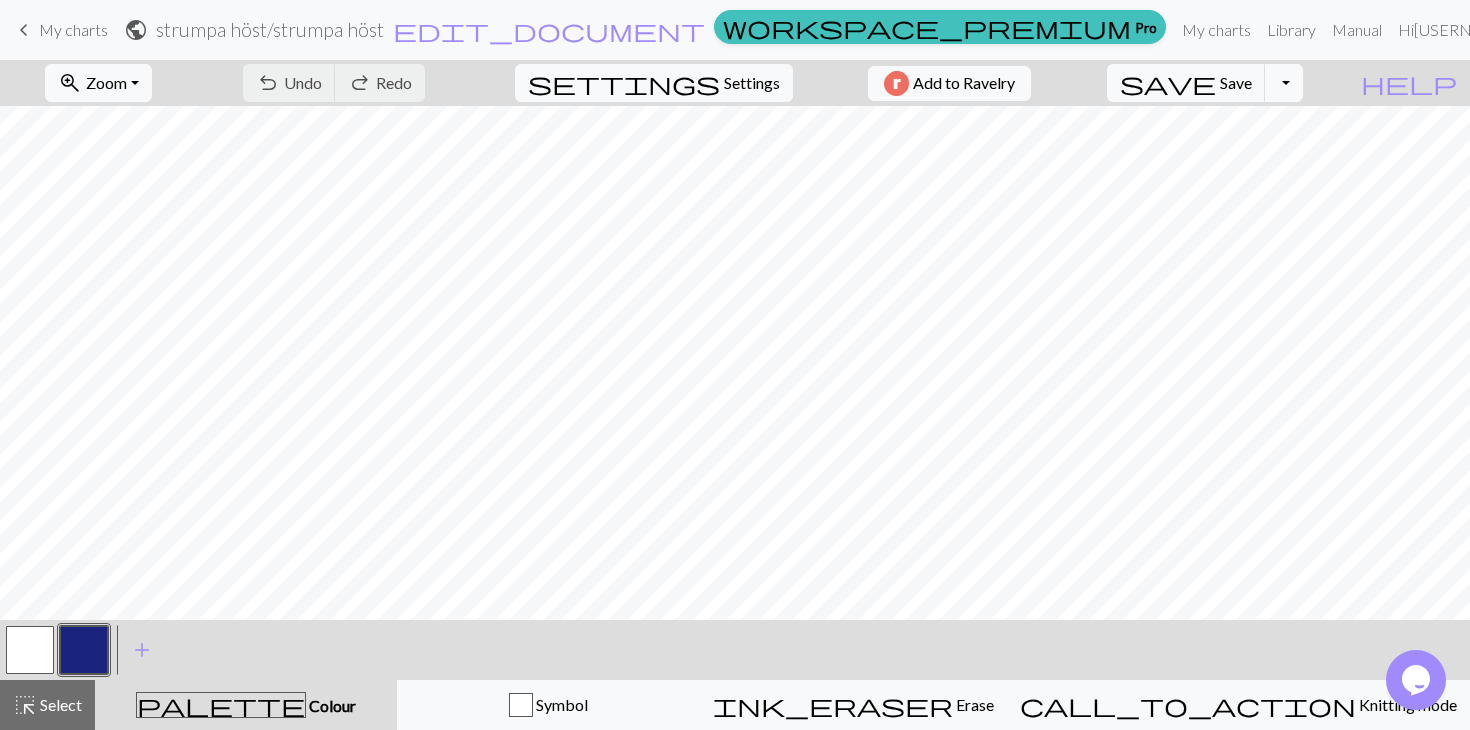 click at bounding box center (84, 650) 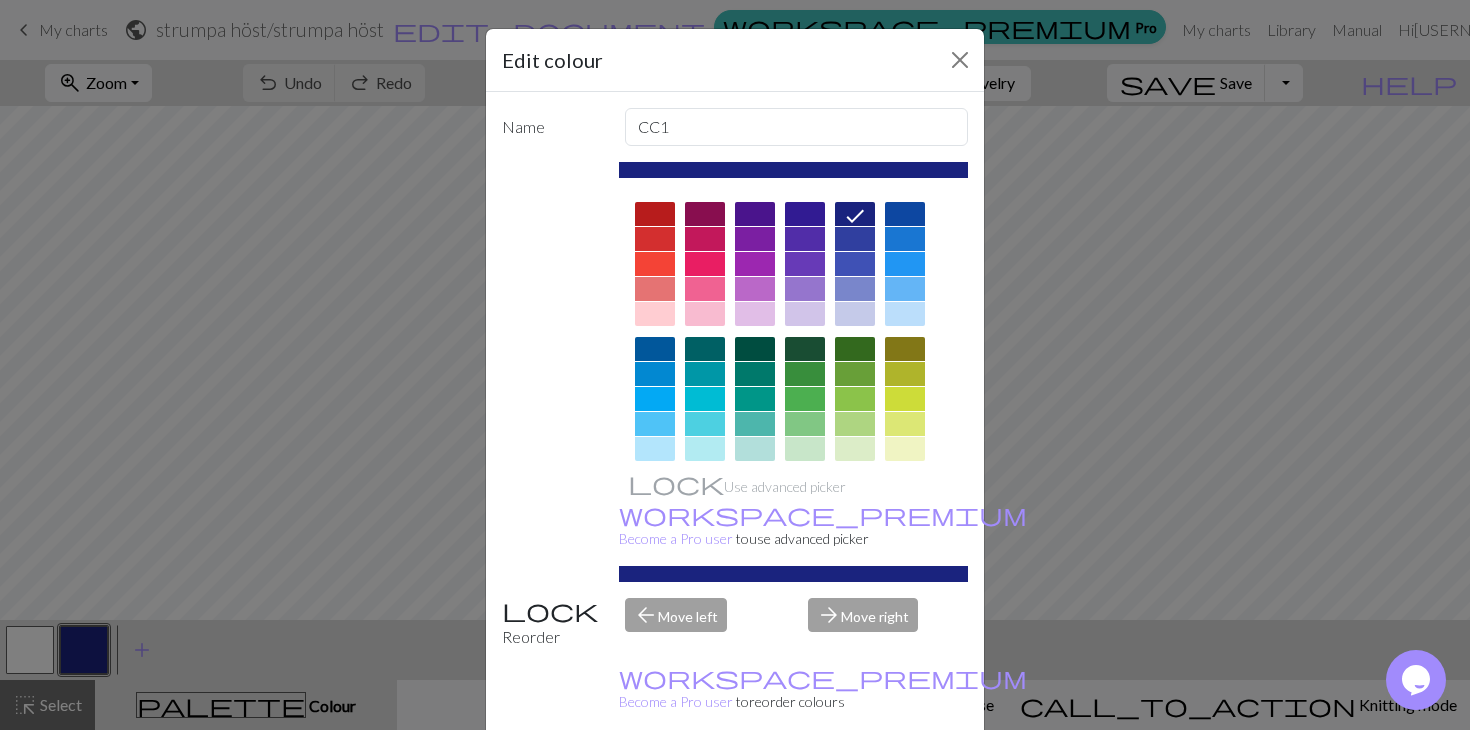 click at bounding box center [655, 214] 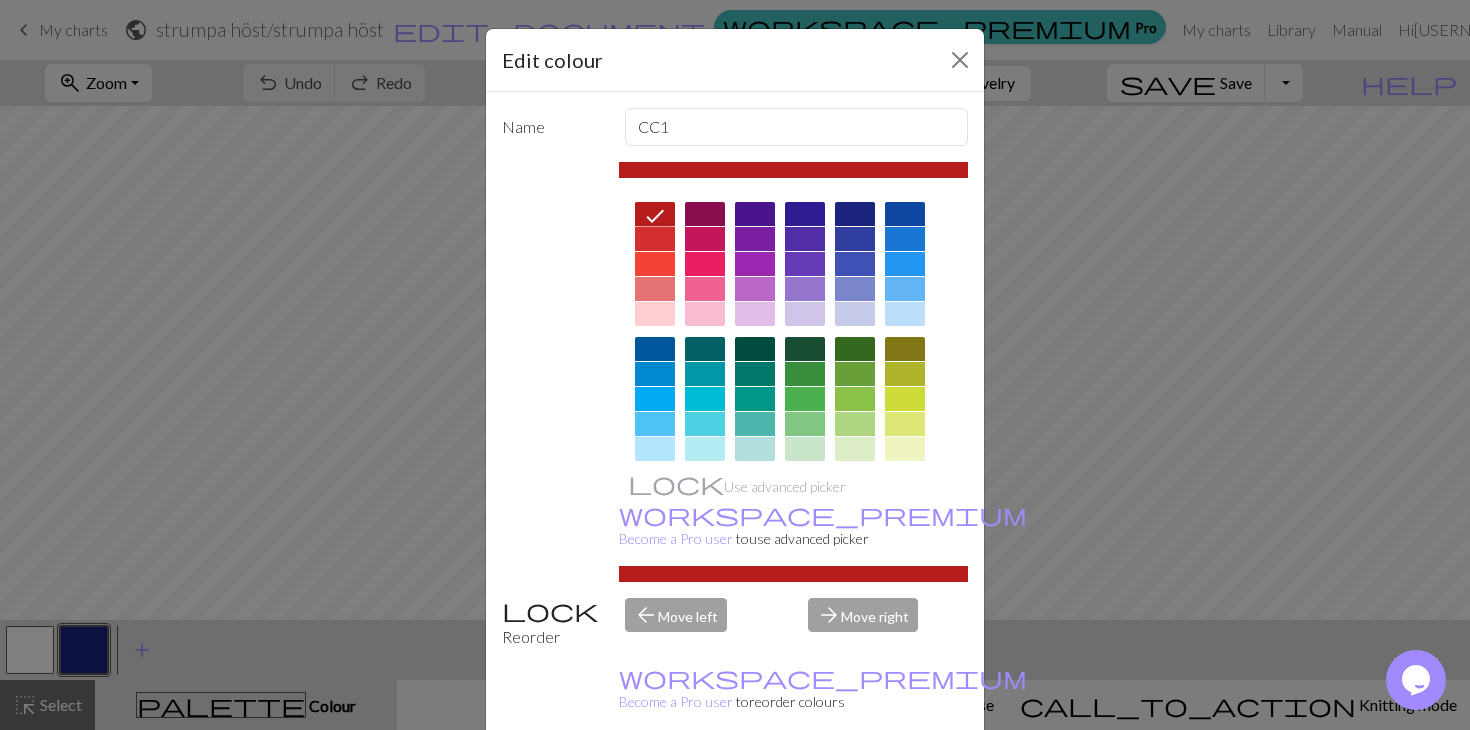 click on "arrow_back Move left" at bounding box center (705, 623) 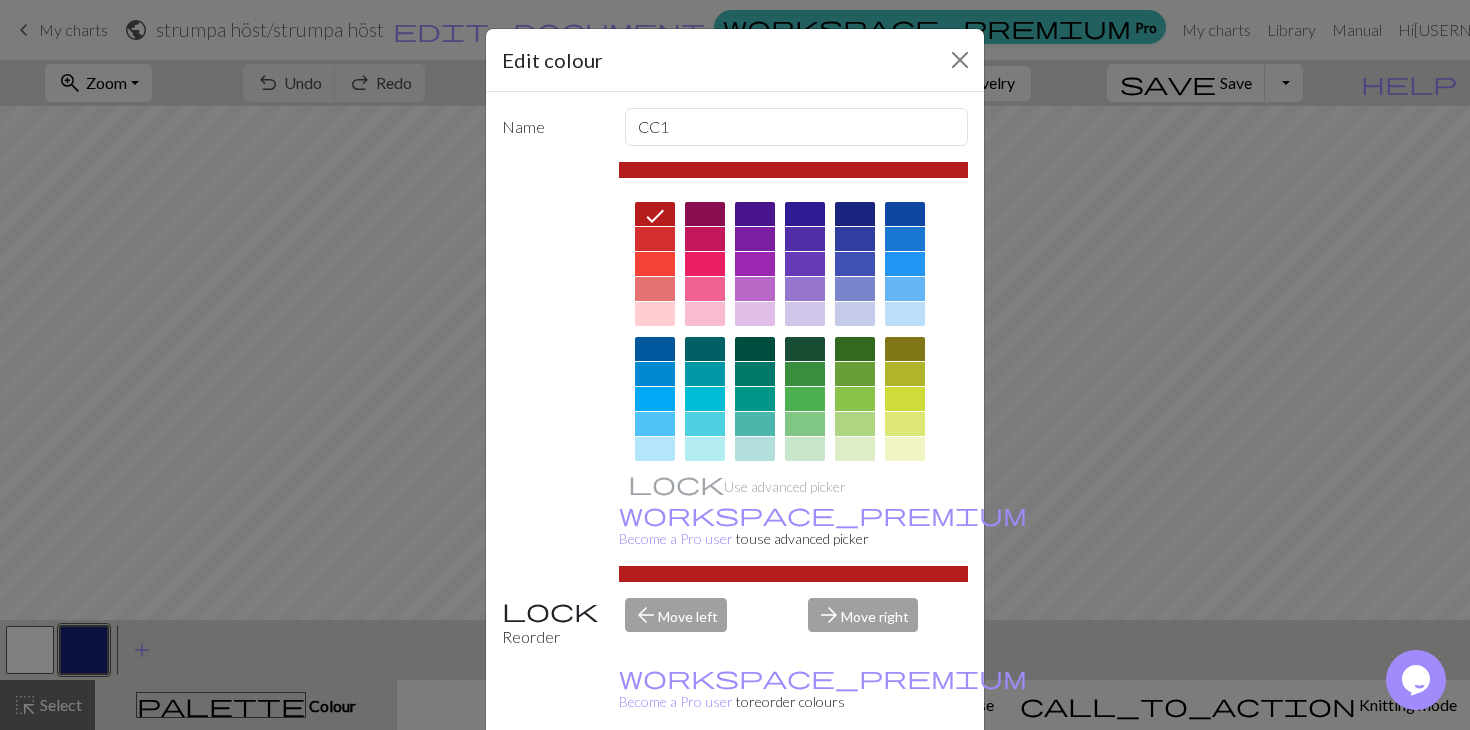 click on "arrow_forward Move right" at bounding box center (888, 623) 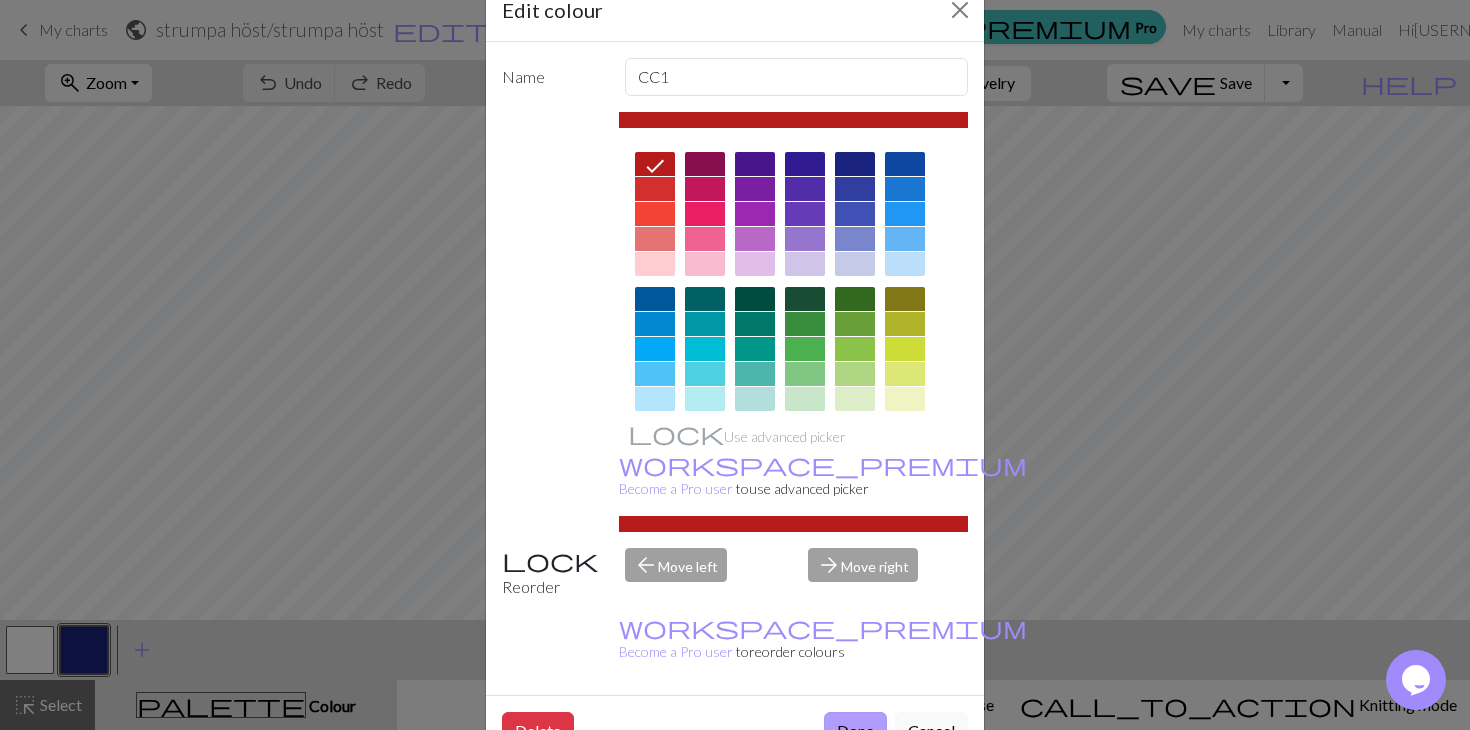 click on "Done" at bounding box center (855, 731) 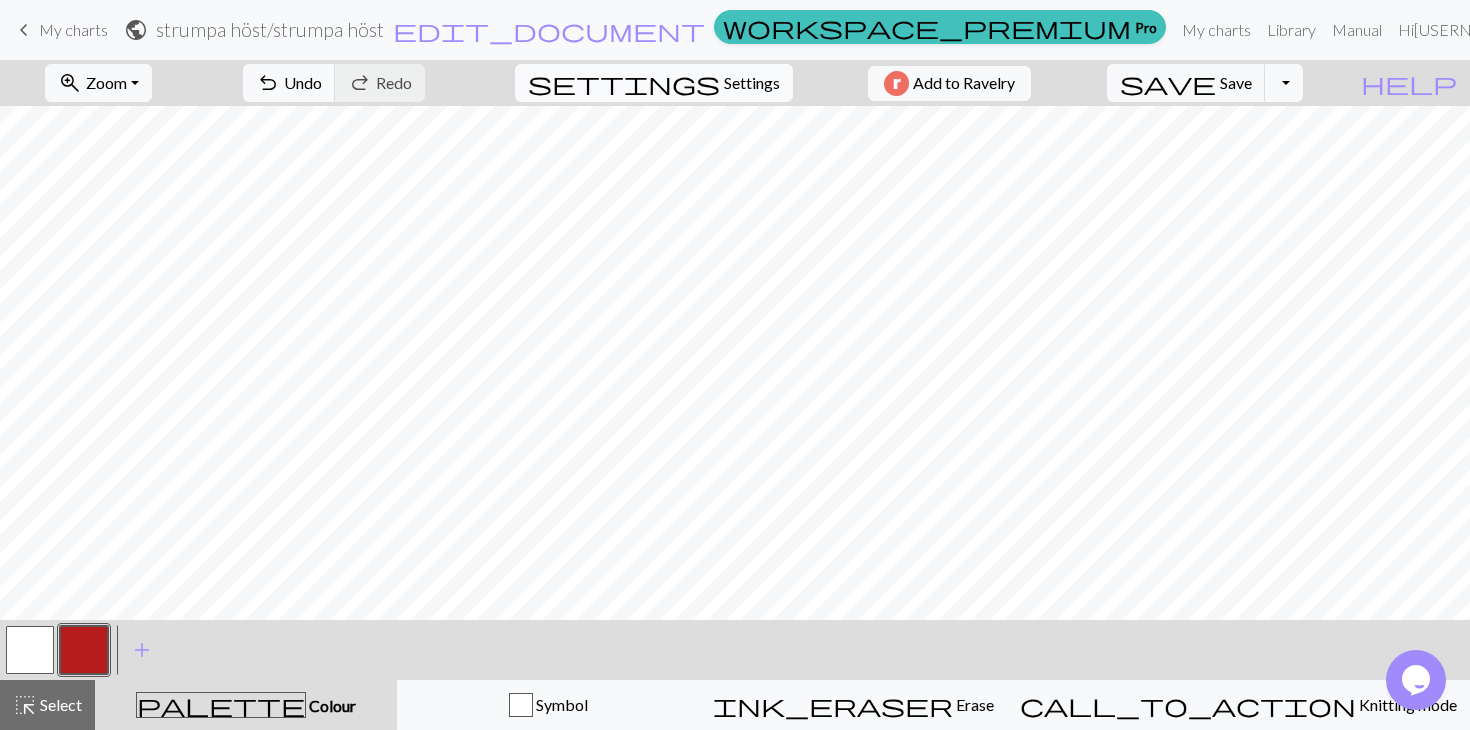 click on "settings  Settings" at bounding box center [654, 83] 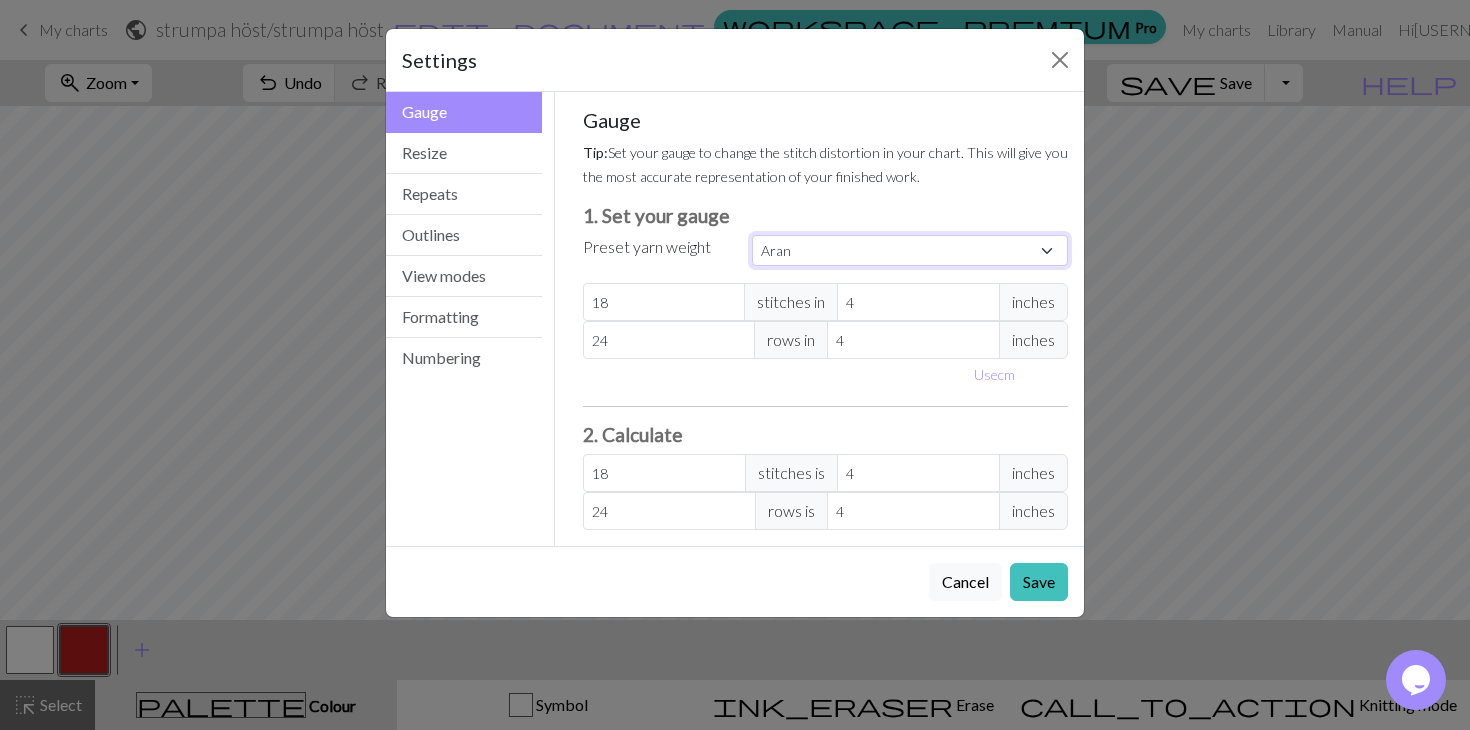 click on "Custom Square Lace Light Fingering Fingering Sport Double knit Worsted Aran Bulky Super Bulky" at bounding box center [910, 250] 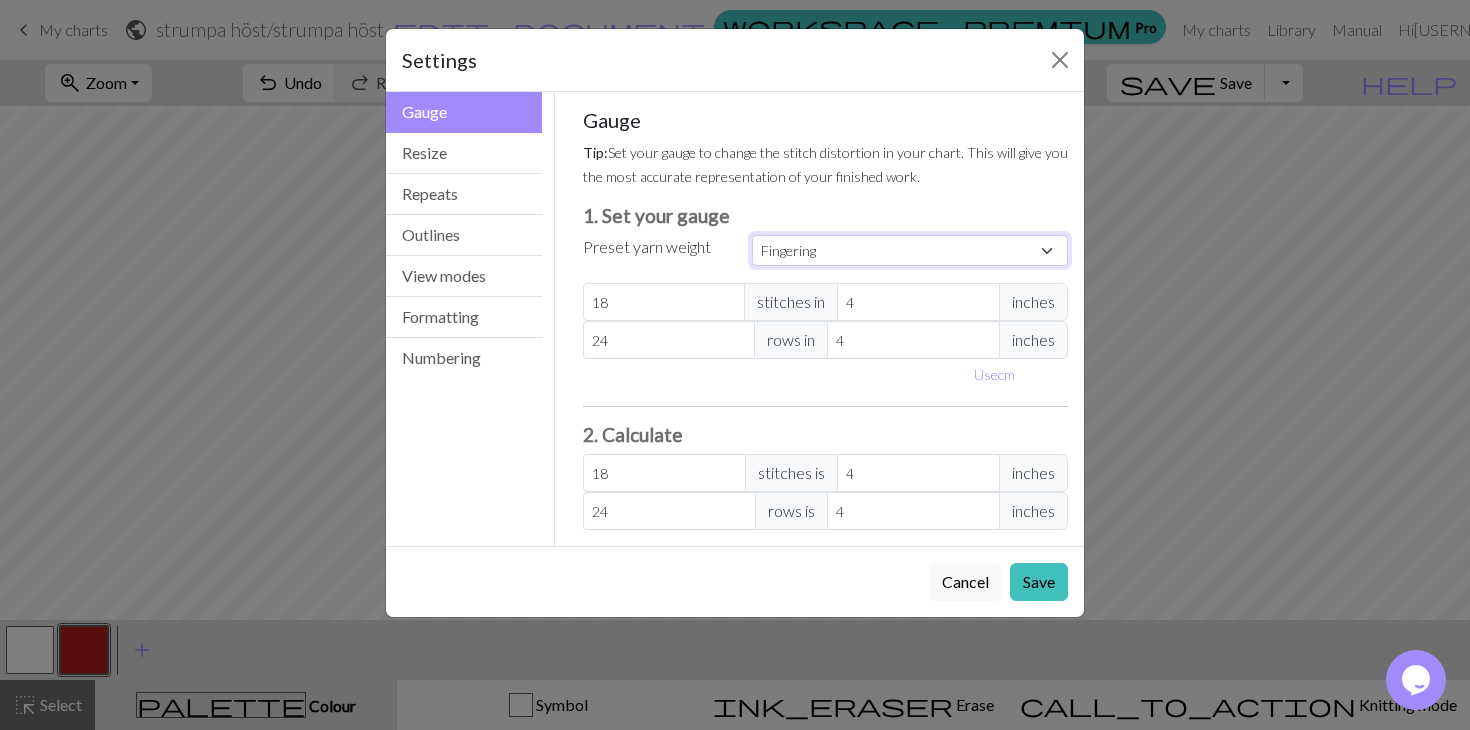 type on "28" 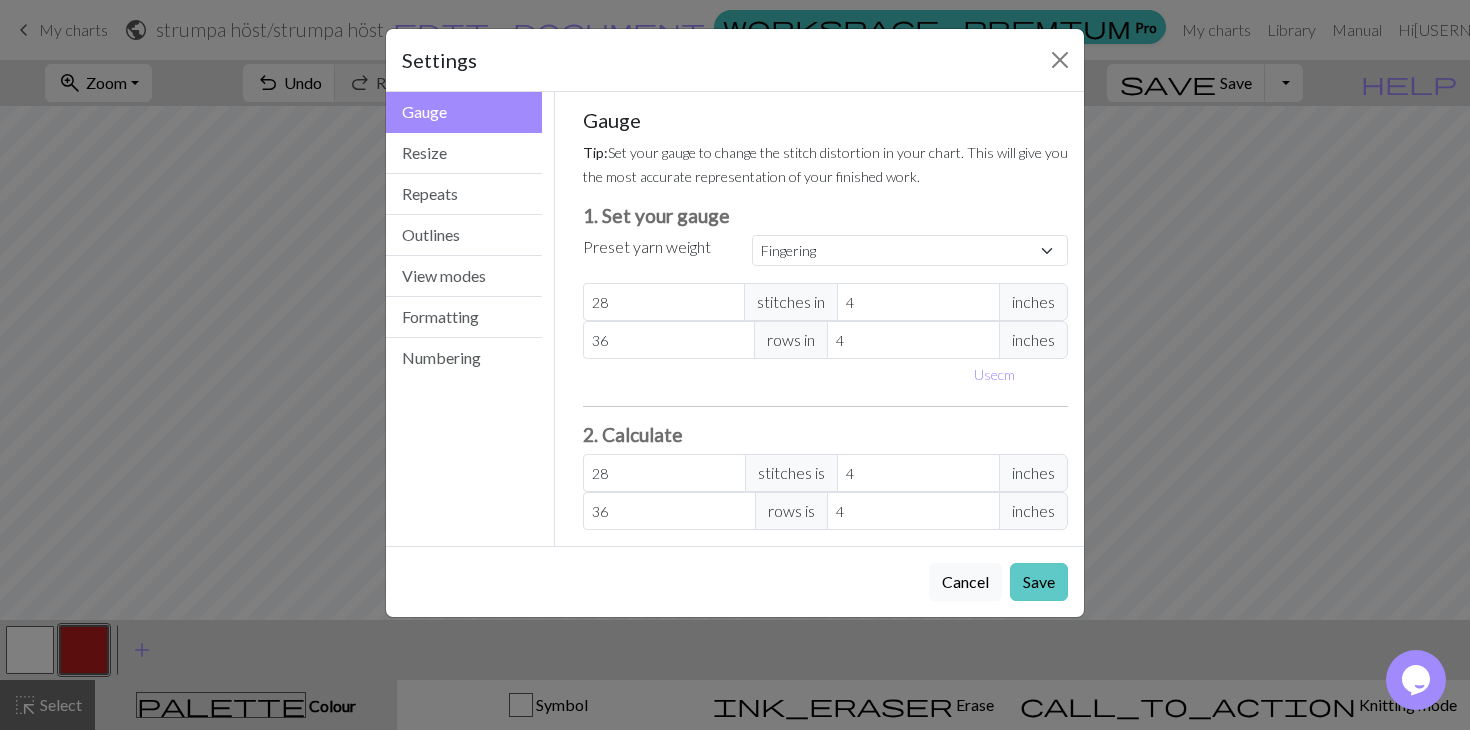 click on "Save" at bounding box center [1039, 582] 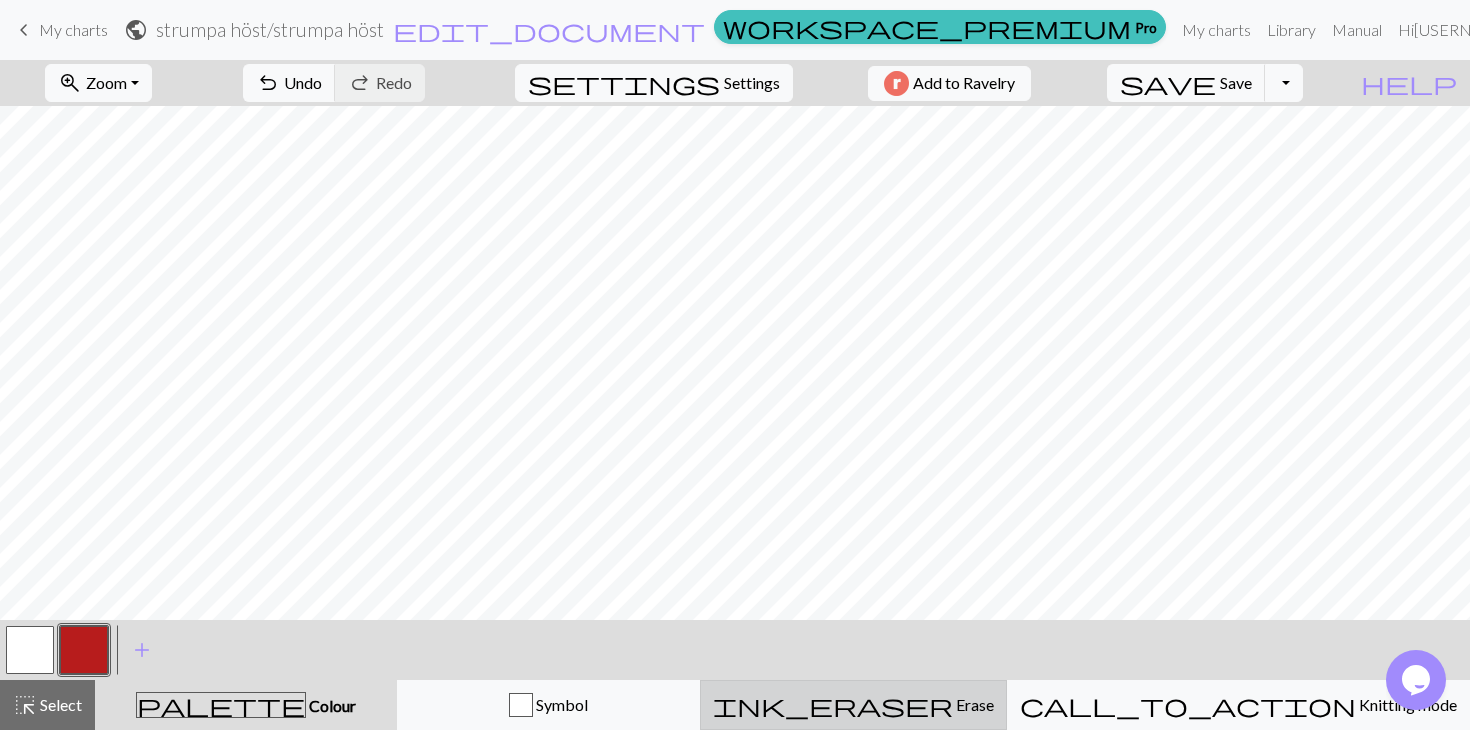 click on "ink_eraser" at bounding box center (833, 705) 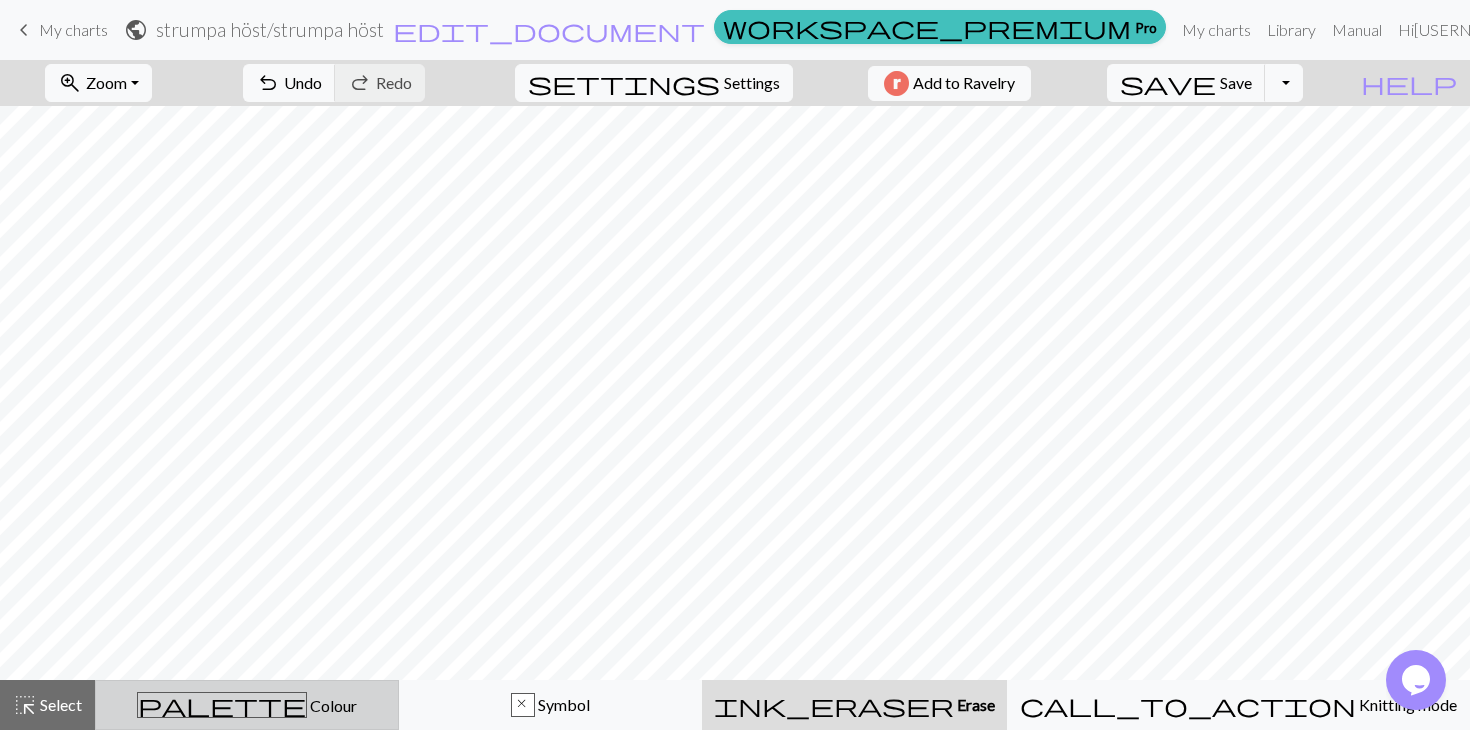 click on "palette   Colour   Colour" at bounding box center [247, 705] 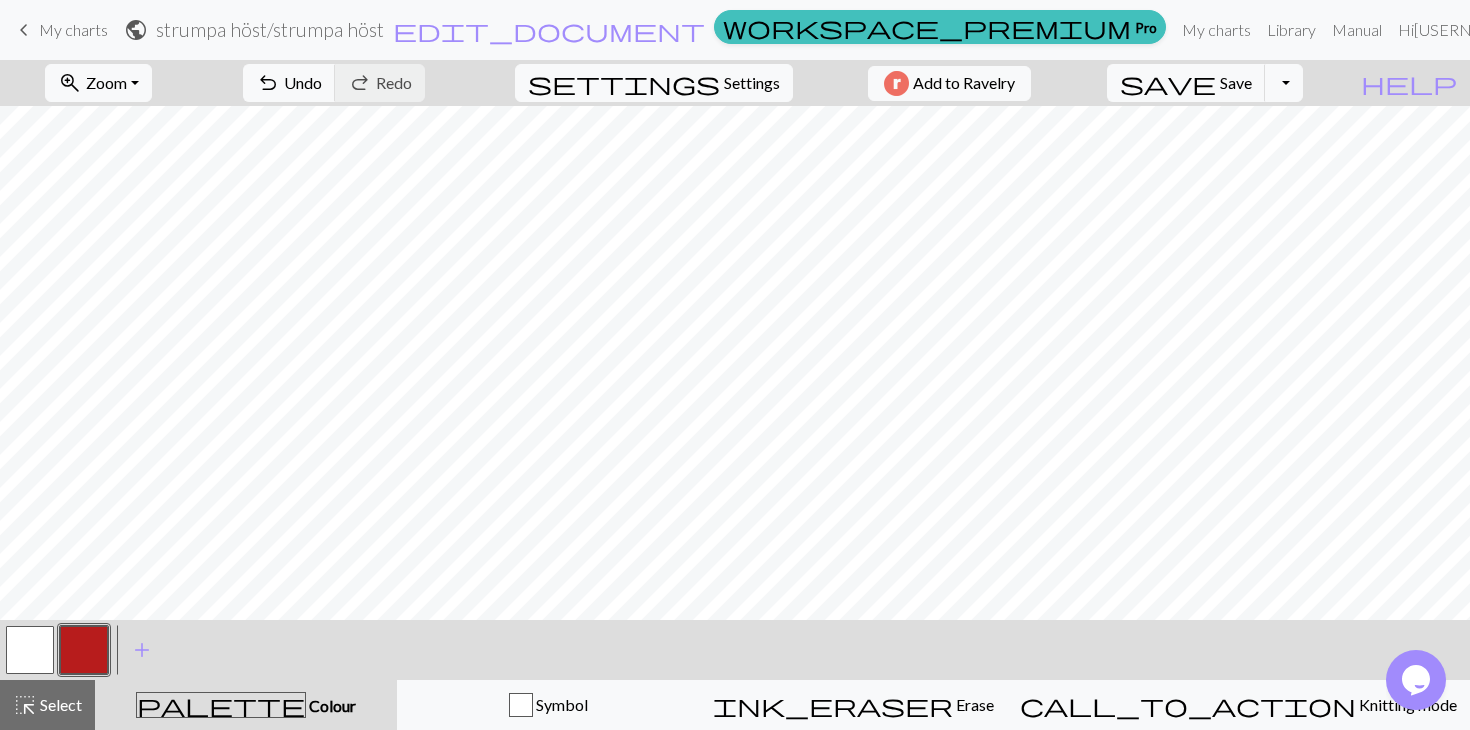 click at bounding box center (84, 650) 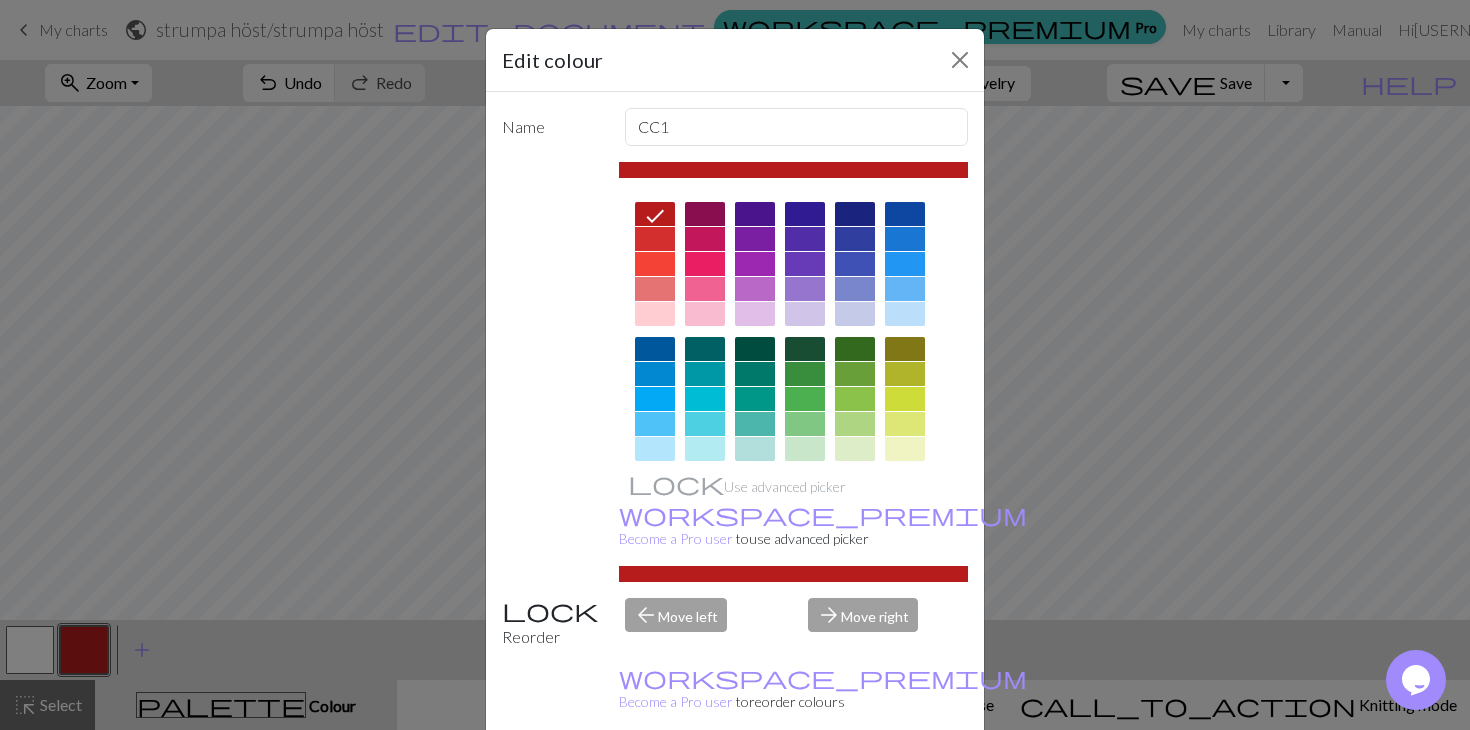 click on "Done" at bounding box center (855, 781) 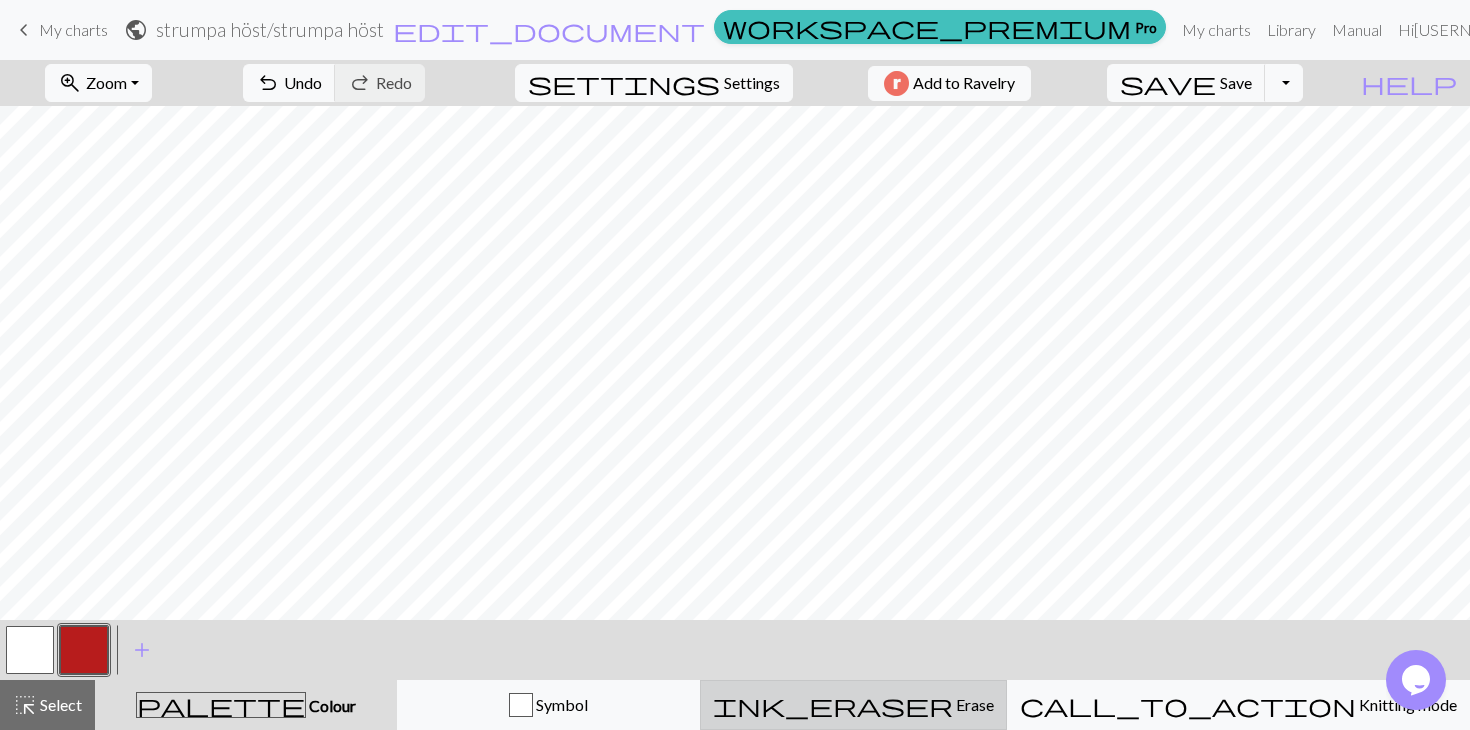 click on "ink_eraser   Erase   Erase" at bounding box center [853, 705] 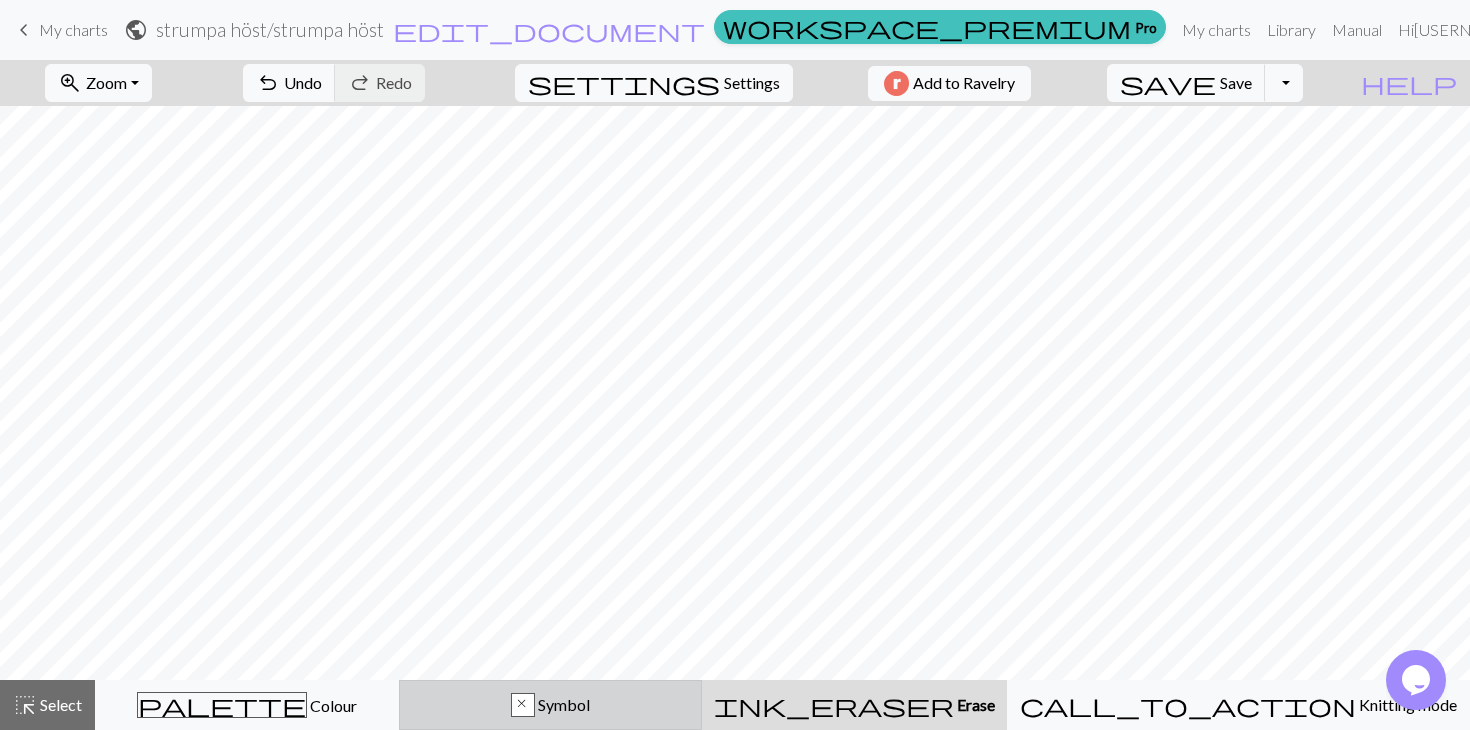 click on "x   Symbol" at bounding box center [551, 705] 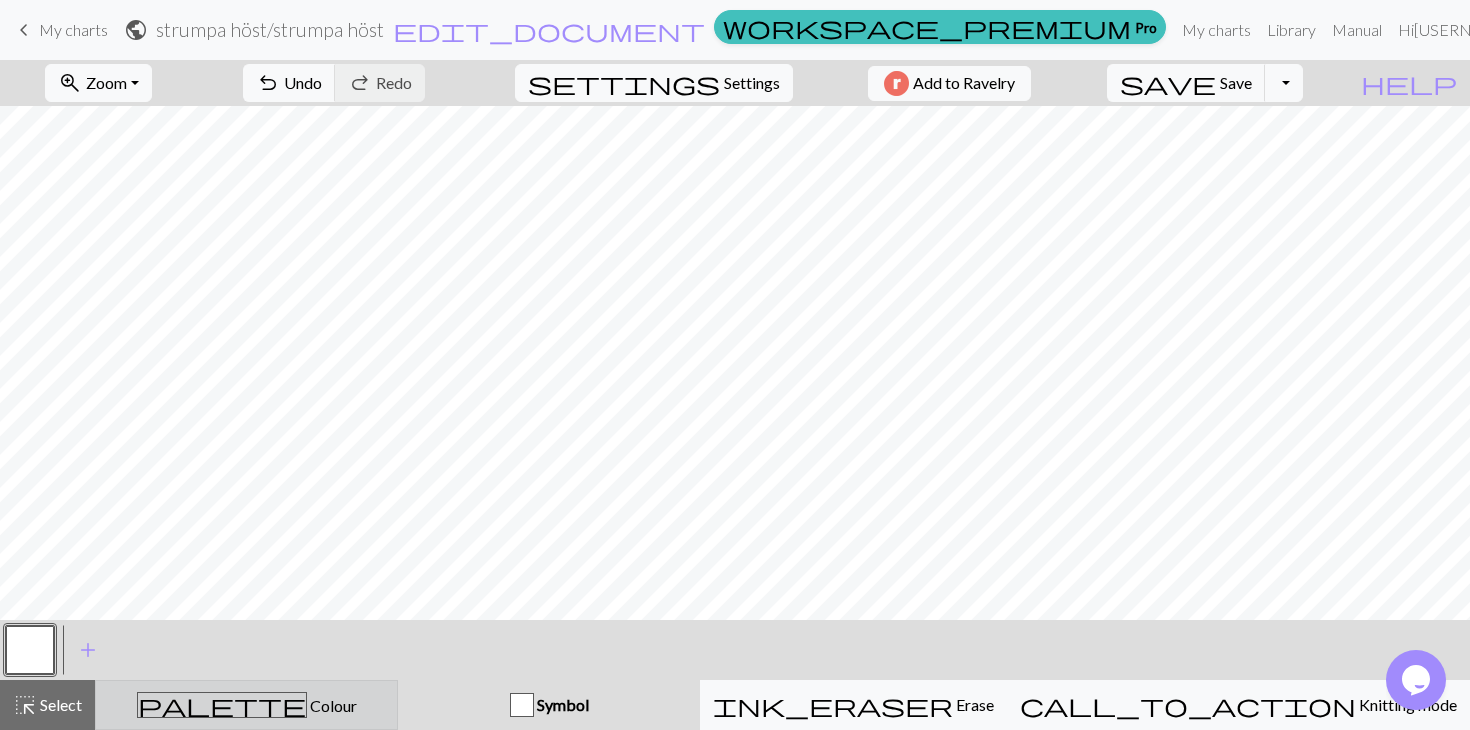 click on "palette   Colour   Colour" at bounding box center [246, 705] 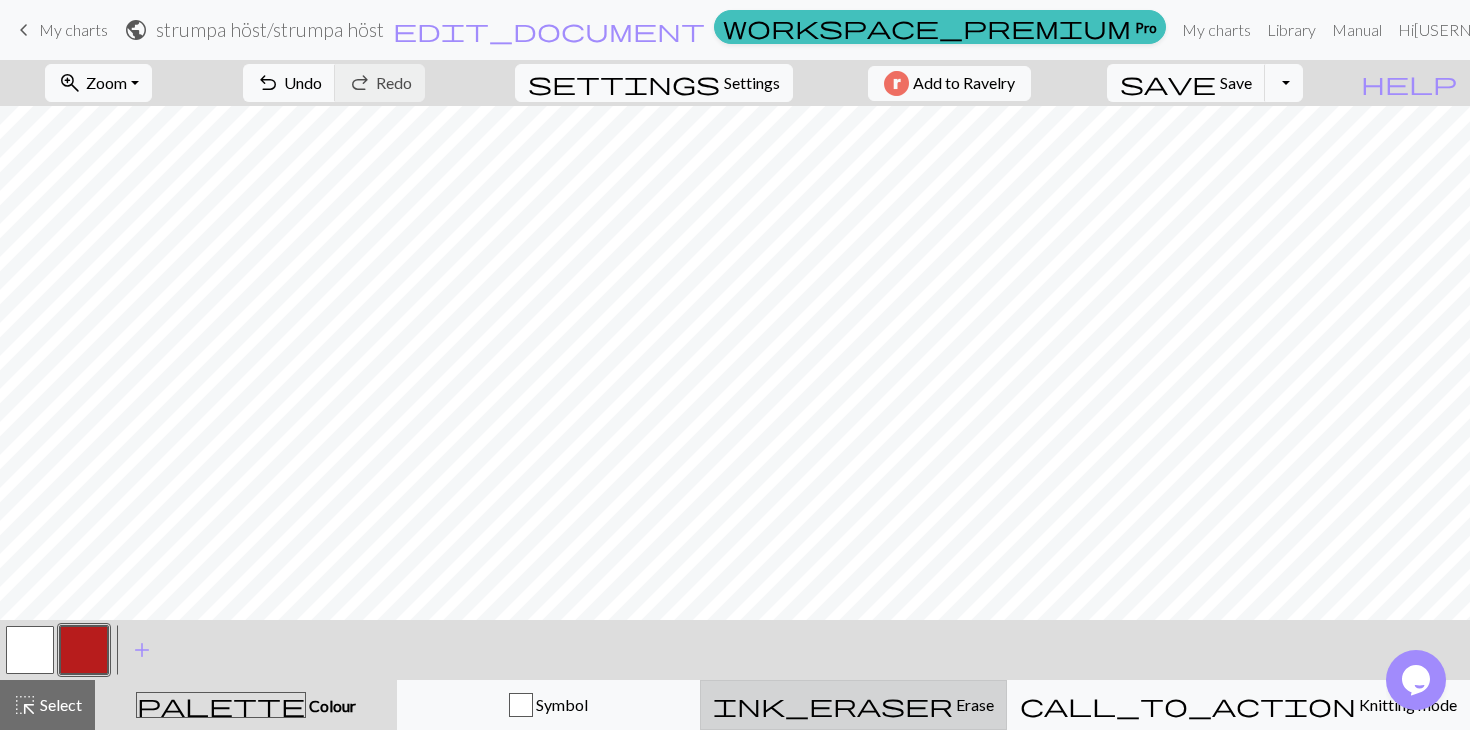 click on "Erase" at bounding box center [973, 704] 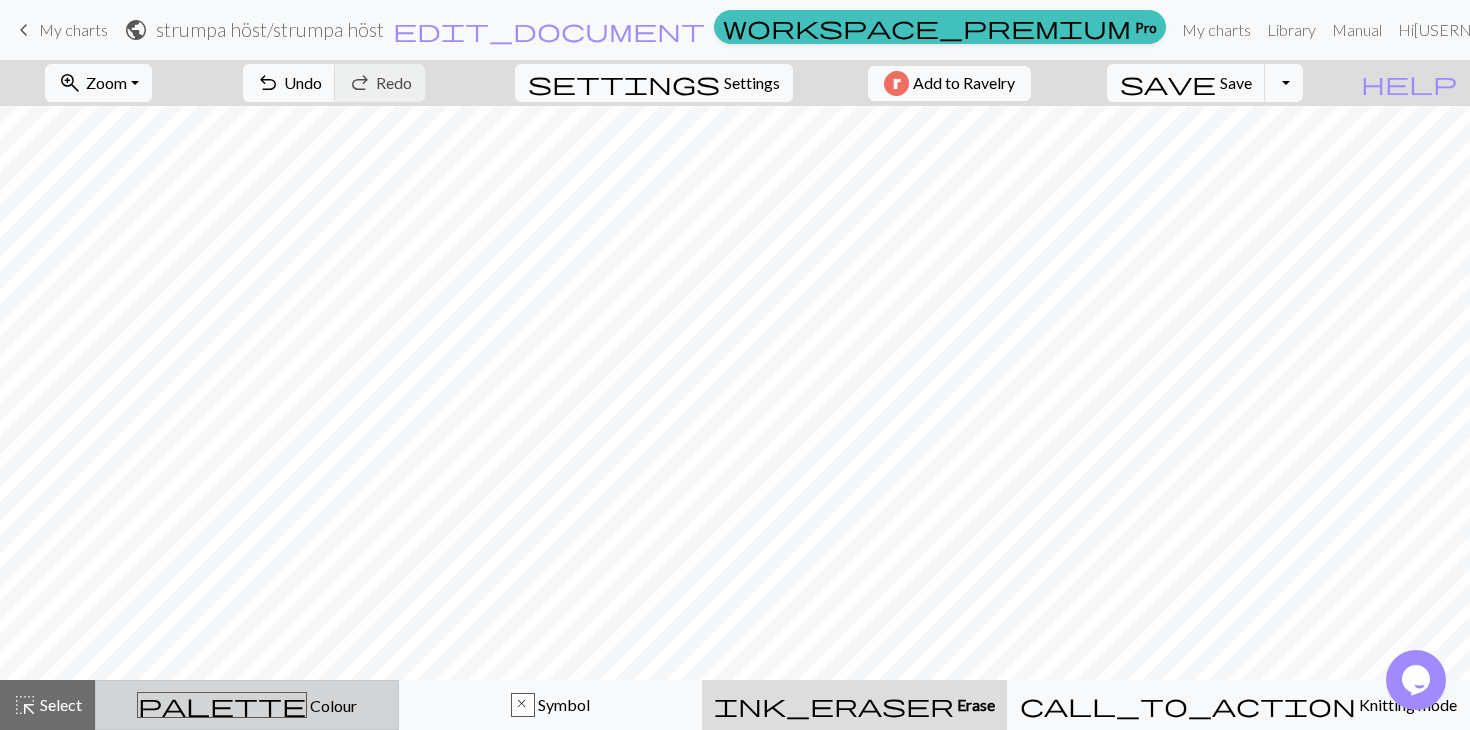 click on "palette" at bounding box center [222, 705] 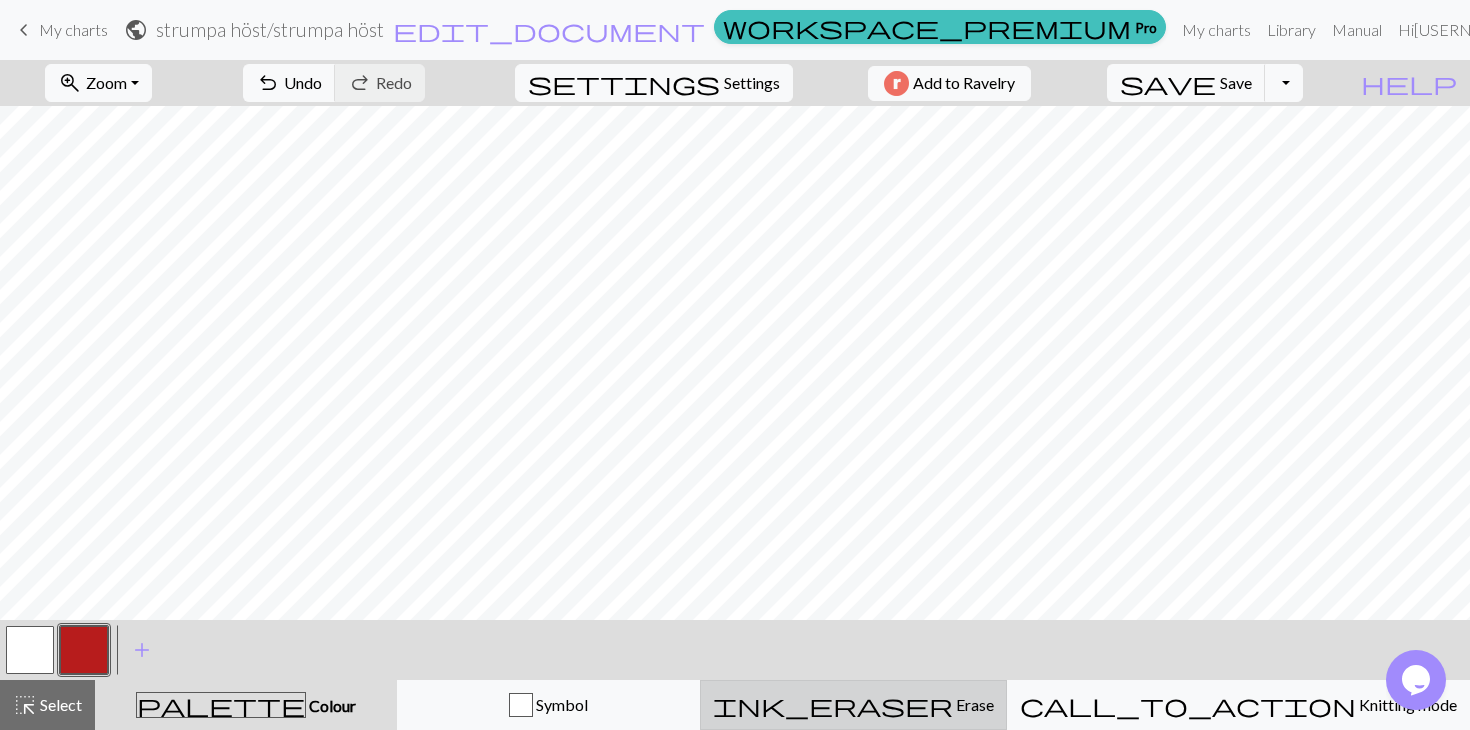 click on "Erase" at bounding box center [973, 704] 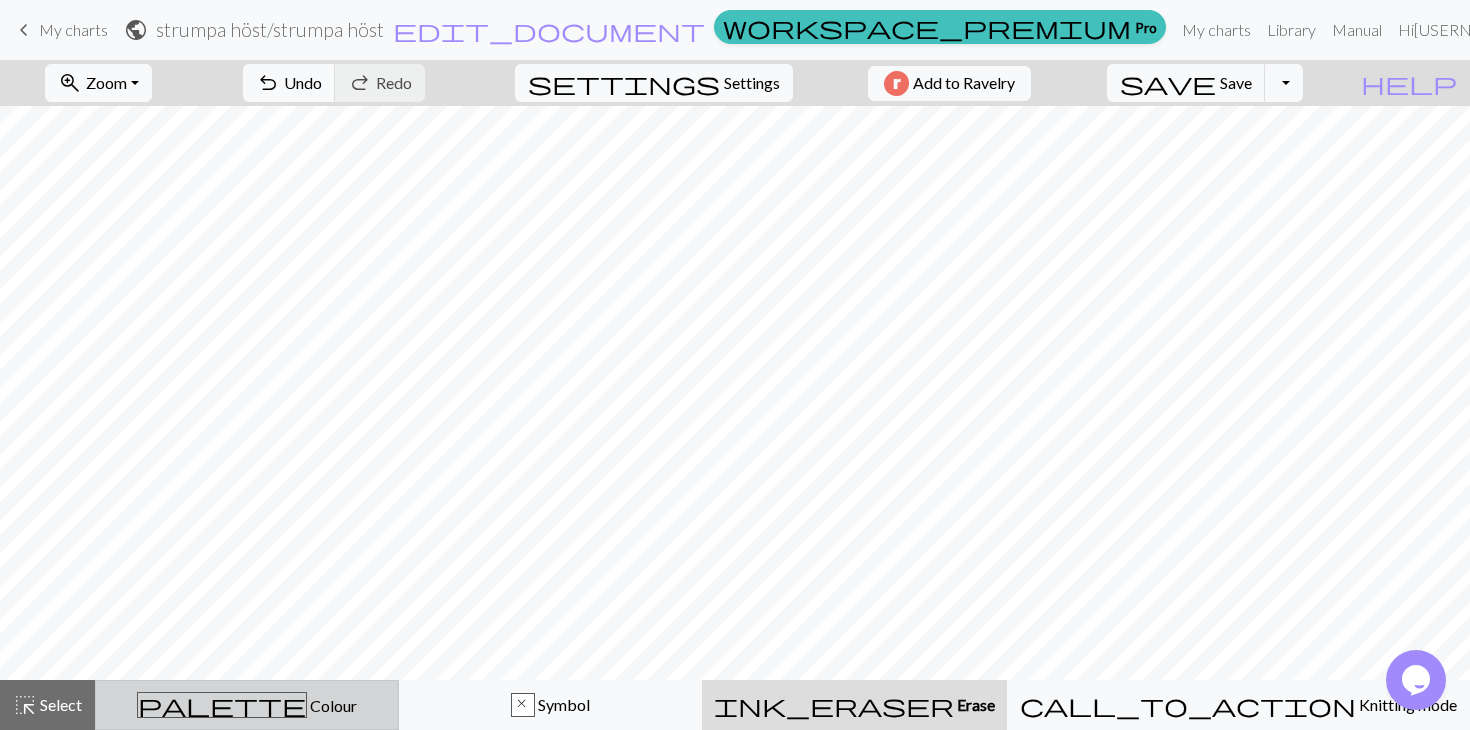 click on "palette   Colour   Colour" at bounding box center [247, 705] 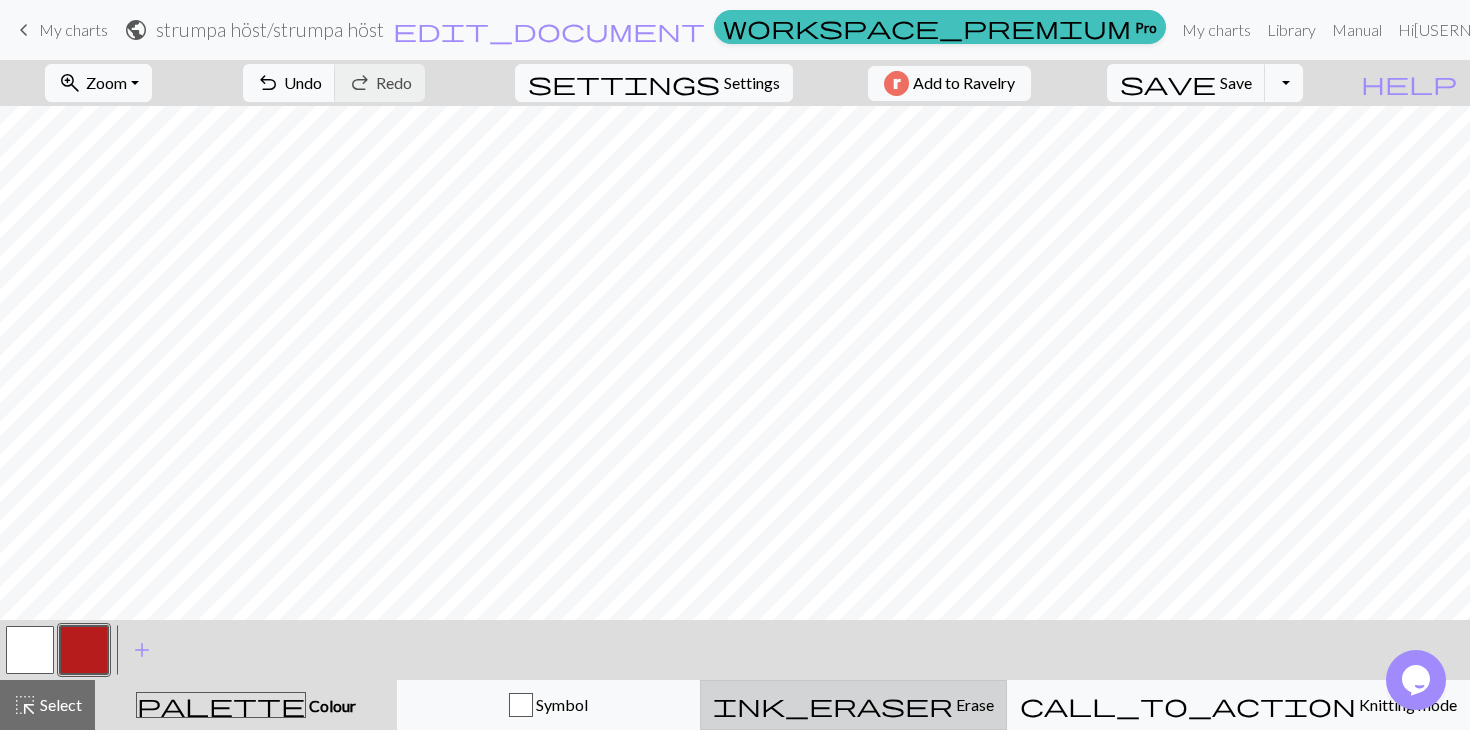 click on "ink_eraser   Erase   Erase" at bounding box center (853, 705) 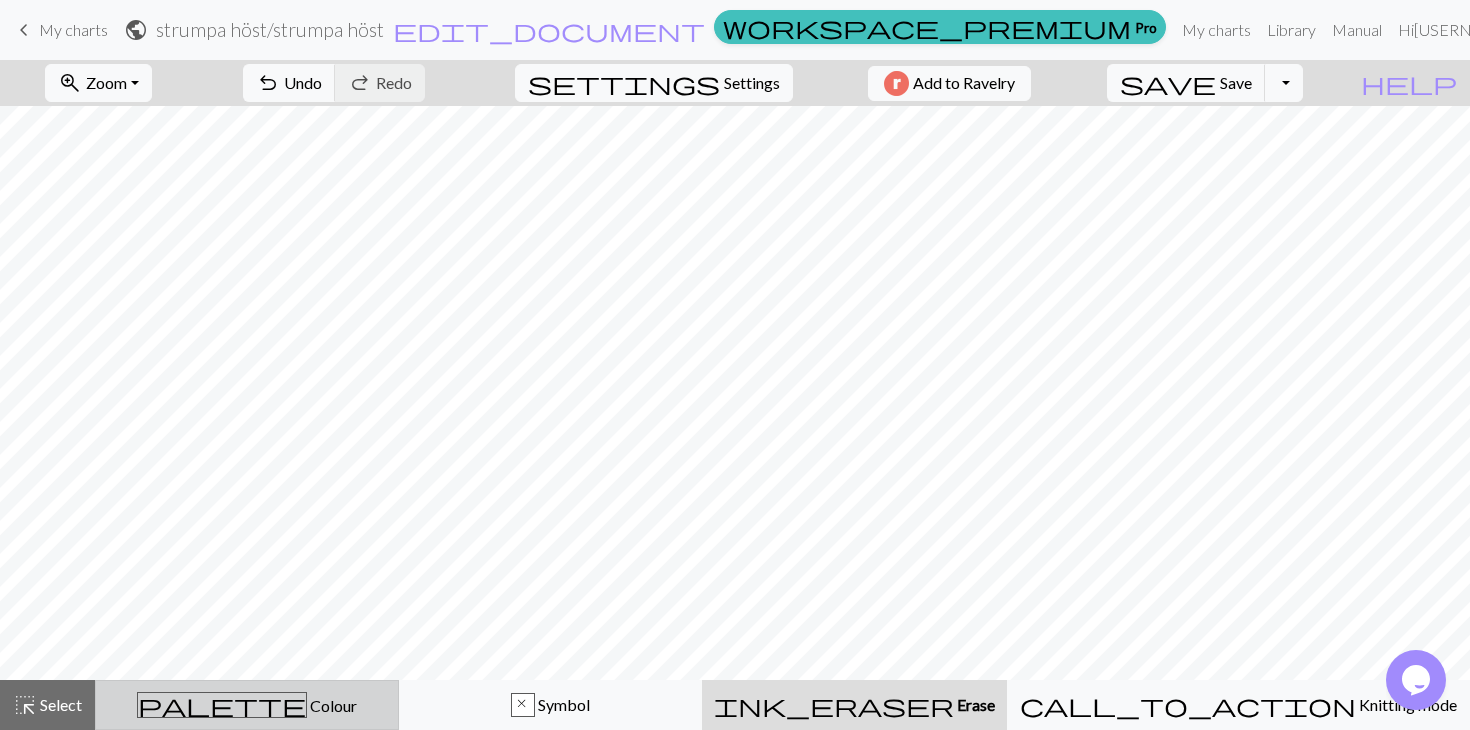 click on "Colour" at bounding box center (332, 705) 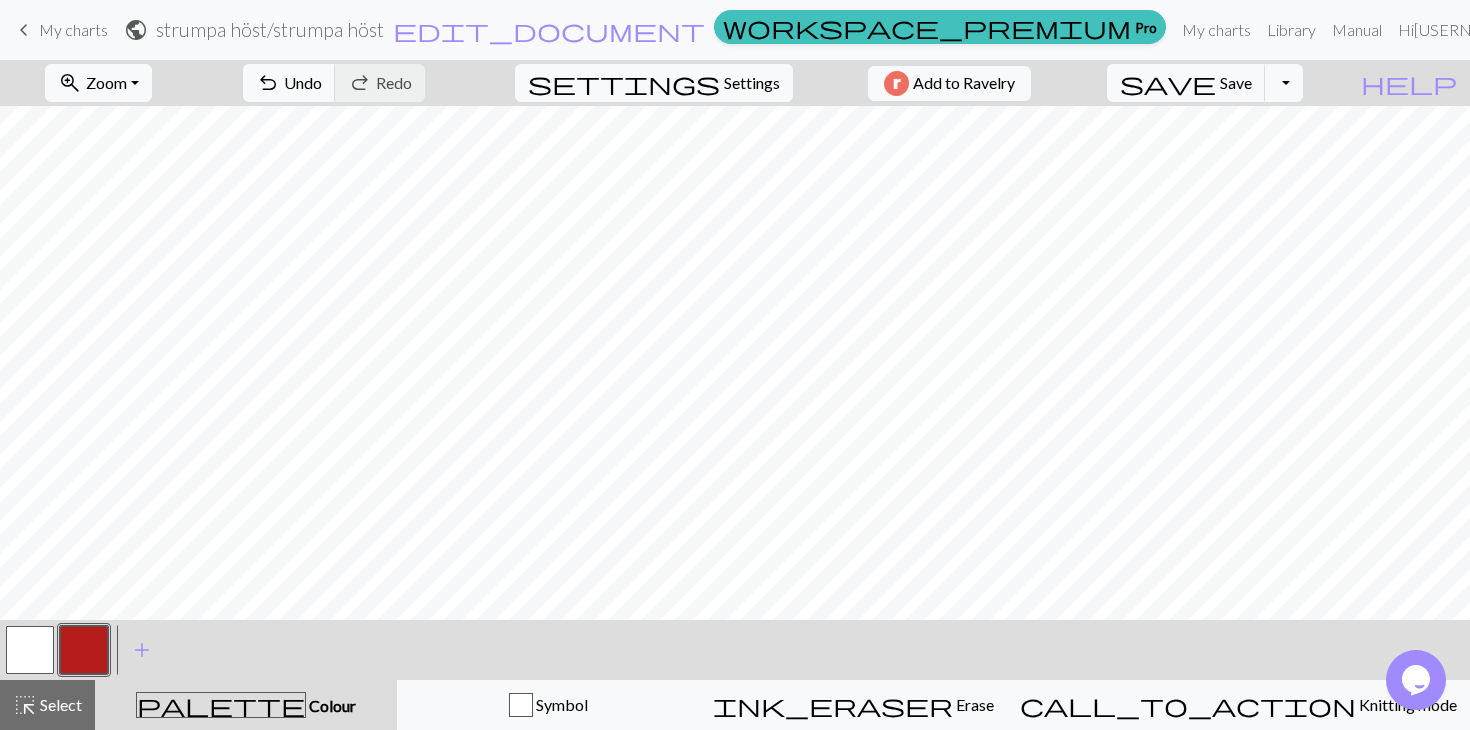 click on "keyboard_arrow_left" at bounding box center [24, 30] 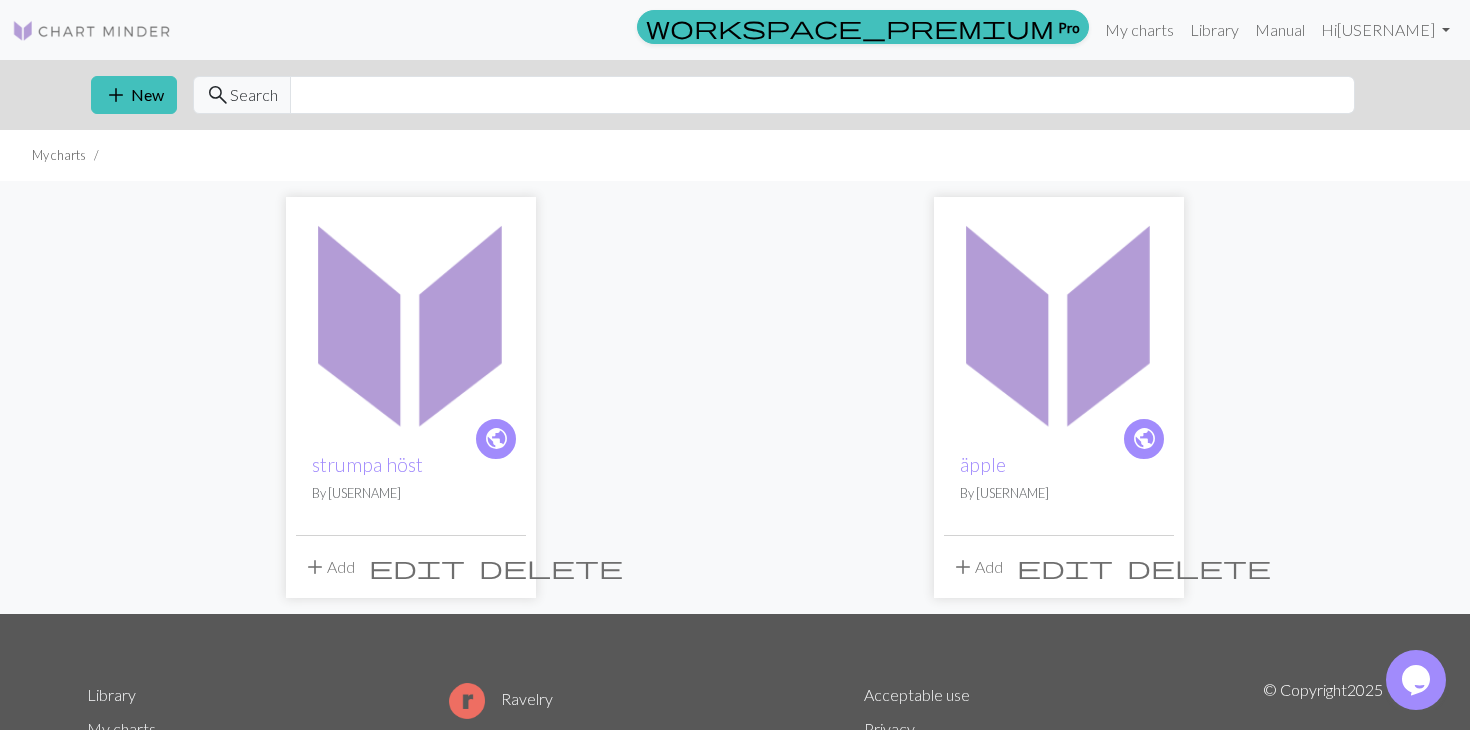 click on "delete" at bounding box center (551, 567) 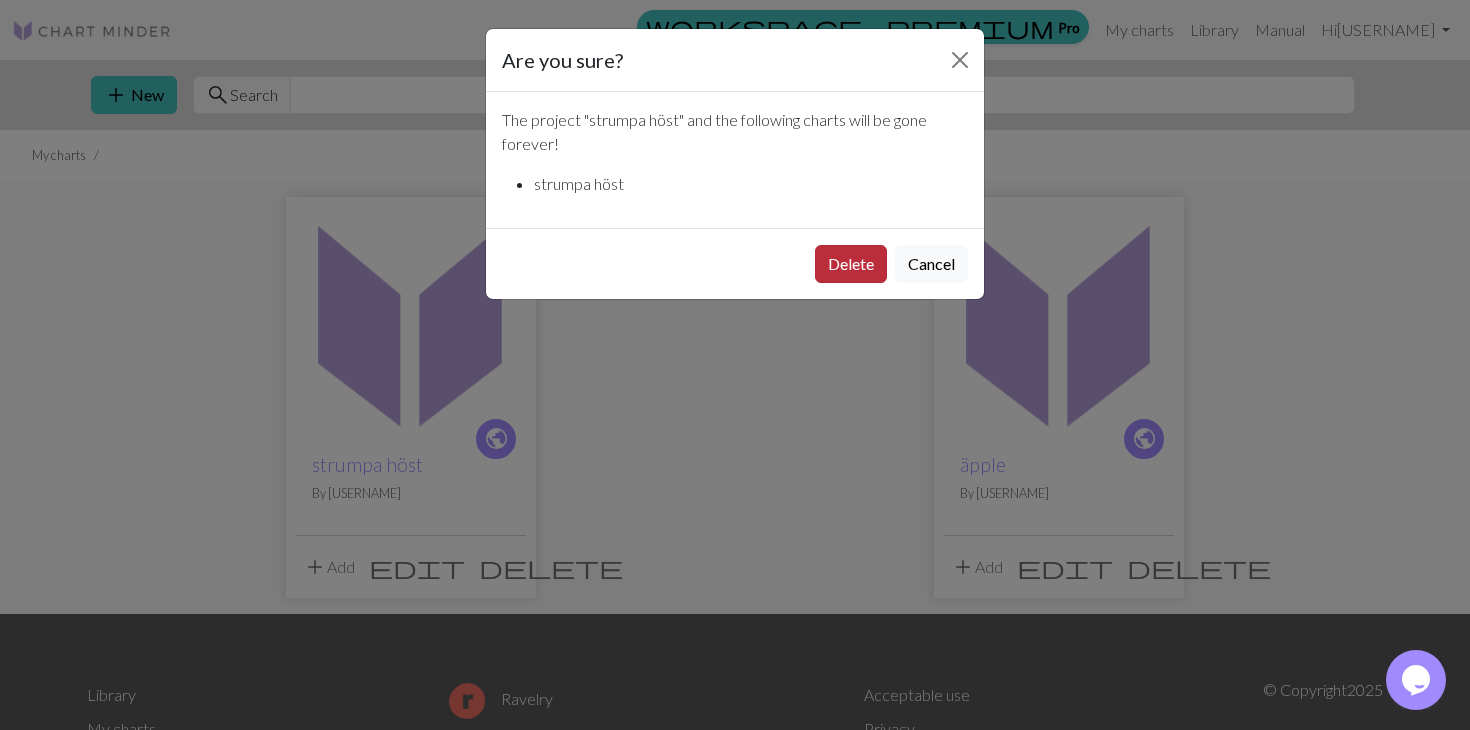 click on "Delete" at bounding box center [851, 264] 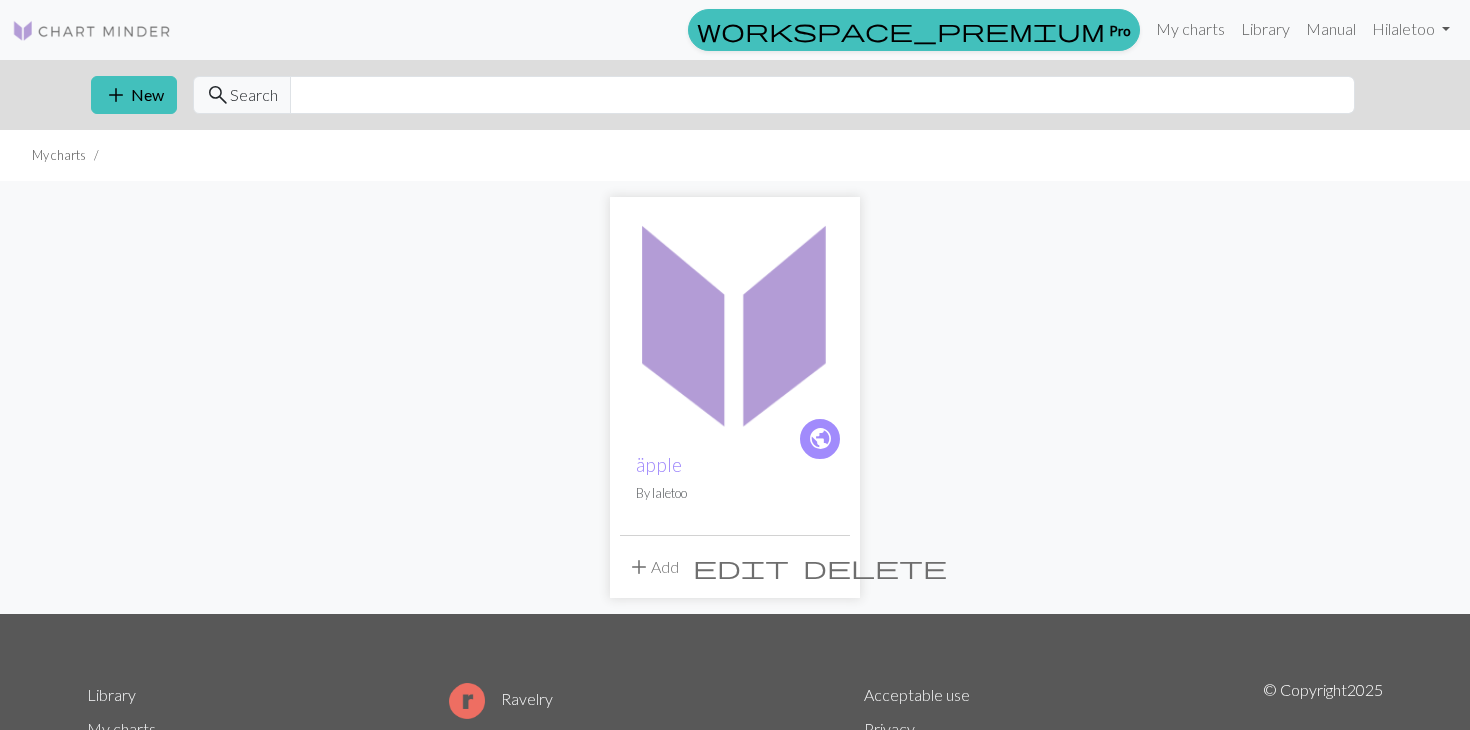 scroll, scrollTop: 0, scrollLeft: 0, axis: both 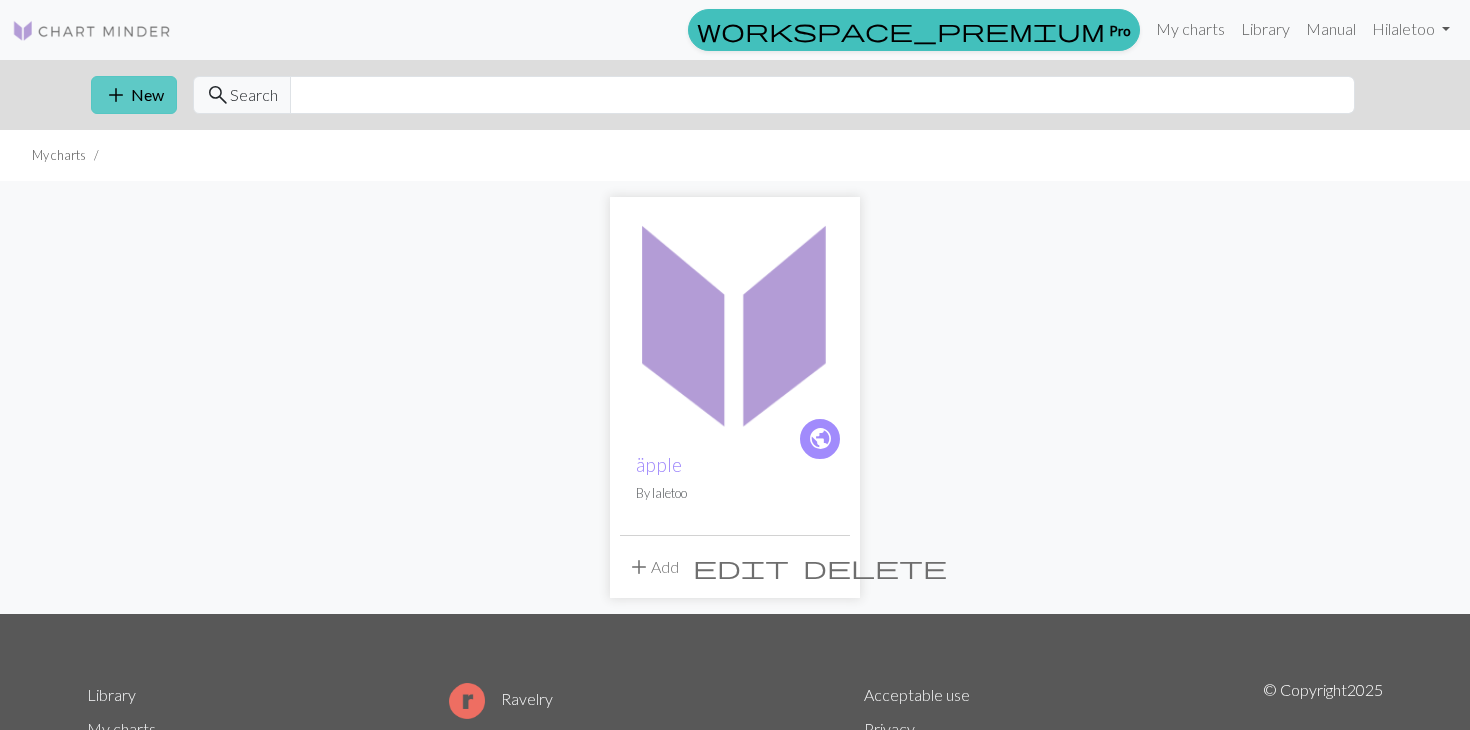 click on "add   New" at bounding box center (134, 95) 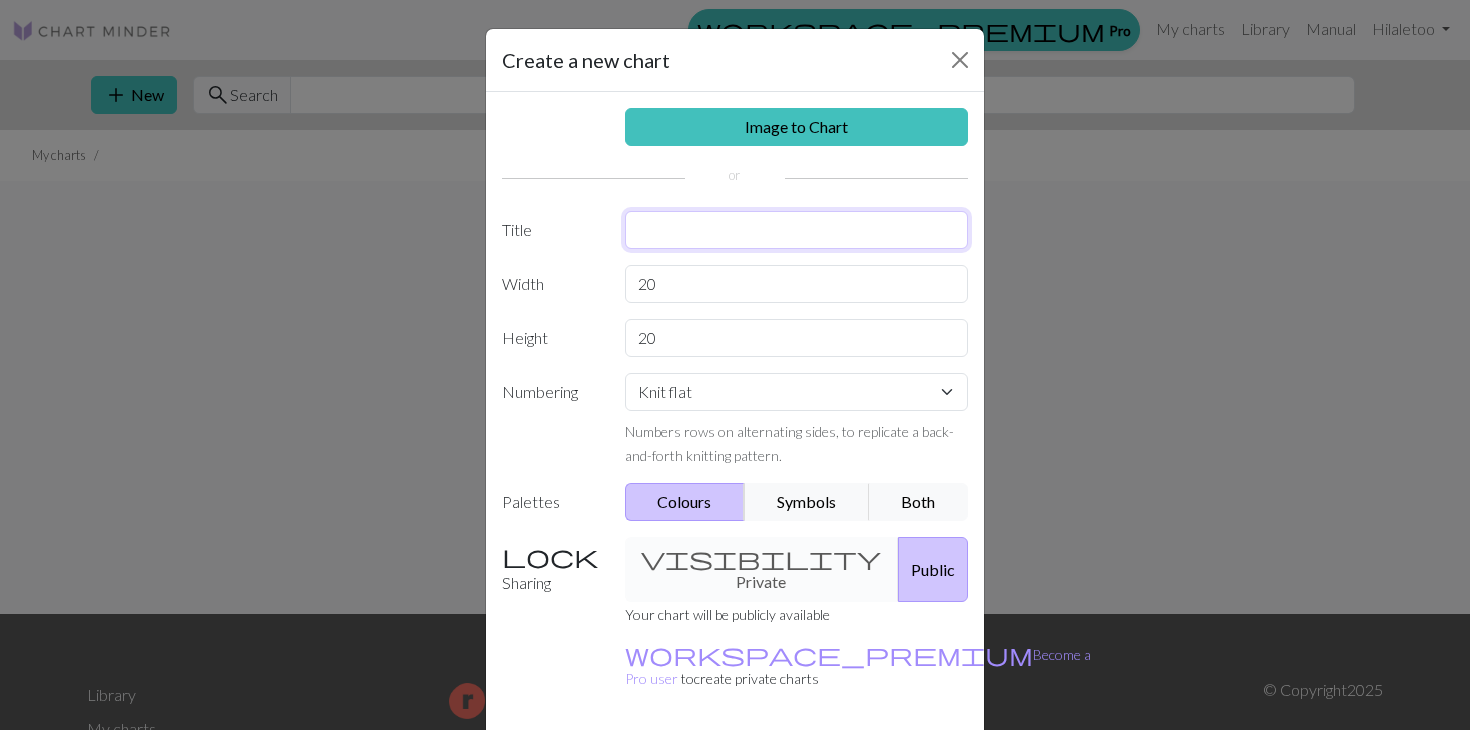 click at bounding box center [797, 230] 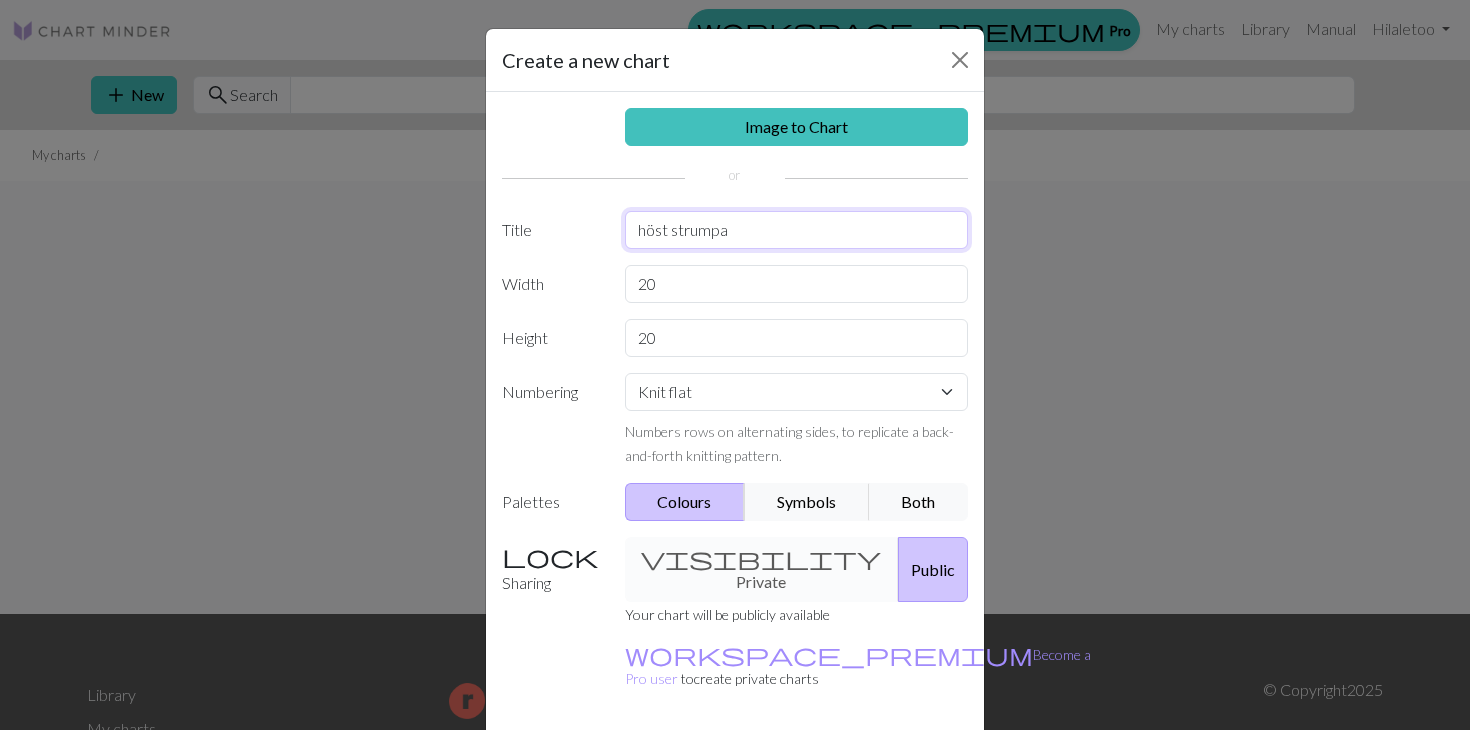type on "höst strumpa" 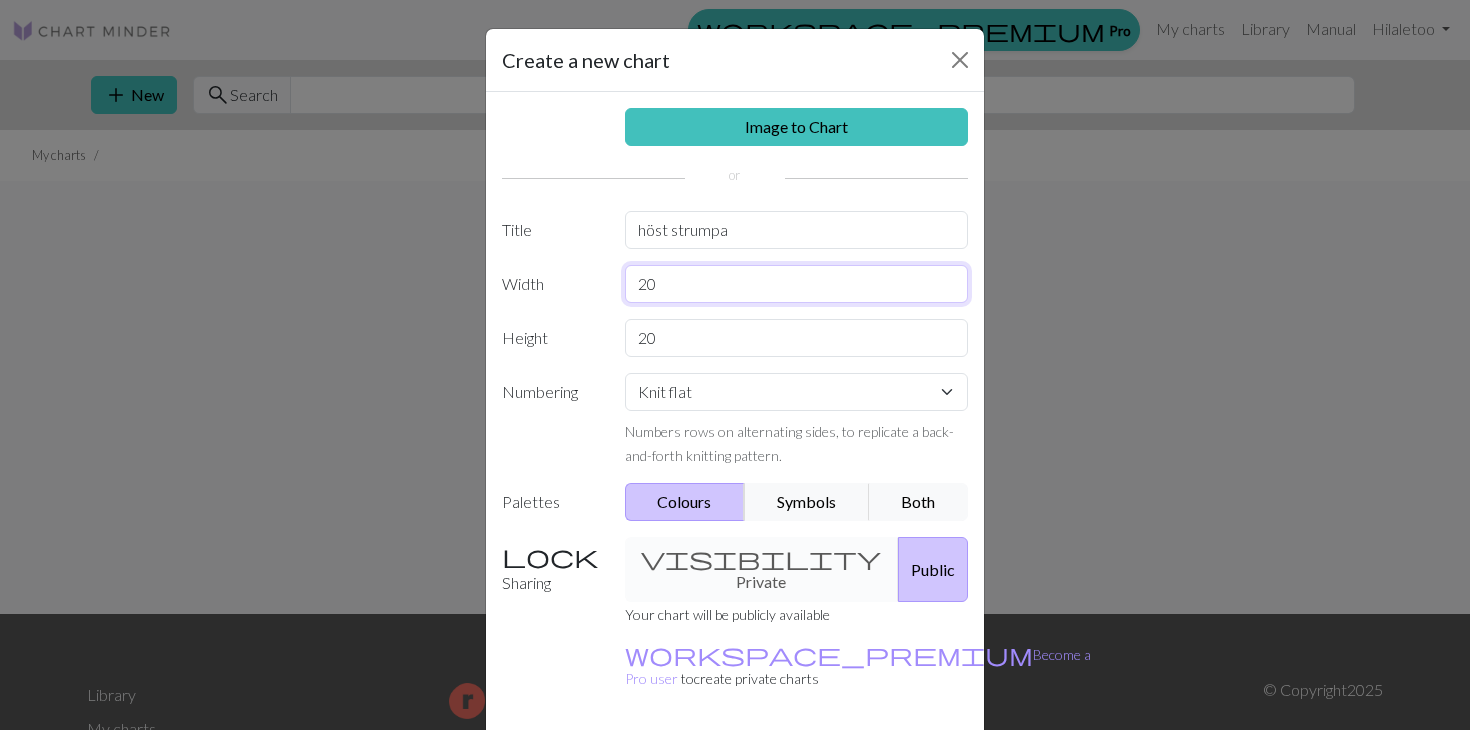 click on "20" at bounding box center [797, 284] 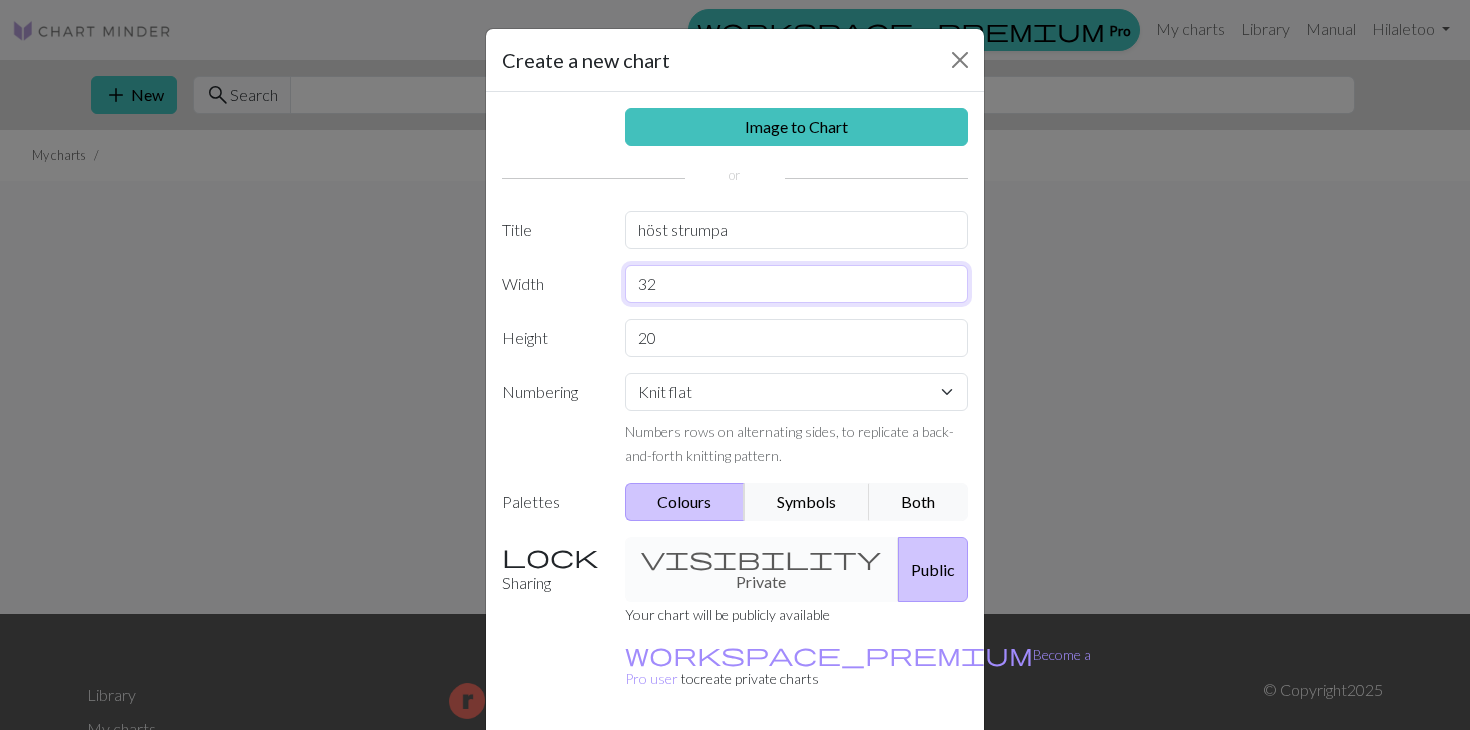 type on "32" 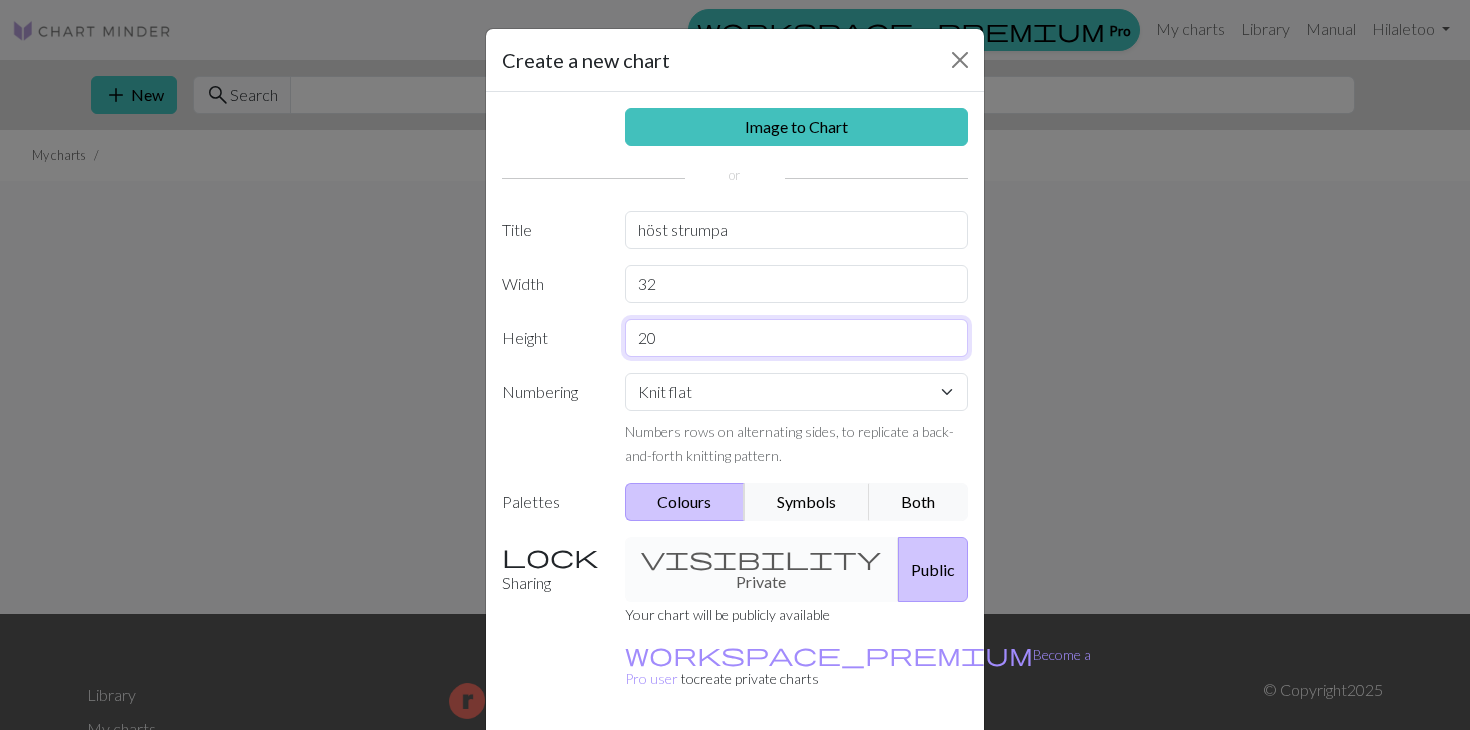 click on "20" at bounding box center [797, 338] 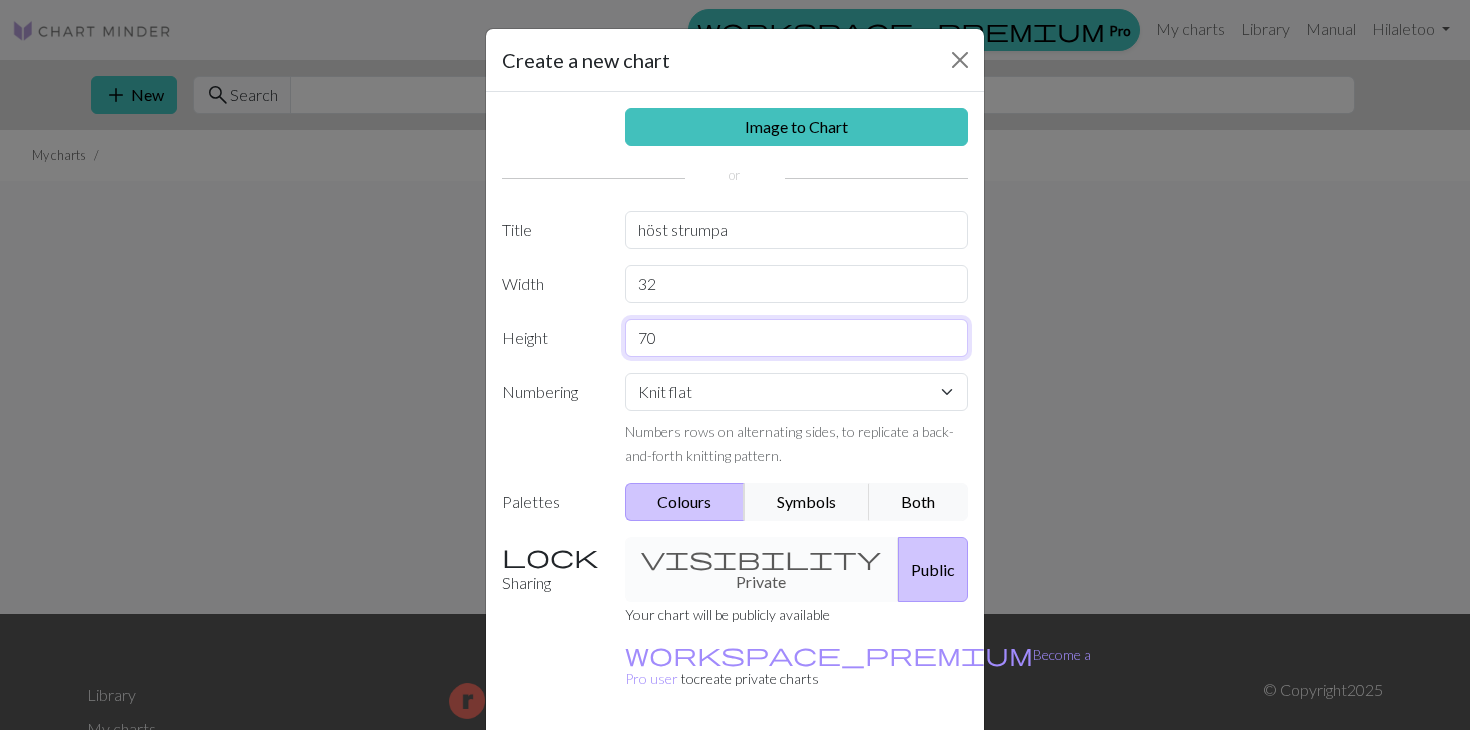 type on "70" 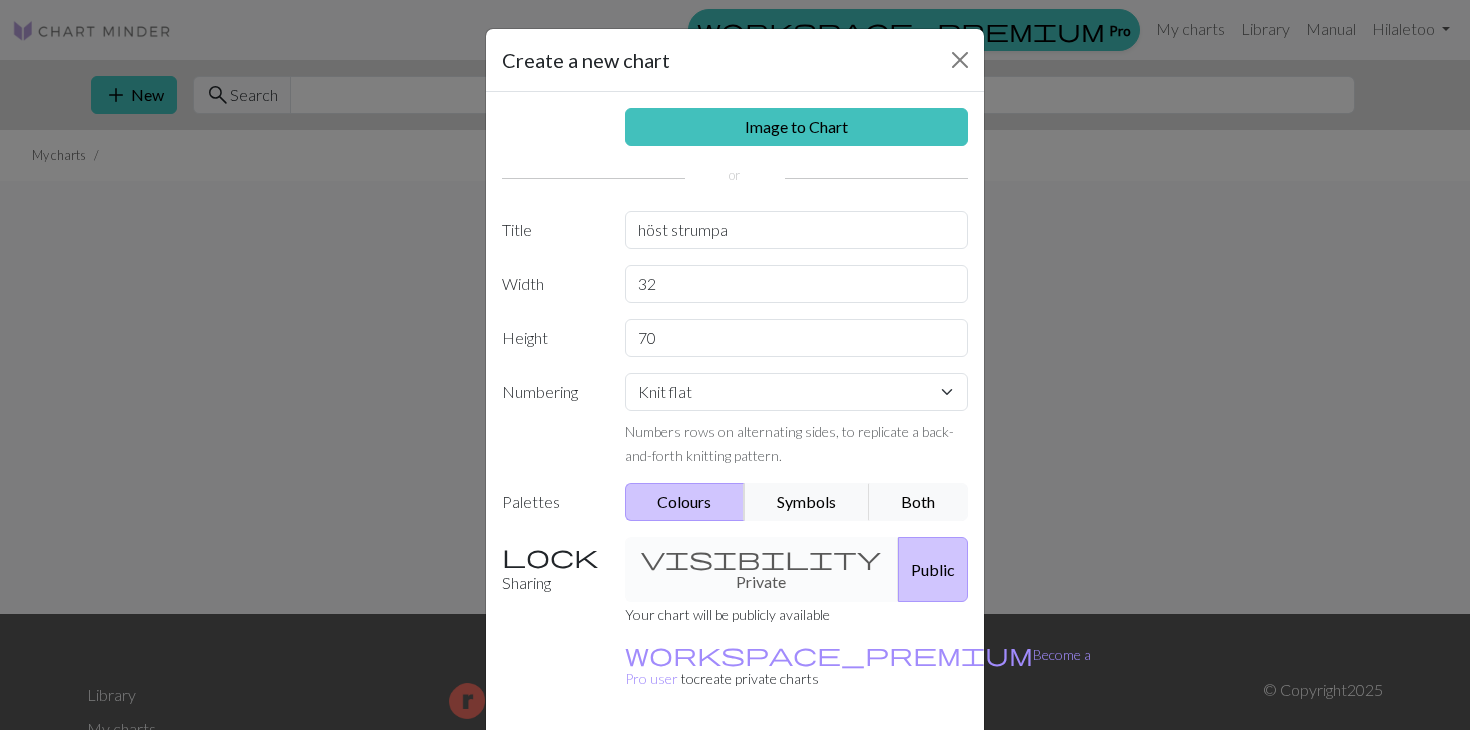 click on "Public" at bounding box center (933, 569) 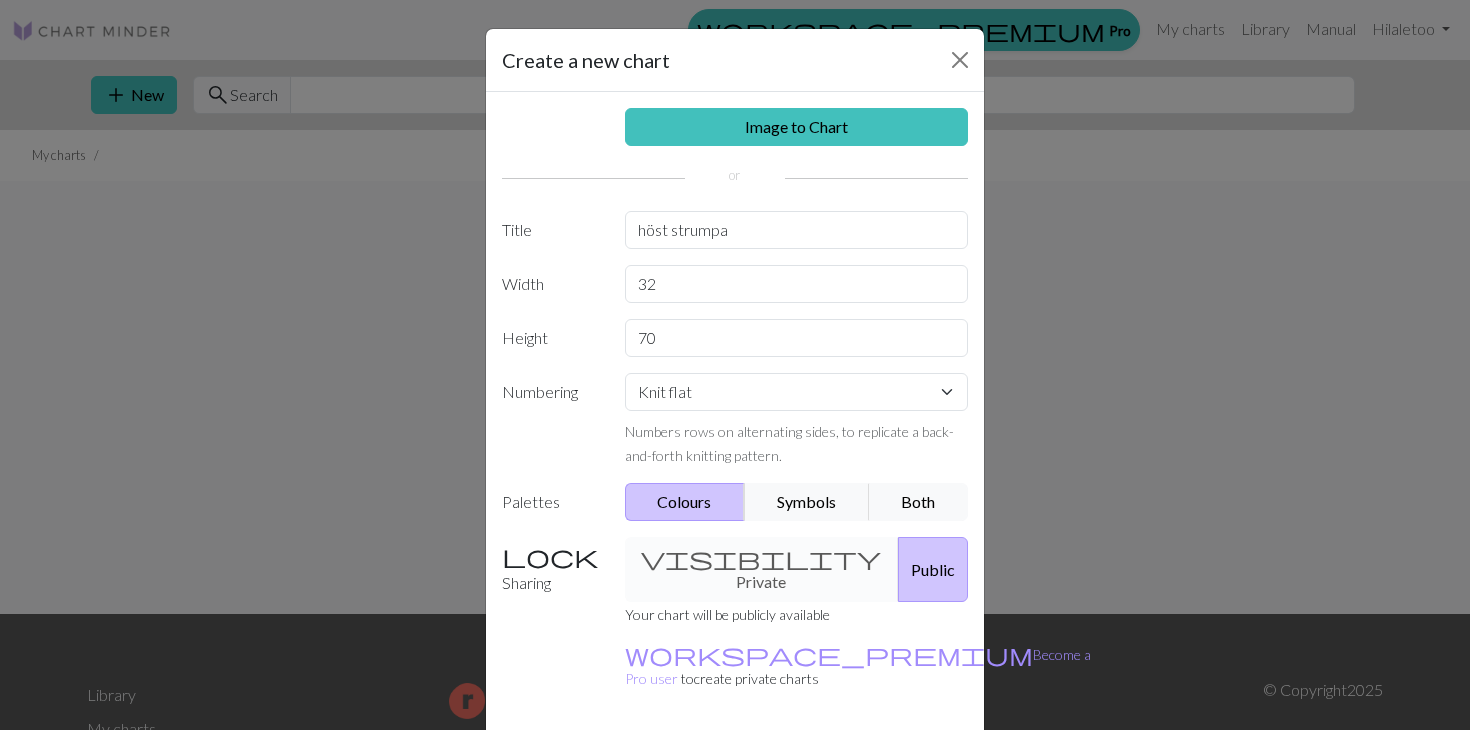 click on "Create" at bounding box center [850, 774] 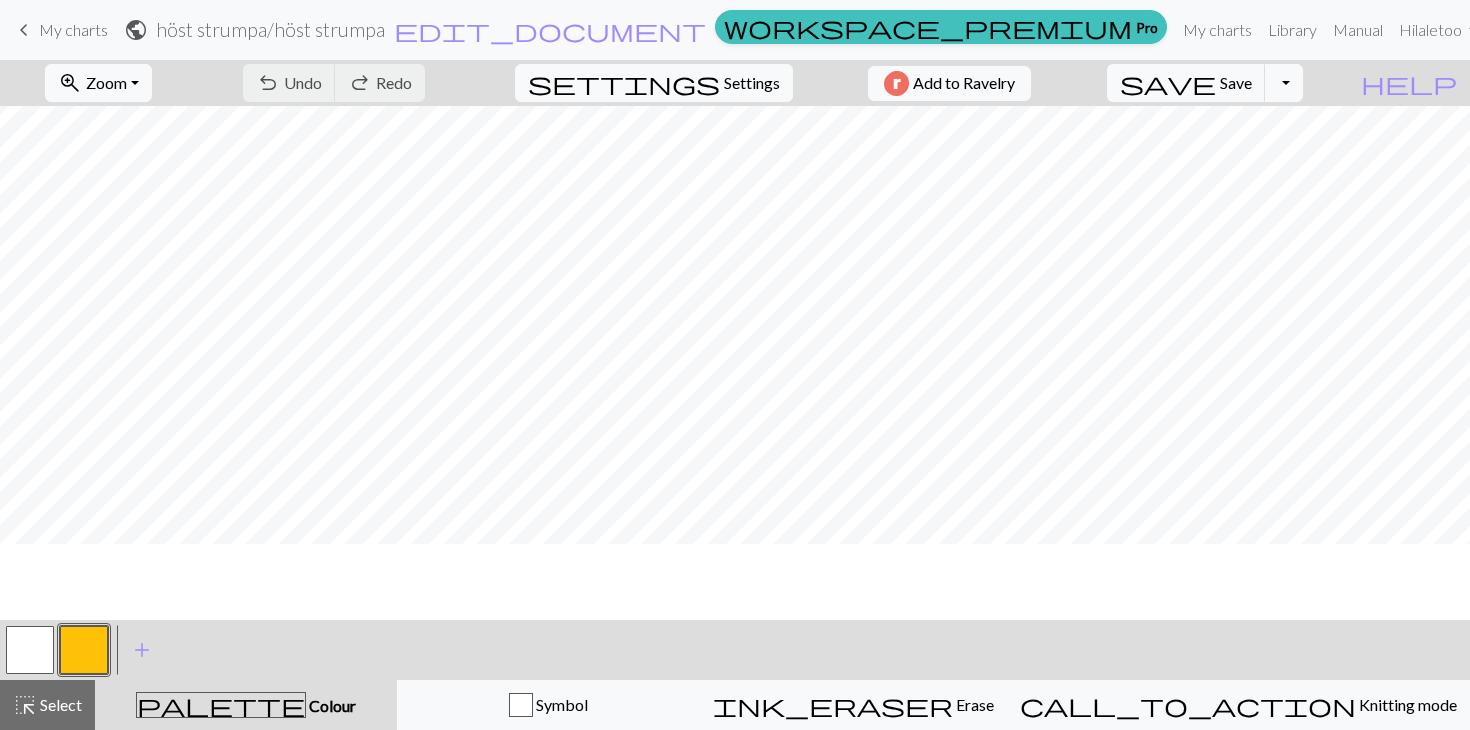 scroll, scrollTop: 0, scrollLeft: 0, axis: both 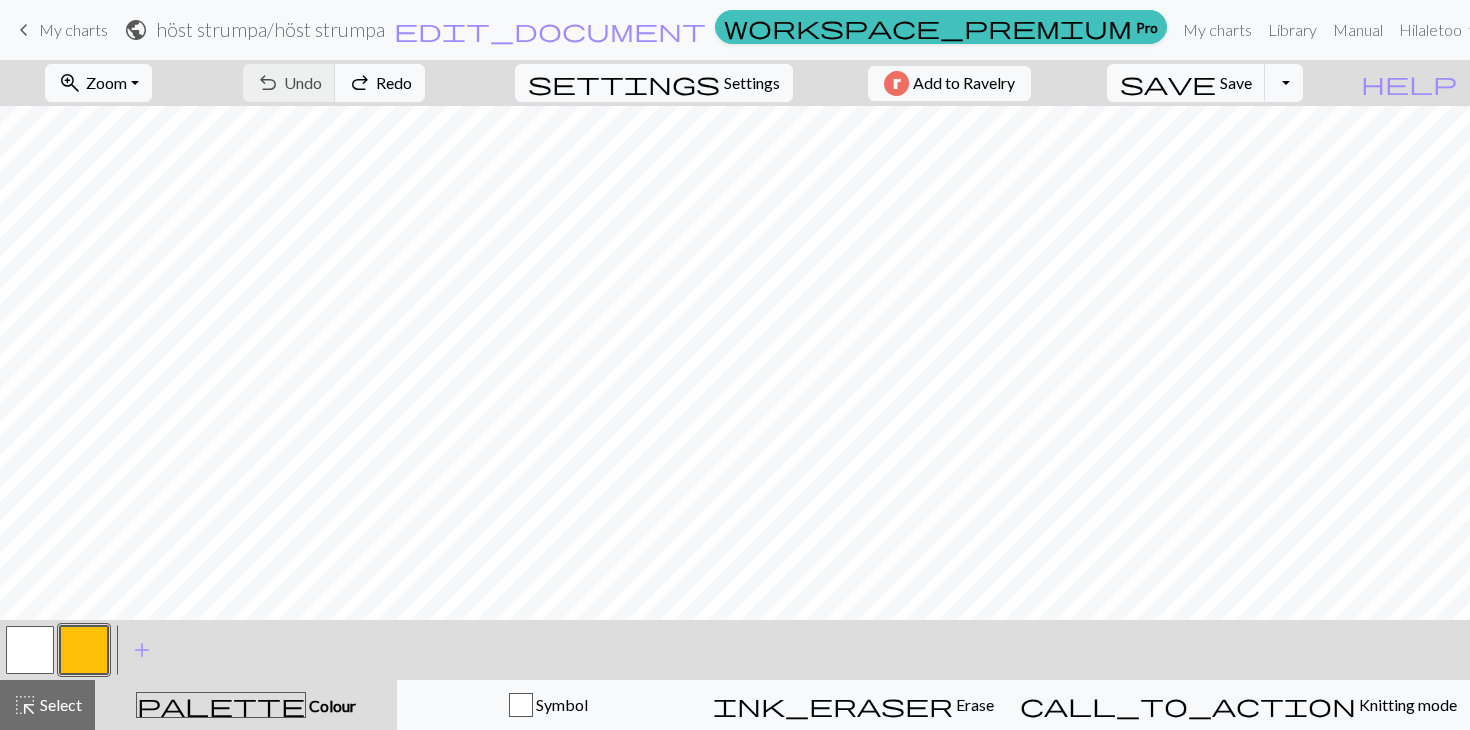 click at bounding box center (84, 650) 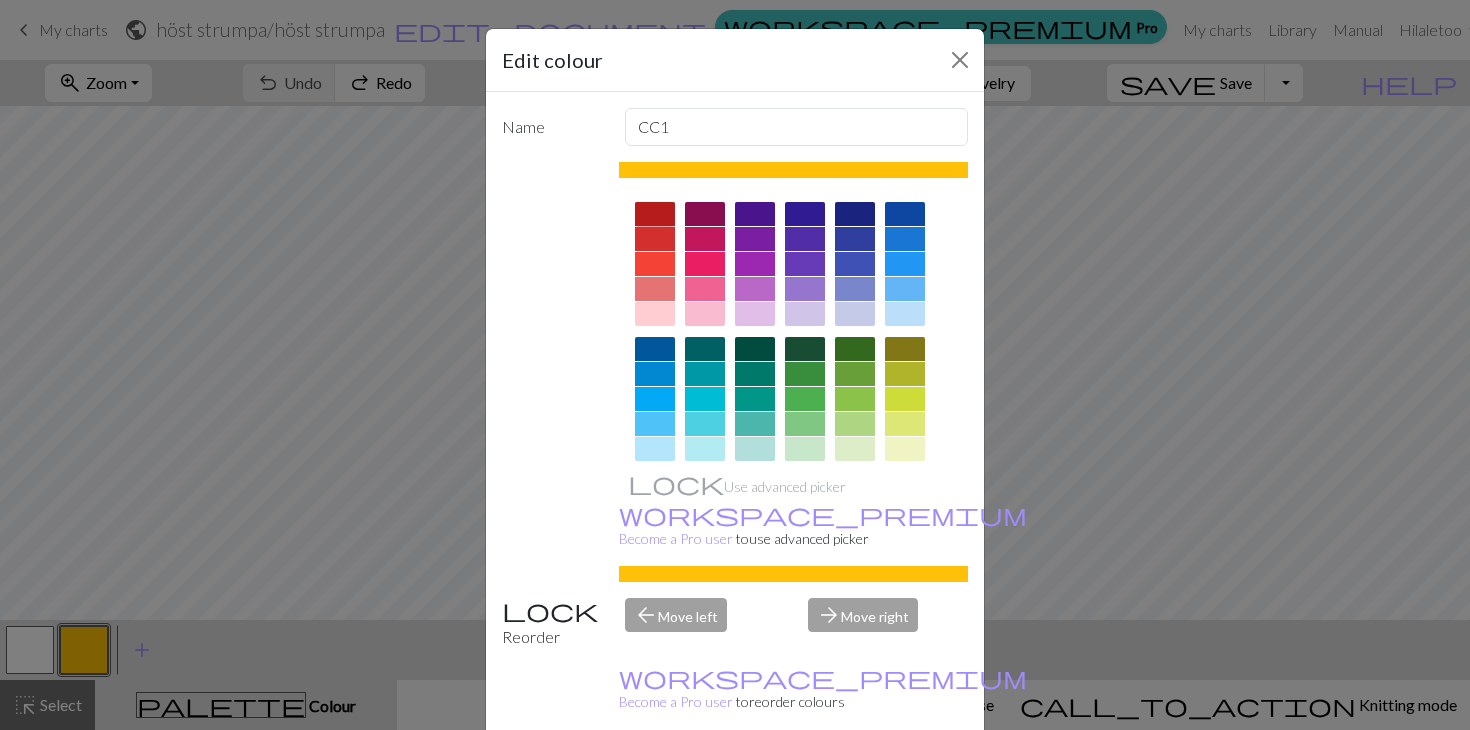 click at bounding box center [655, 214] 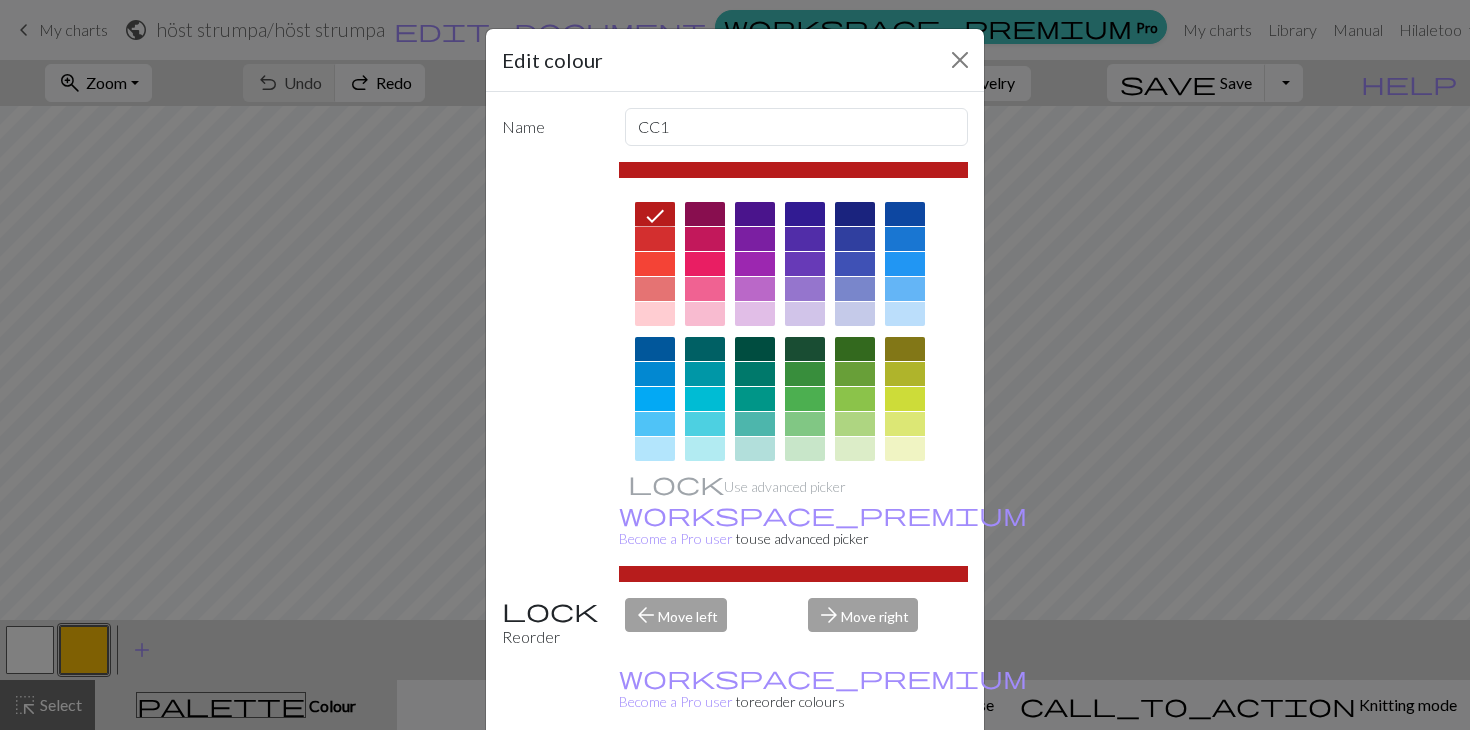 click on "Done" at bounding box center (855, 781) 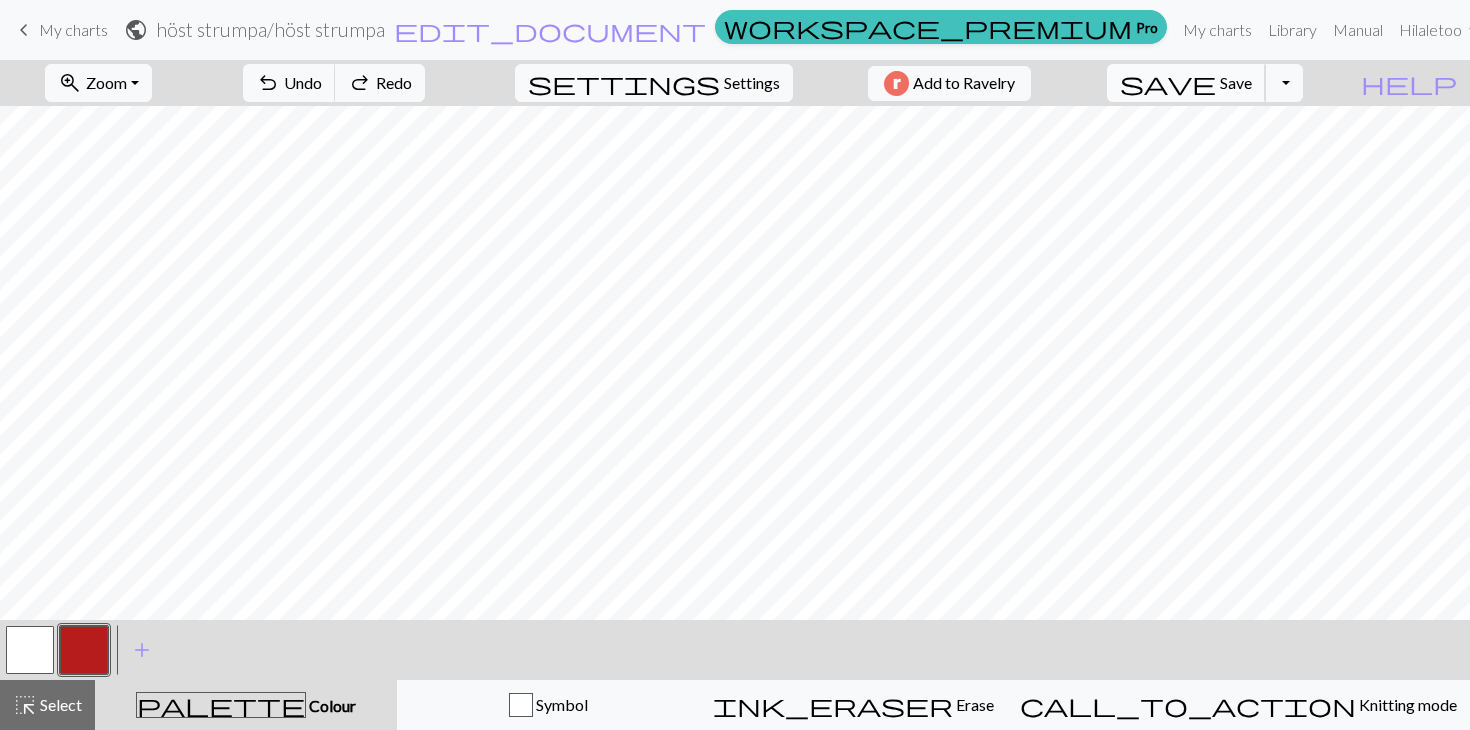 click on "save" at bounding box center (1168, 83) 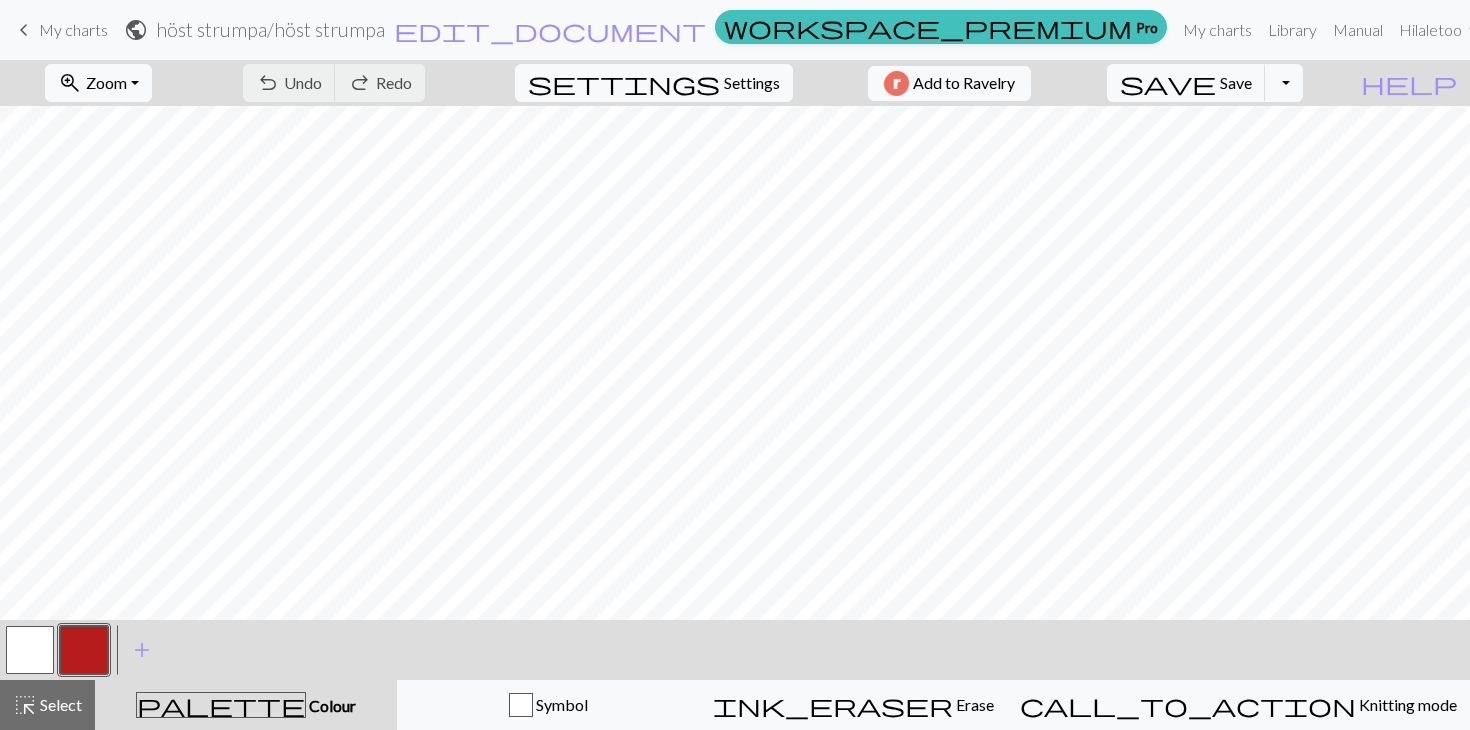 click on "keyboard_arrow_left" at bounding box center (24, 30) 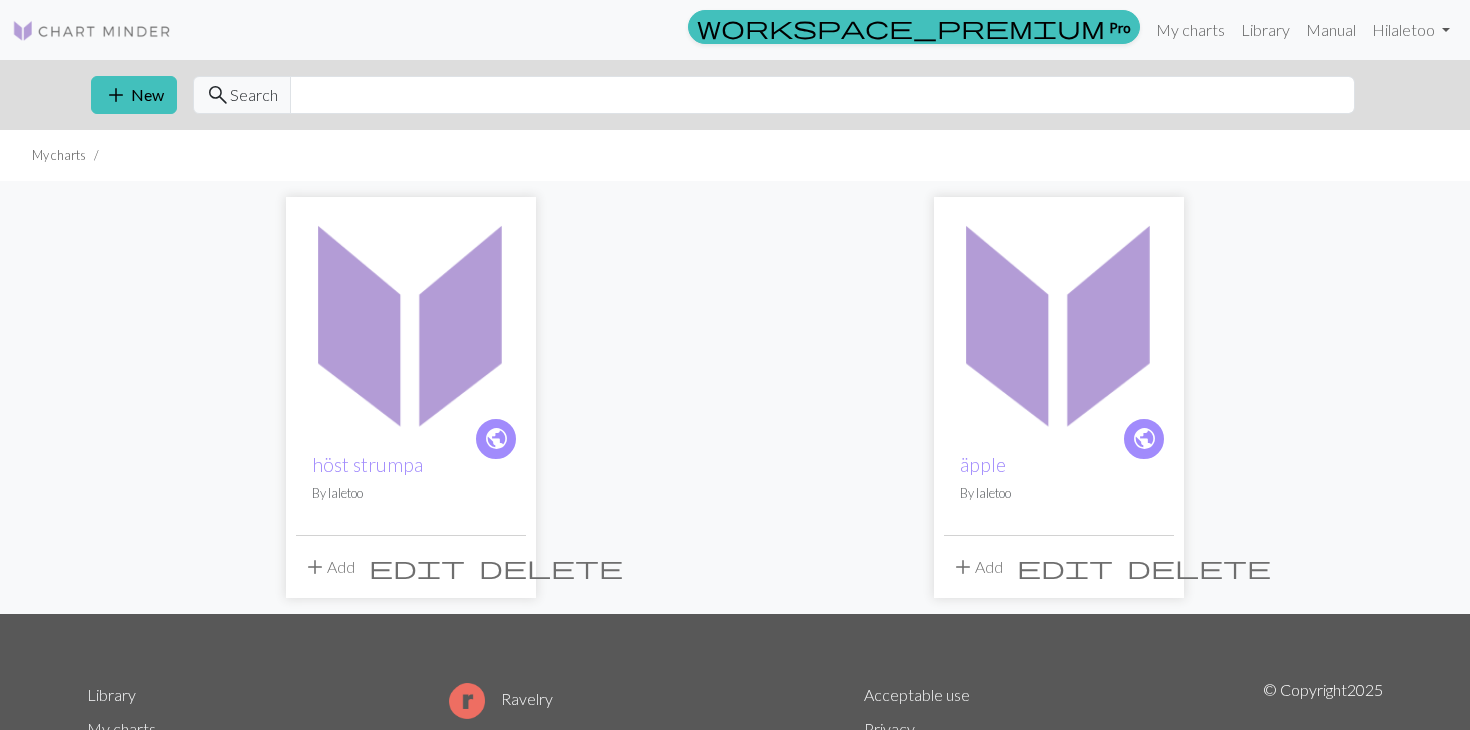 click at bounding box center [1059, 322] 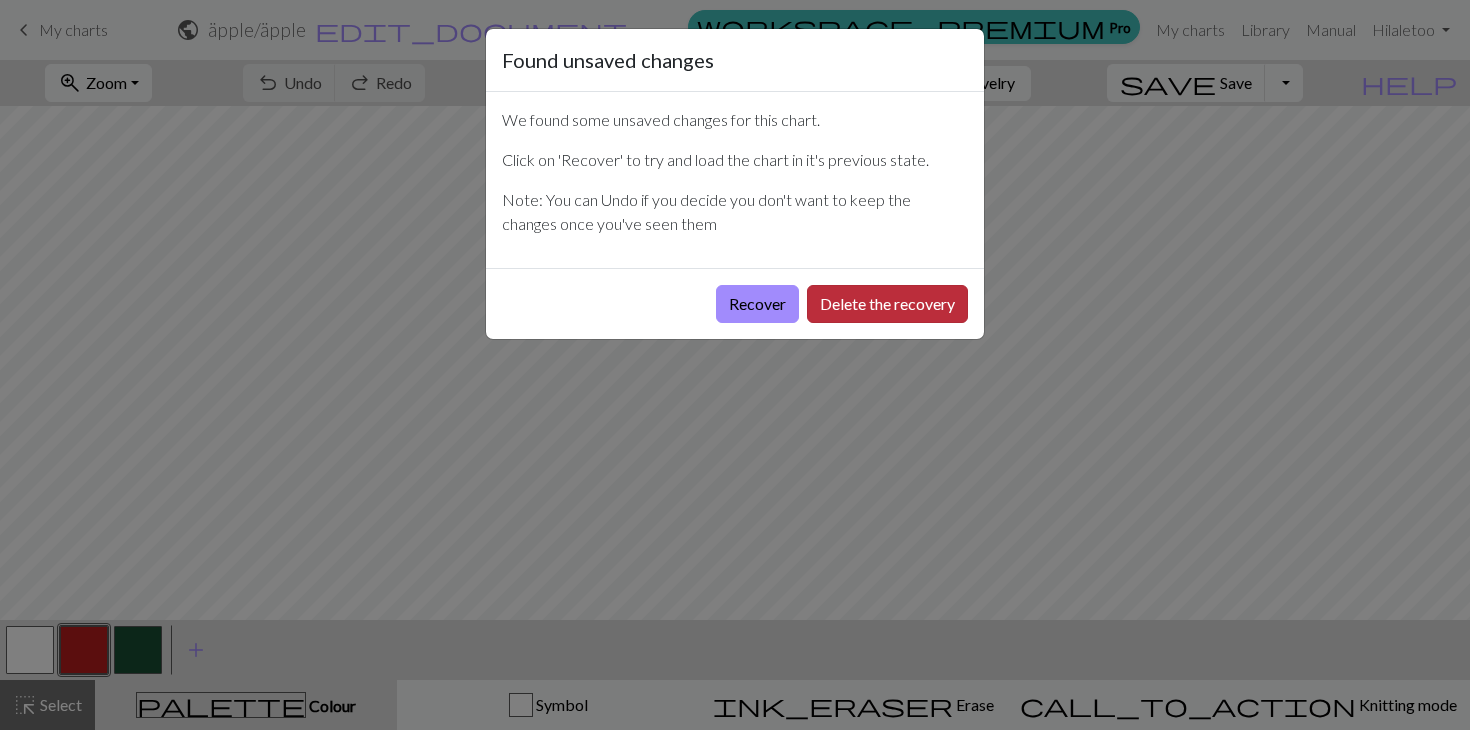 click on "Delete the recovery" at bounding box center (887, 304) 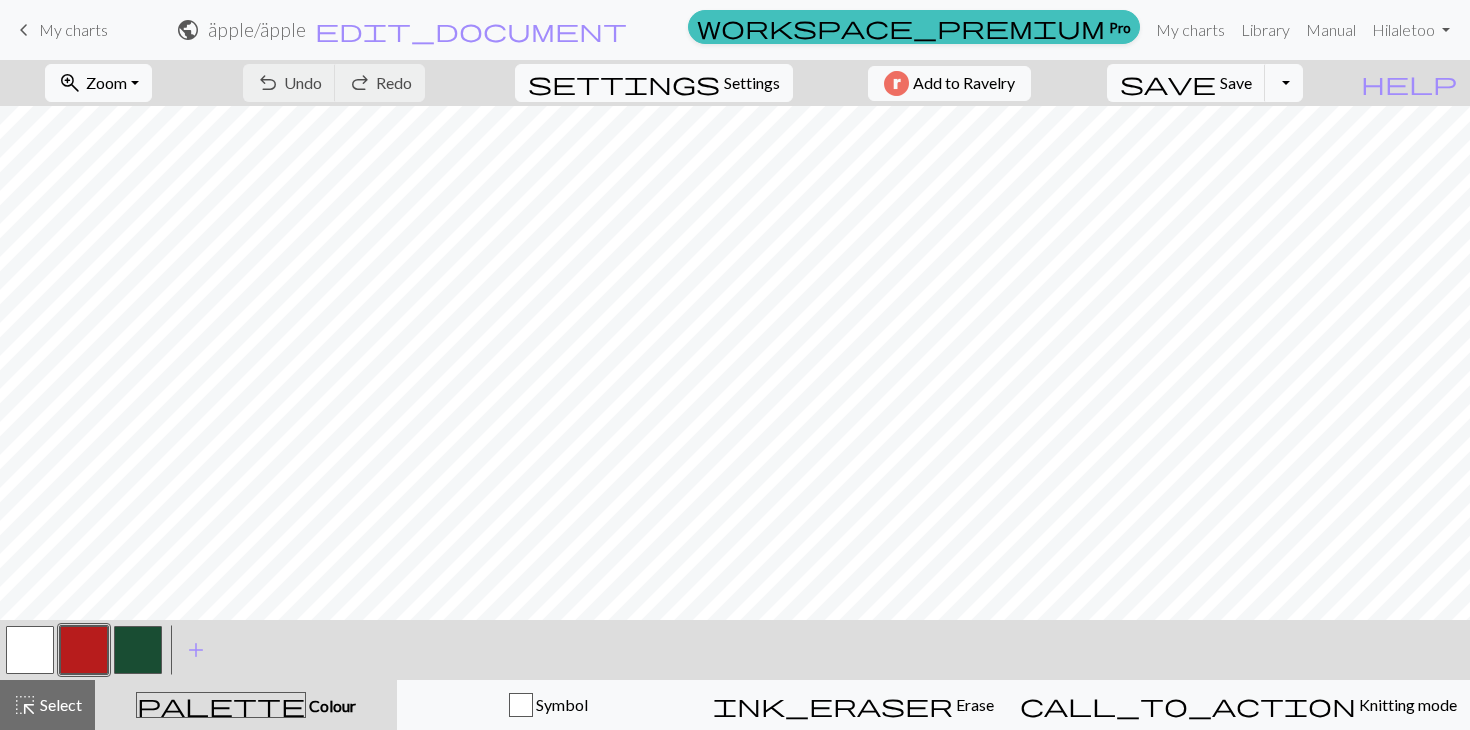 click on "My charts" at bounding box center (73, 29) 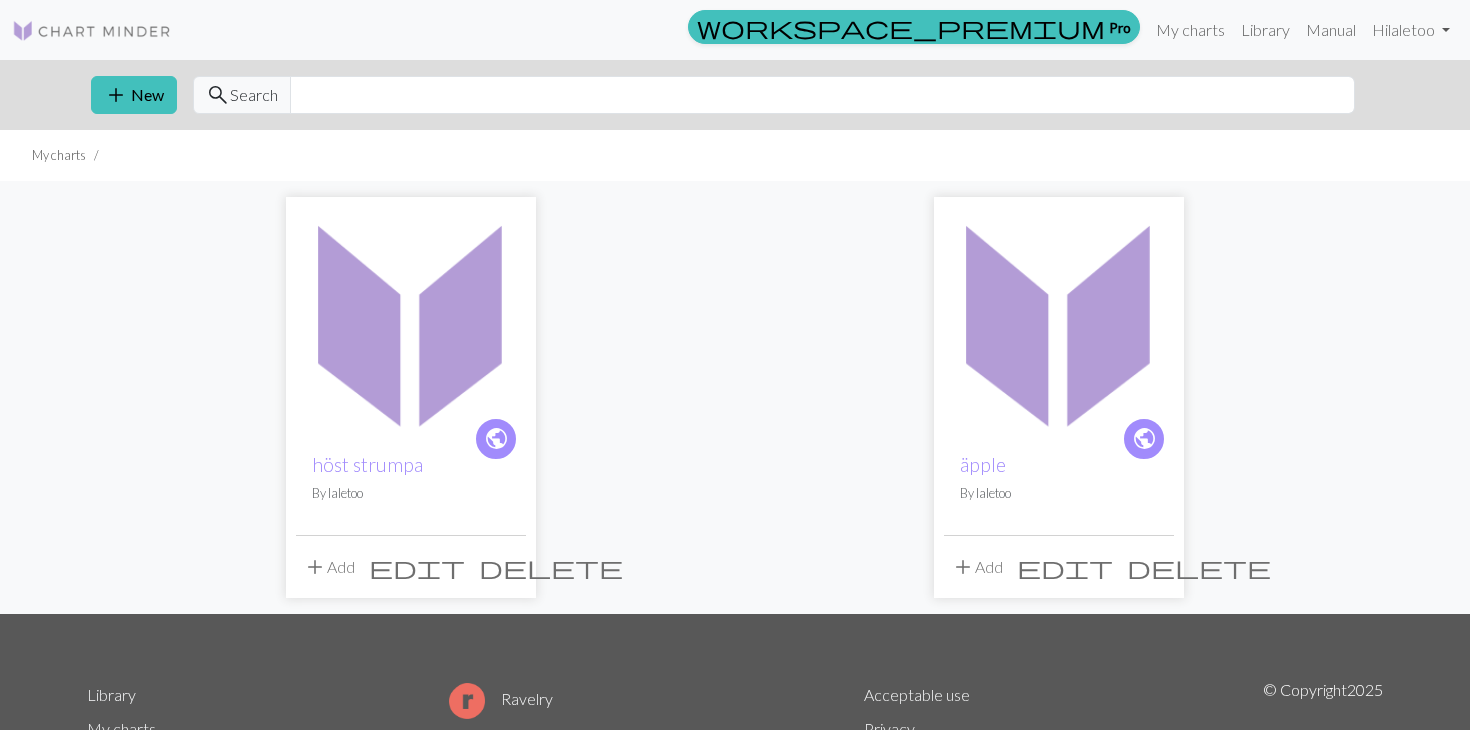 click at bounding box center [411, 322] 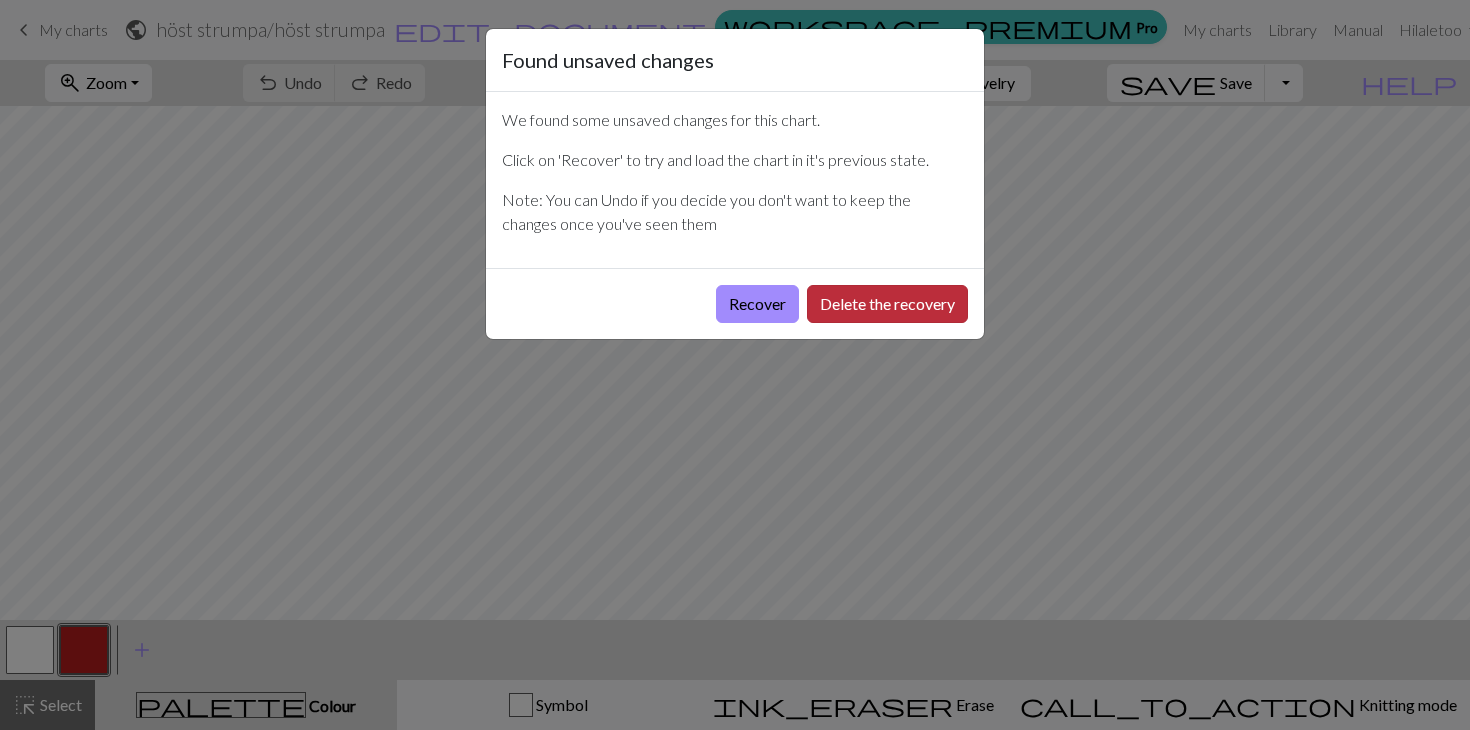 click on "Delete the recovery" at bounding box center (887, 304) 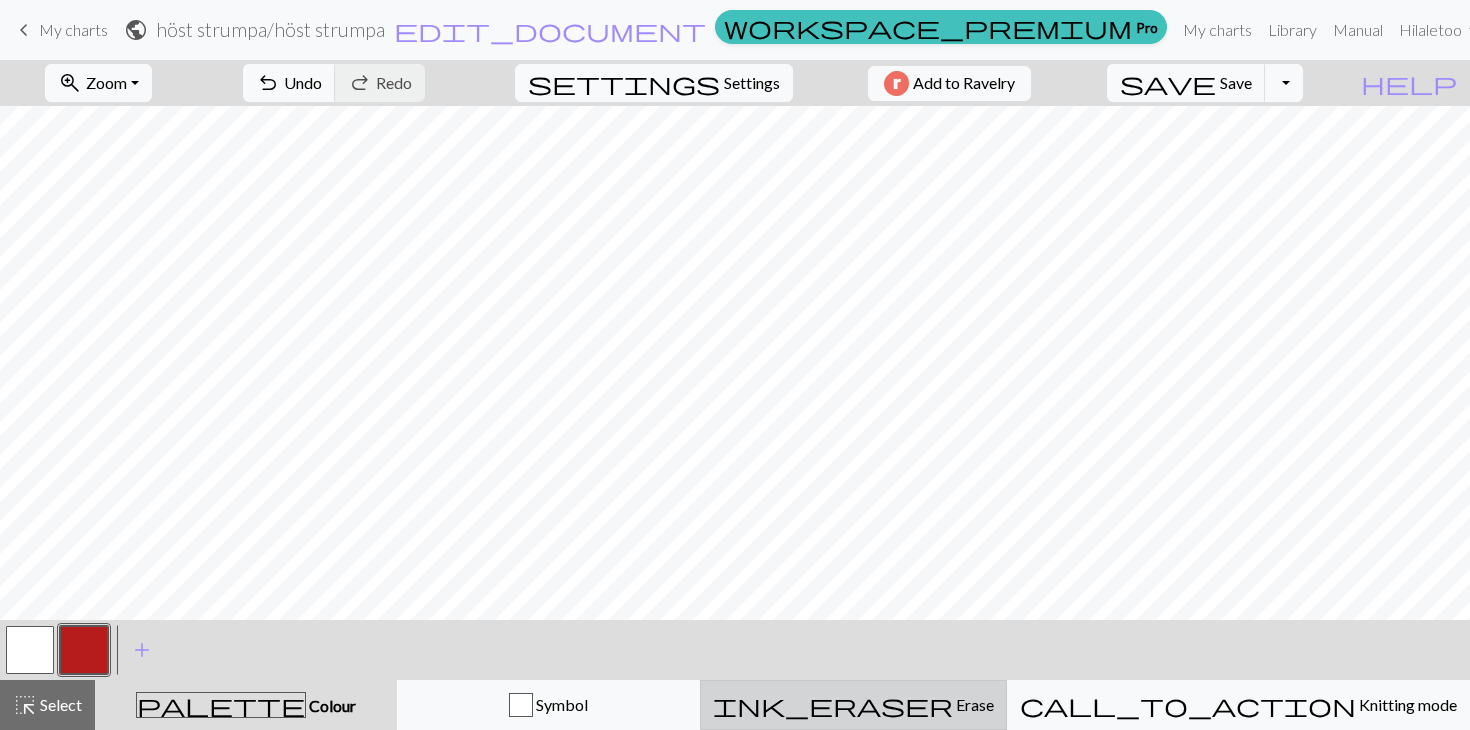 click on "ink_eraser   Erase   Erase" at bounding box center [853, 705] 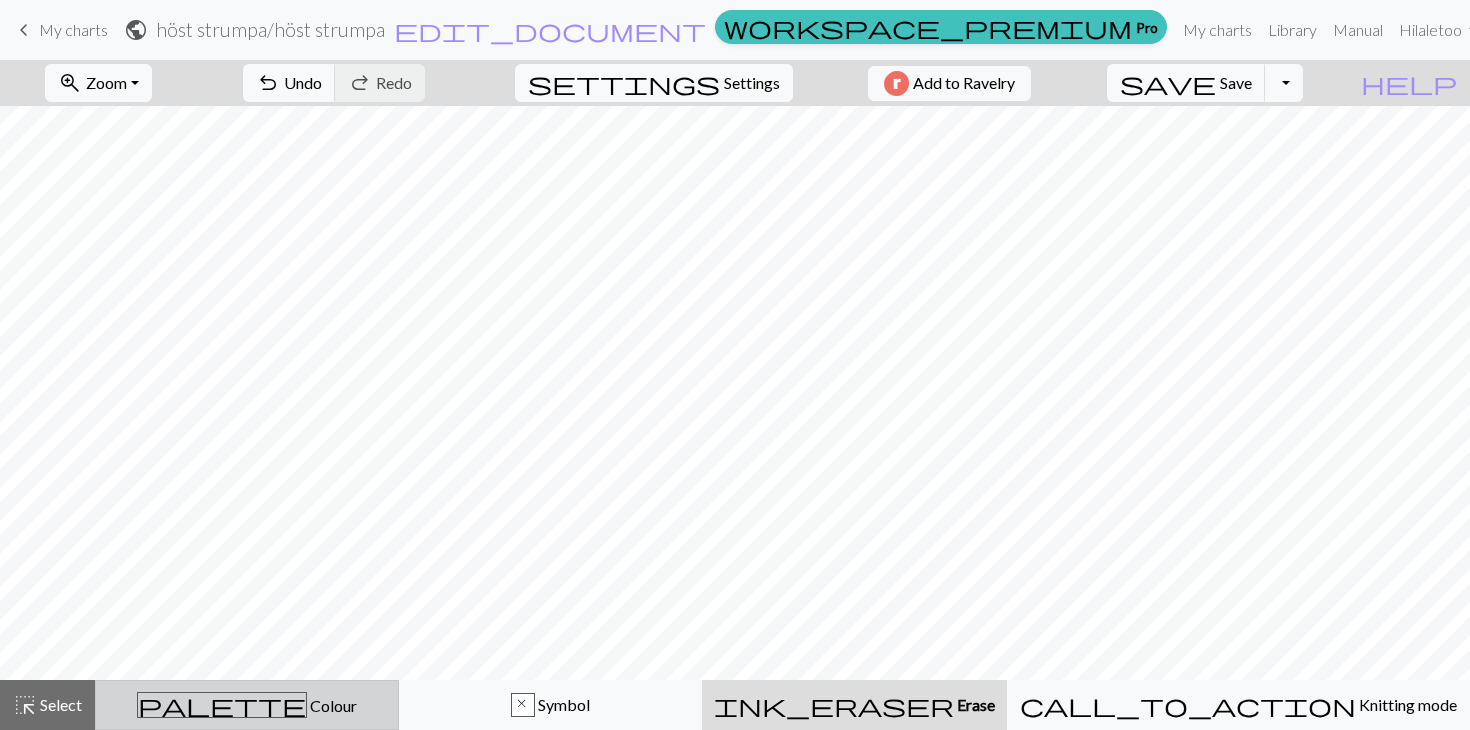 click on "palette   Colour   Colour" at bounding box center (247, 705) 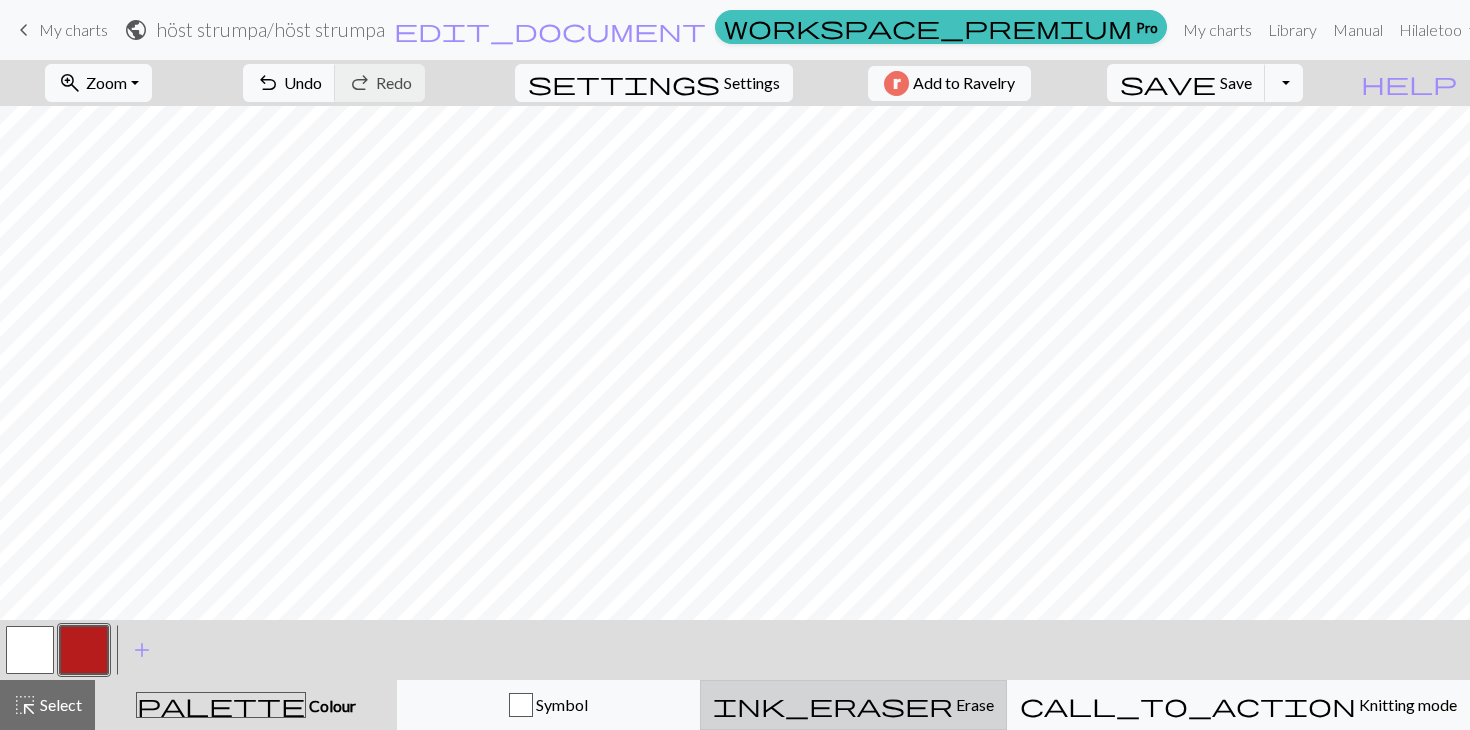 click on "ink_eraser   Erase   Erase" at bounding box center [853, 705] 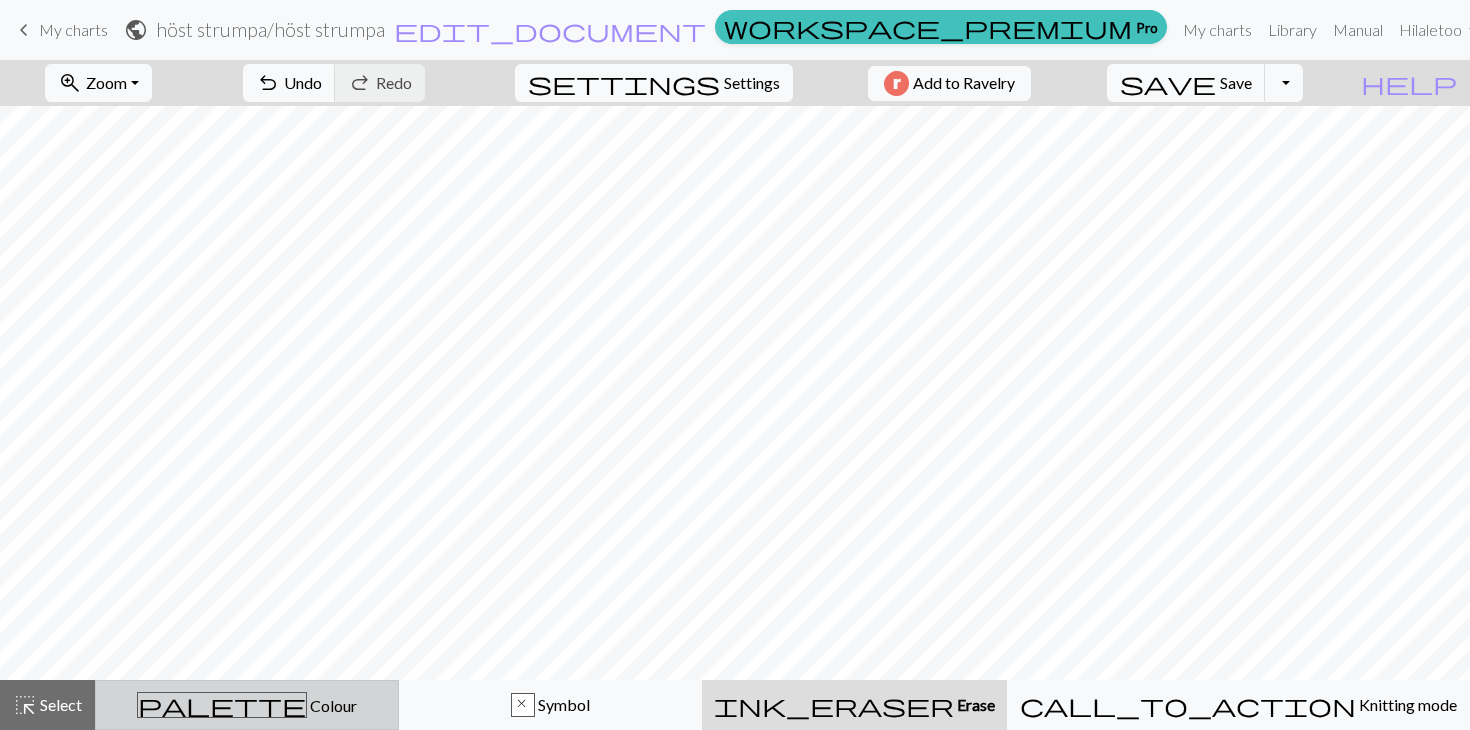 click on "palette   Colour   Colour" at bounding box center (247, 705) 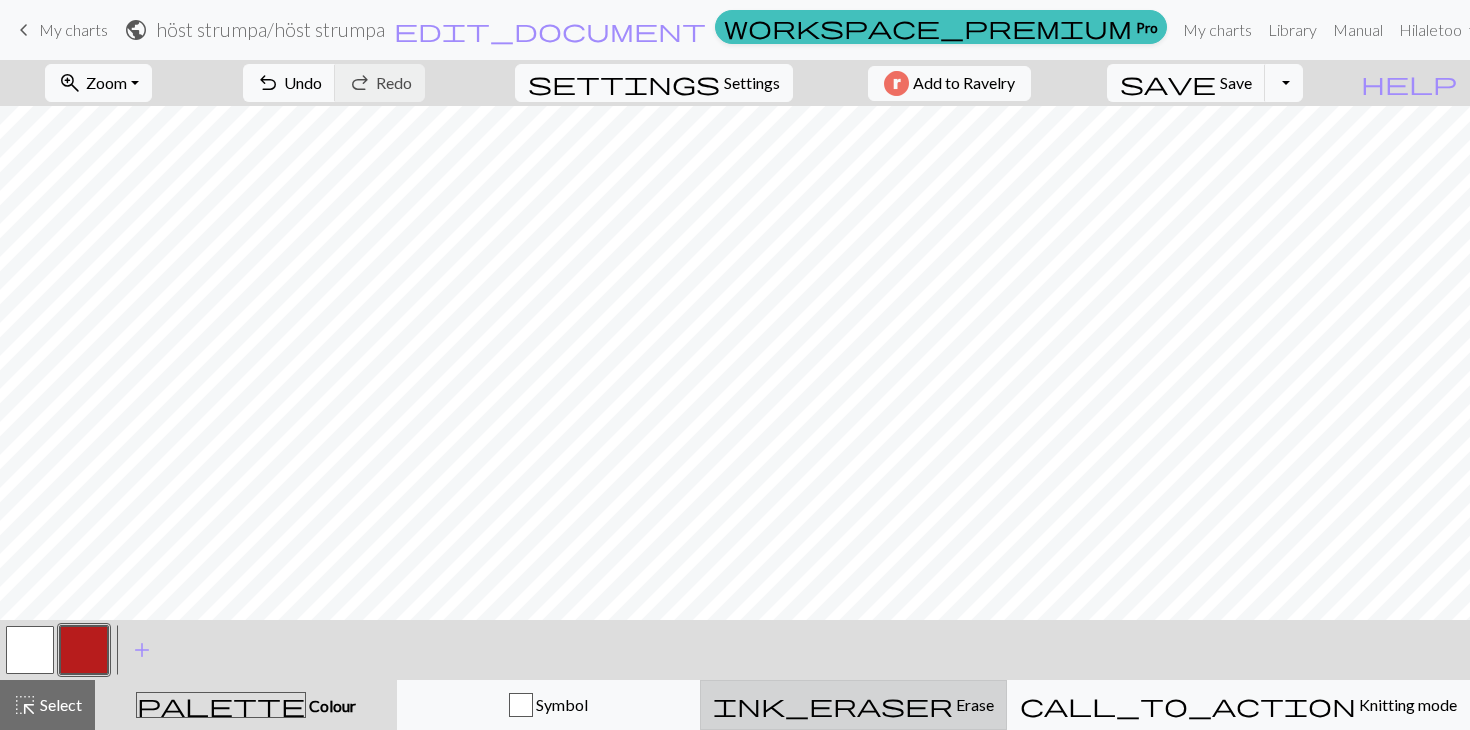 click on "ink_eraser   Erase   Erase" at bounding box center [853, 705] 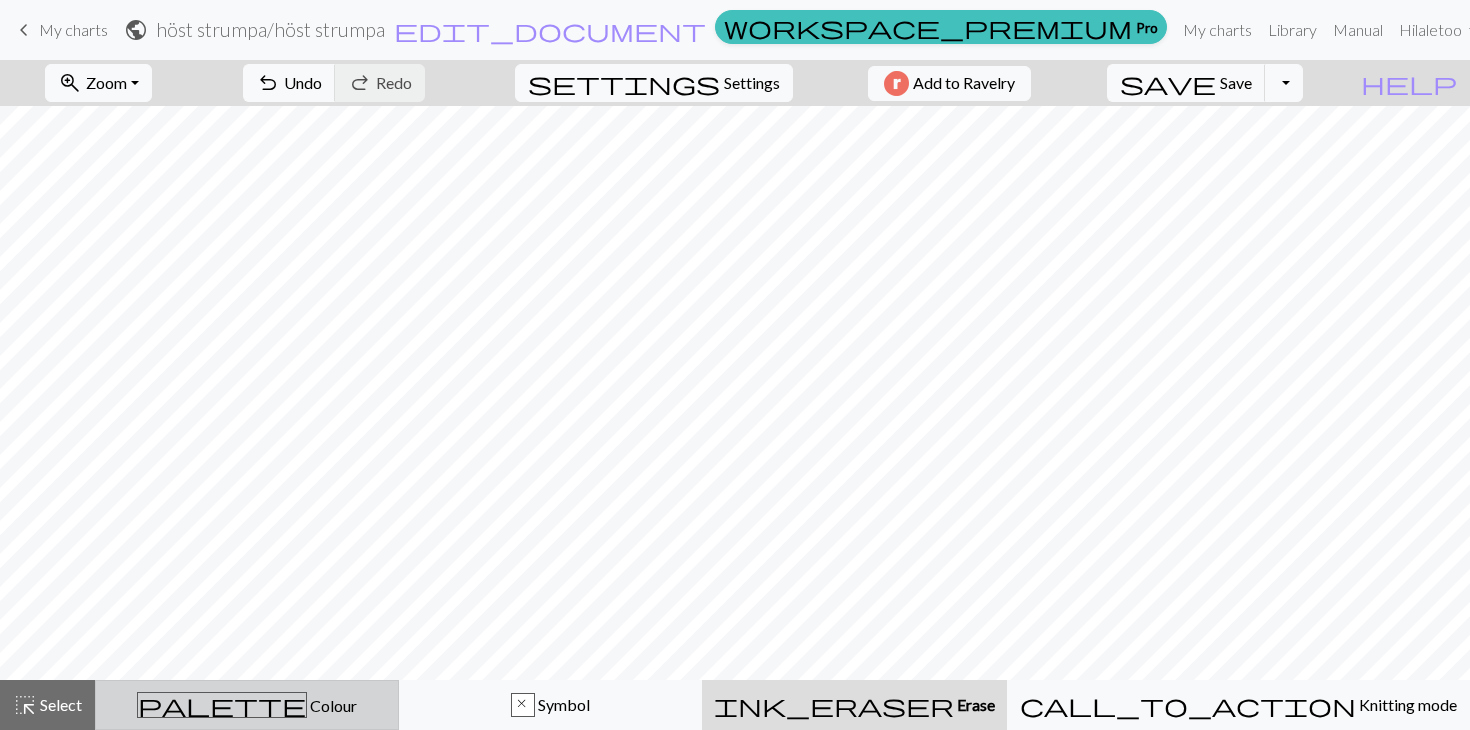 click on "palette   Colour   Colour" at bounding box center (247, 705) 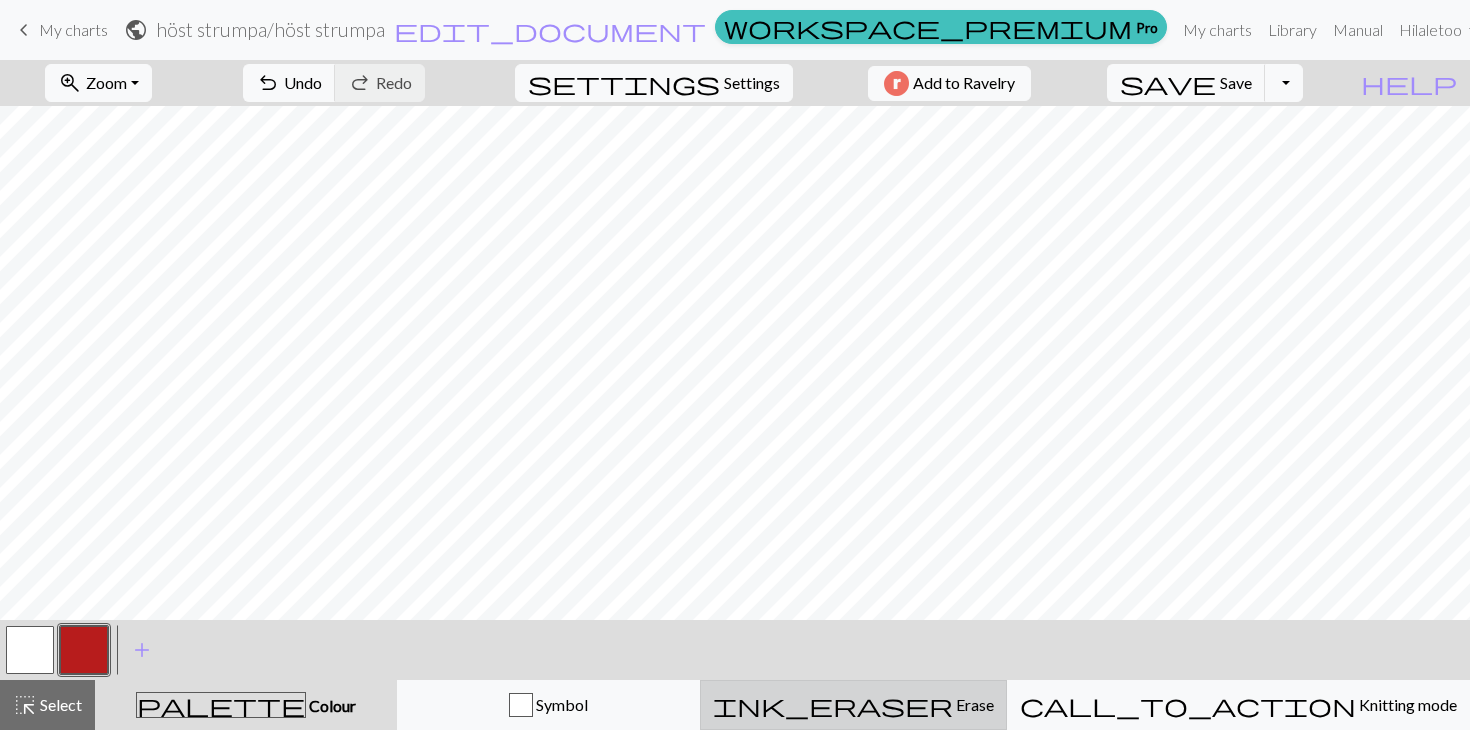 click on "Erase" at bounding box center (973, 704) 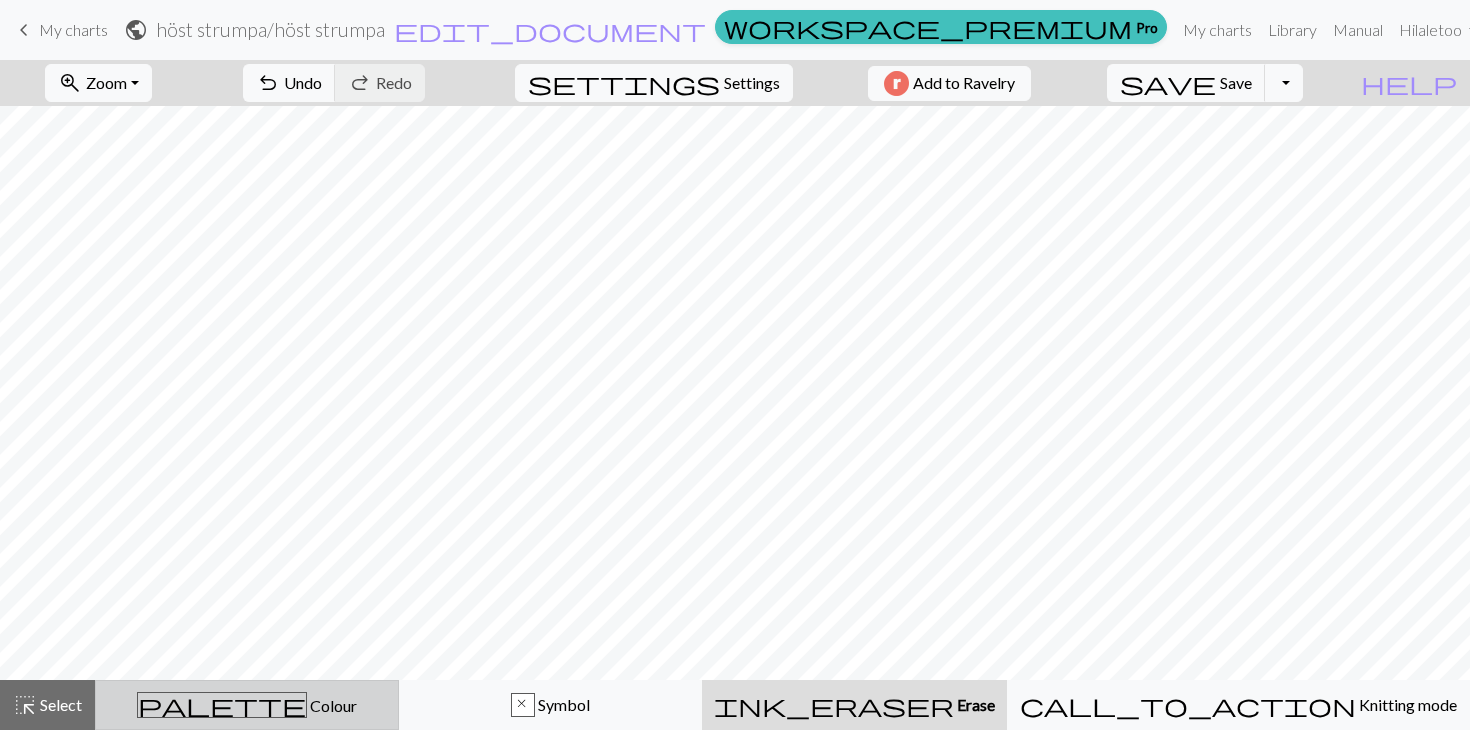 click on "palette   Colour   Colour" at bounding box center (247, 705) 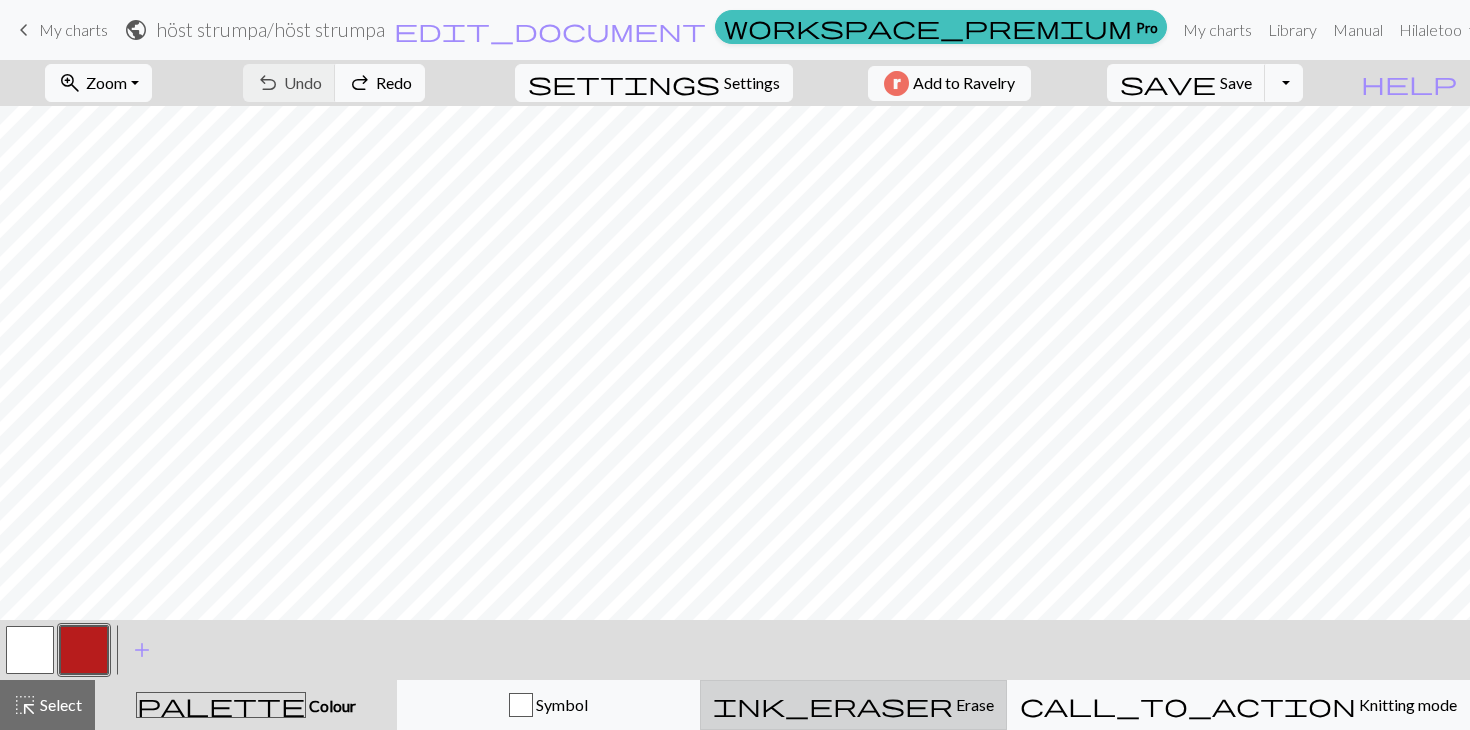 click on "Erase" at bounding box center [973, 704] 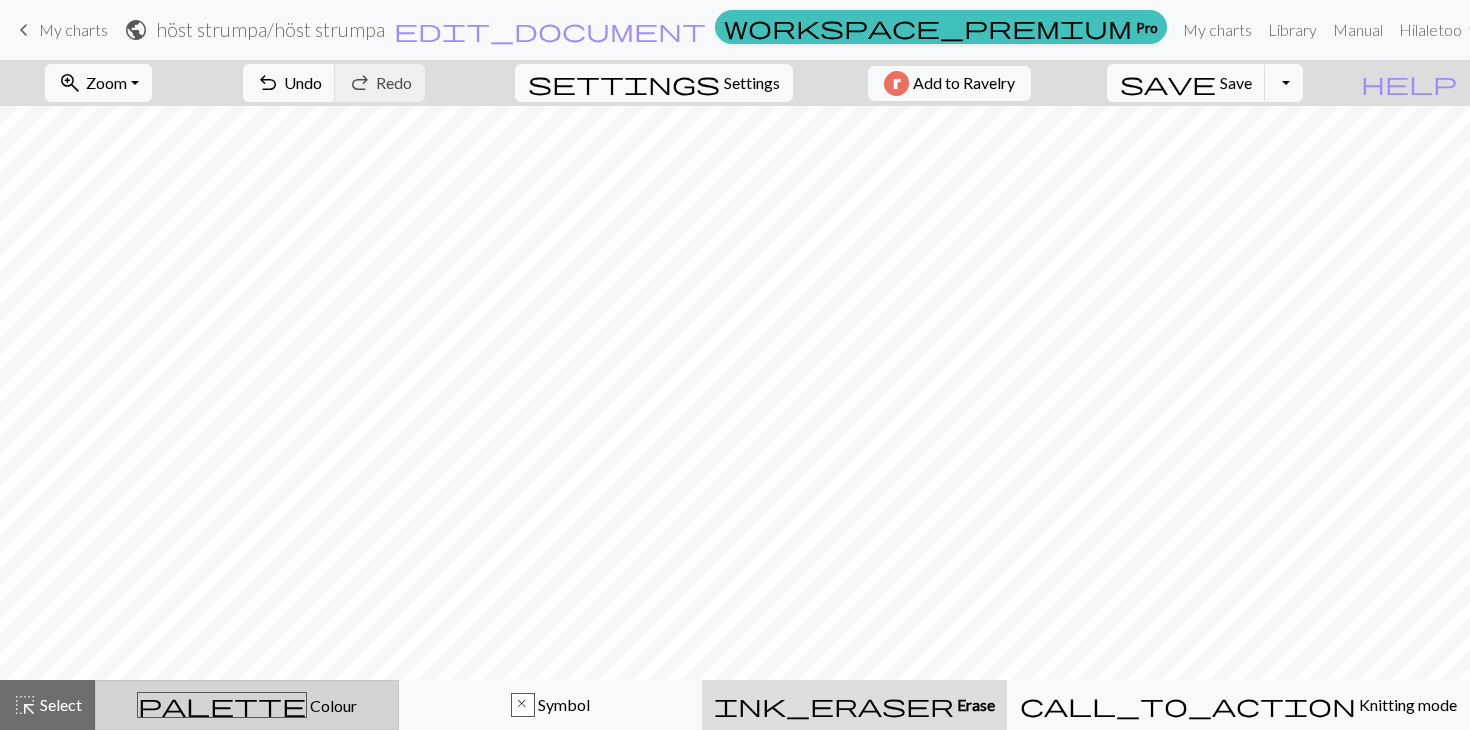 click on "palette   Colour   Colour" at bounding box center (247, 705) 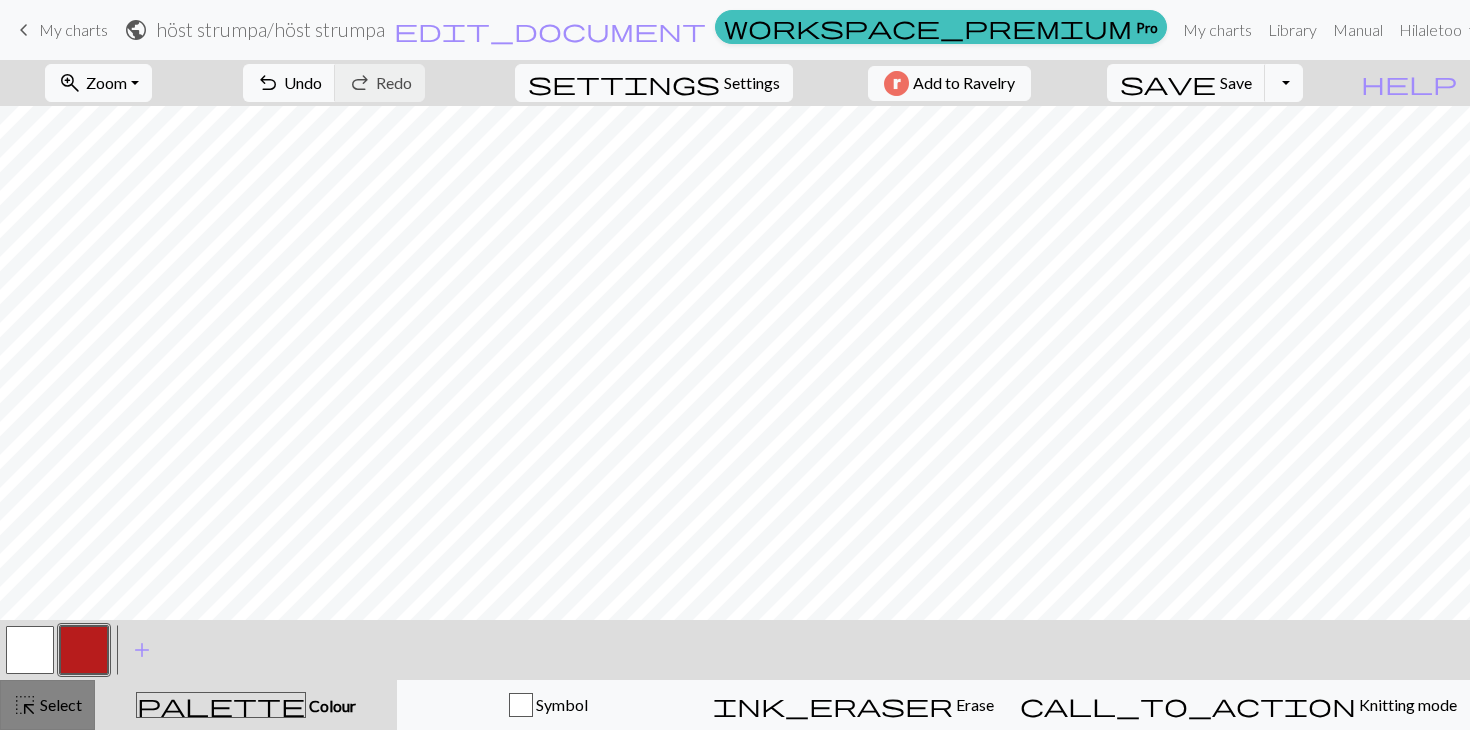 click on "Select" at bounding box center [59, 704] 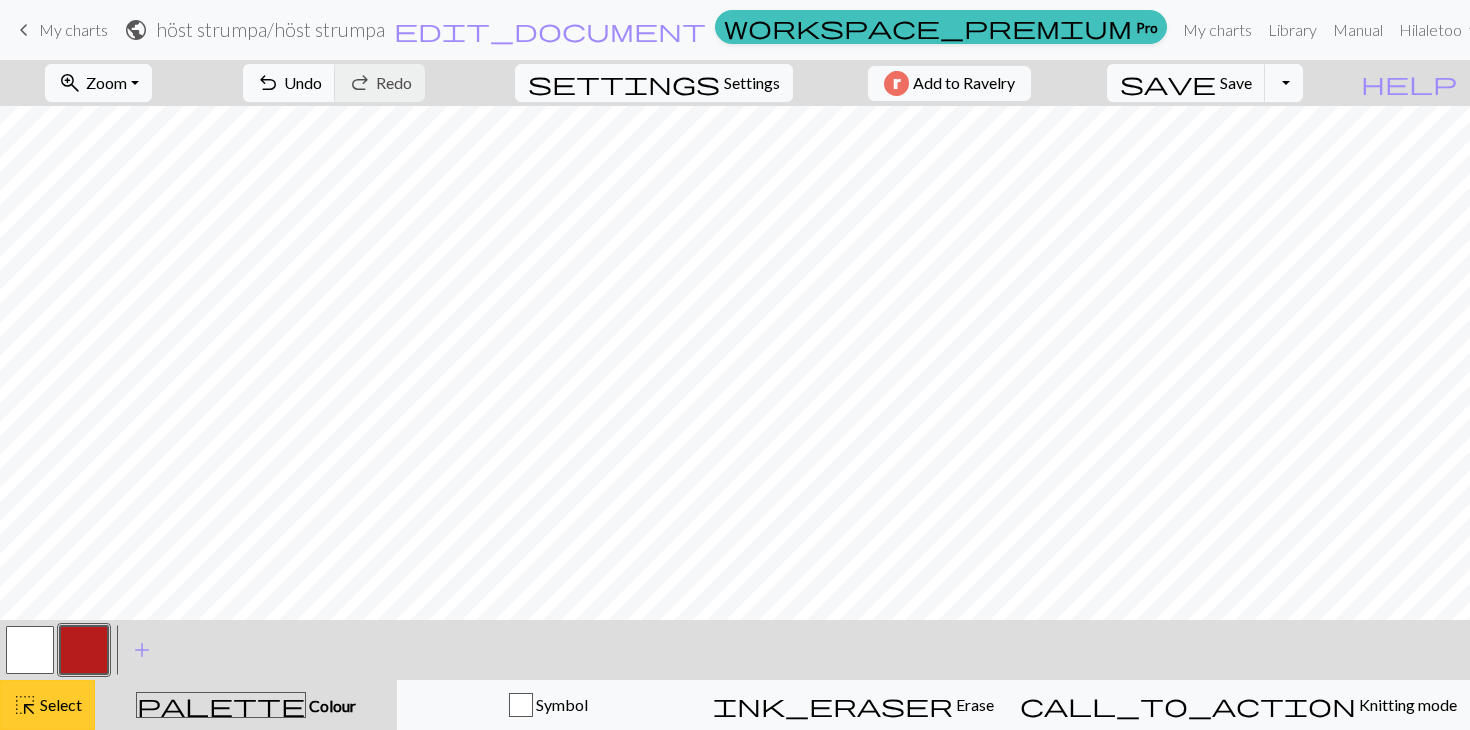 click on "Select" at bounding box center [59, 704] 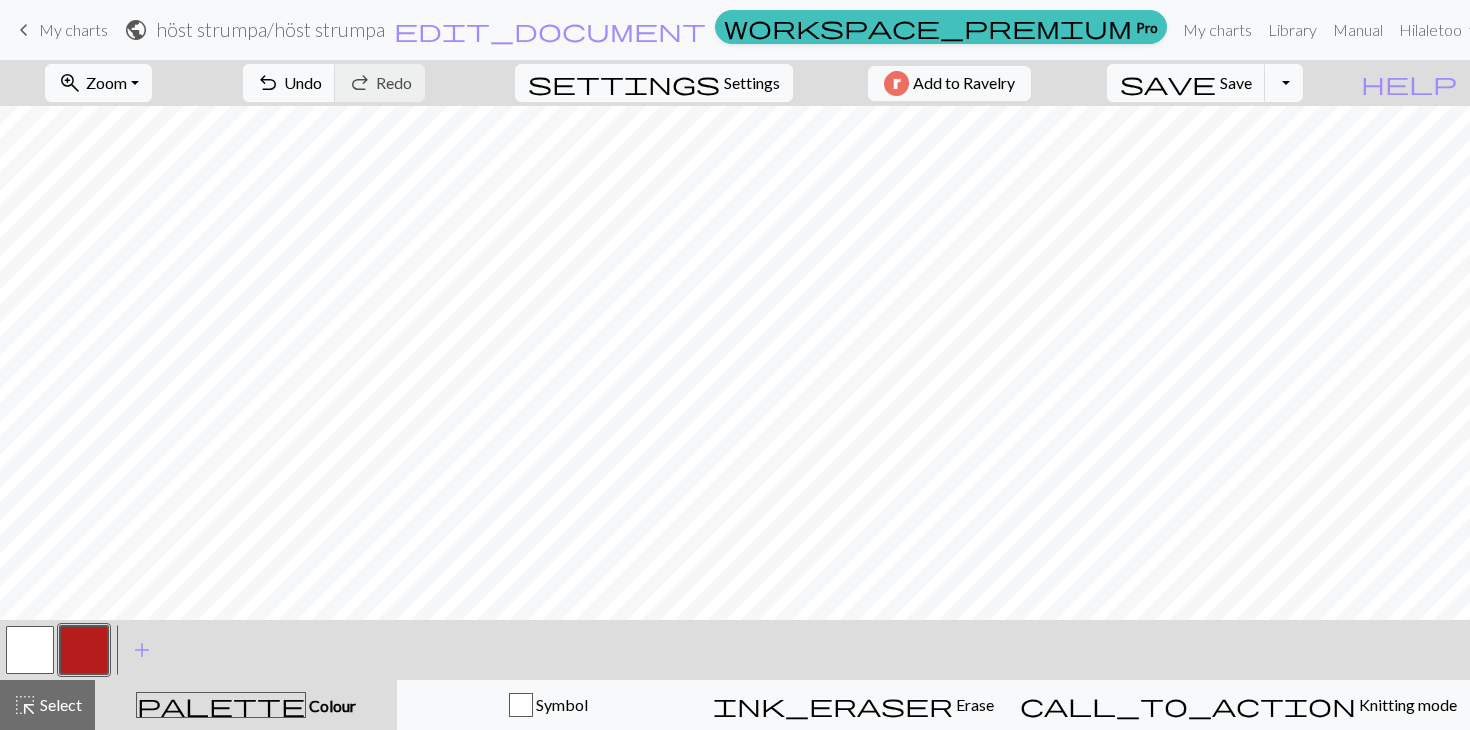 click on "palette   Colour   Colour" at bounding box center (246, 705) 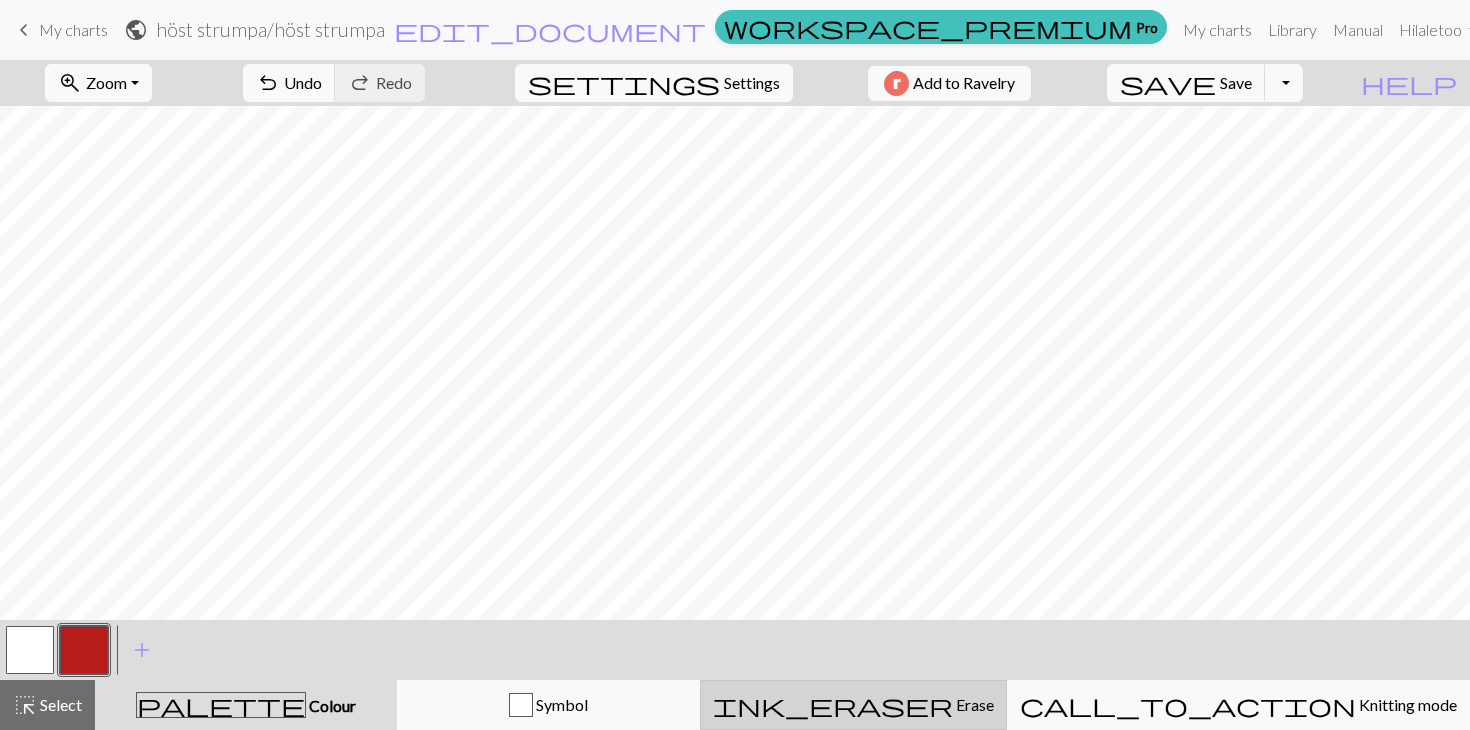 click on "ink_eraser   Erase   Erase" at bounding box center (853, 705) 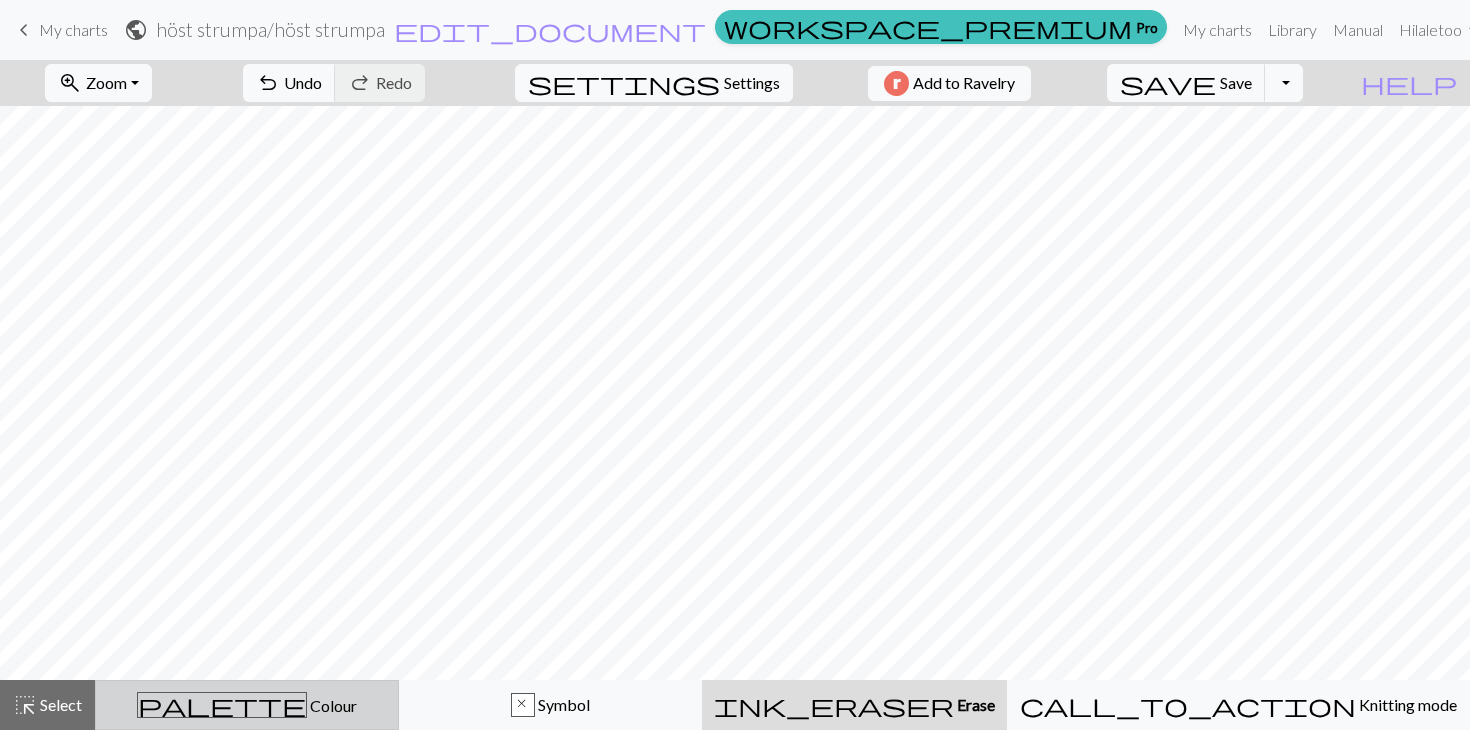 click on "palette   Colour   Colour" at bounding box center (247, 705) 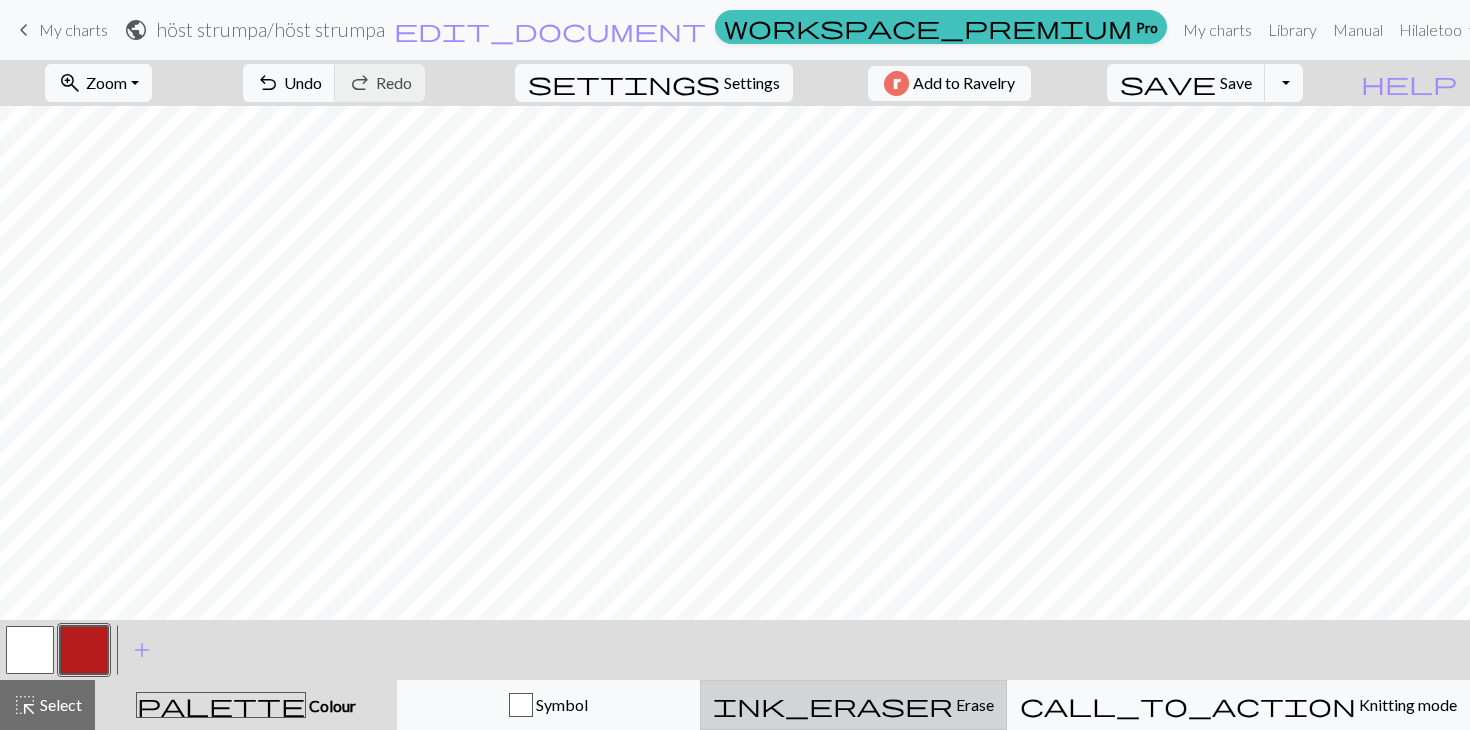 click on "ink_eraser   Erase   Erase" at bounding box center [853, 705] 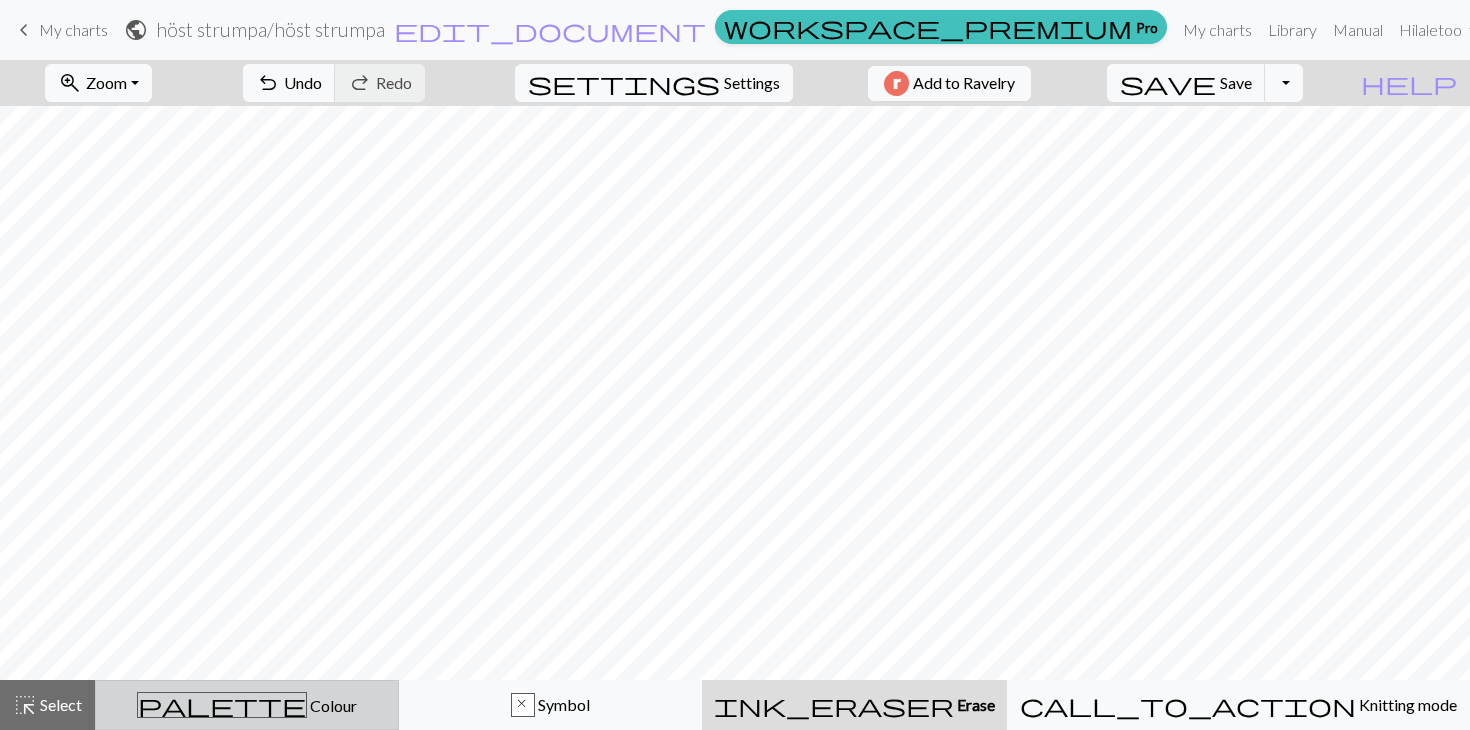 click on "palette   Colour   Colour" at bounding box center (247, 705) 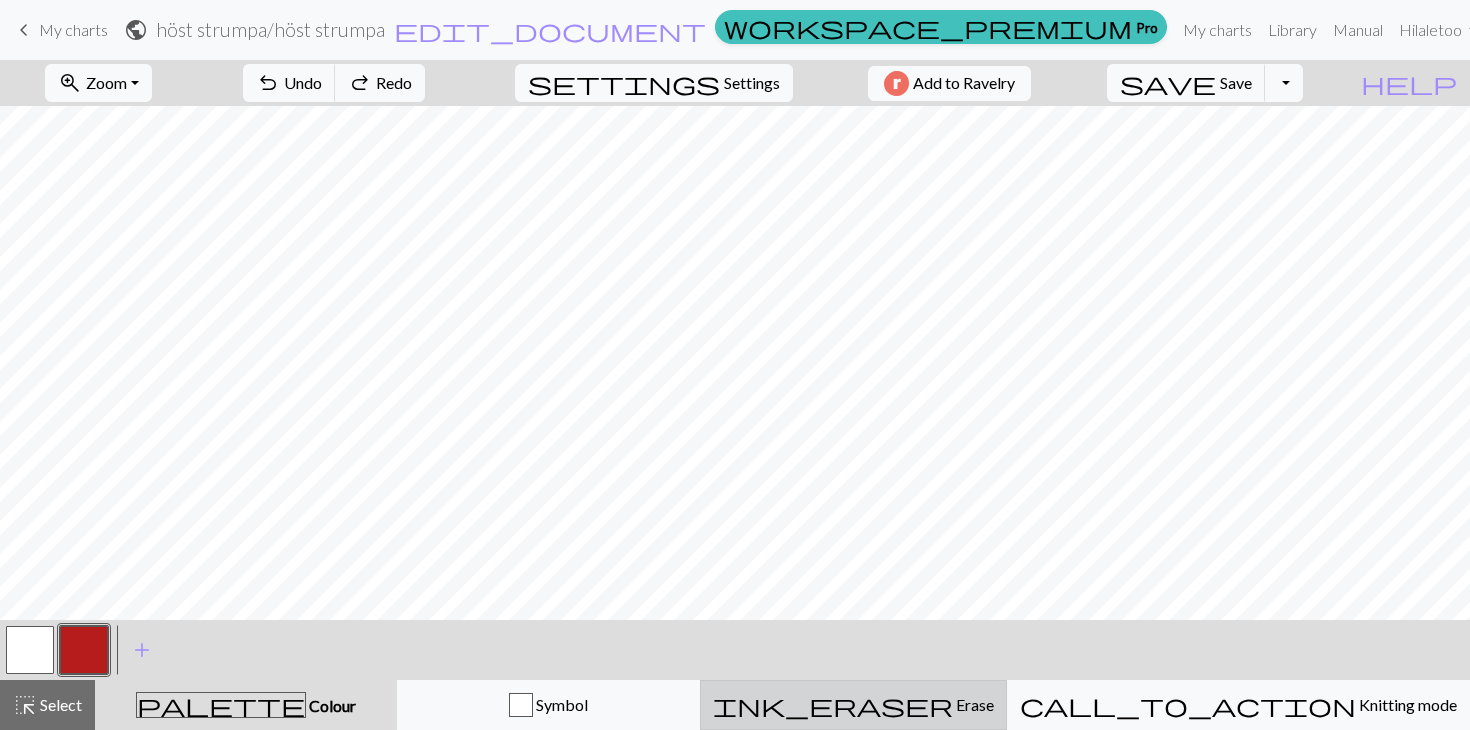 click on "ink_eraser   Erase   Erase" at bounding box center (853, 705) 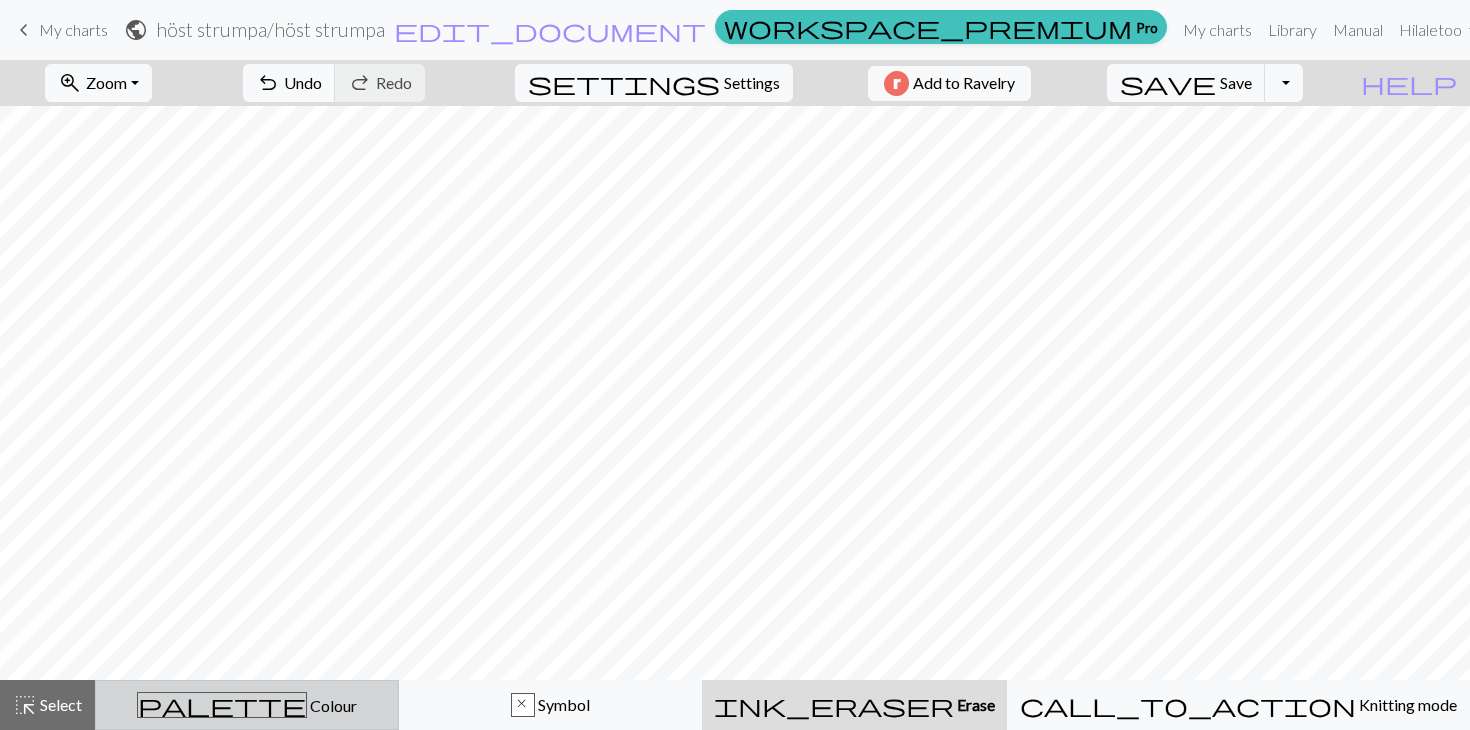 click on "palette   Colour   Colour" at bounding box center [247, 705] 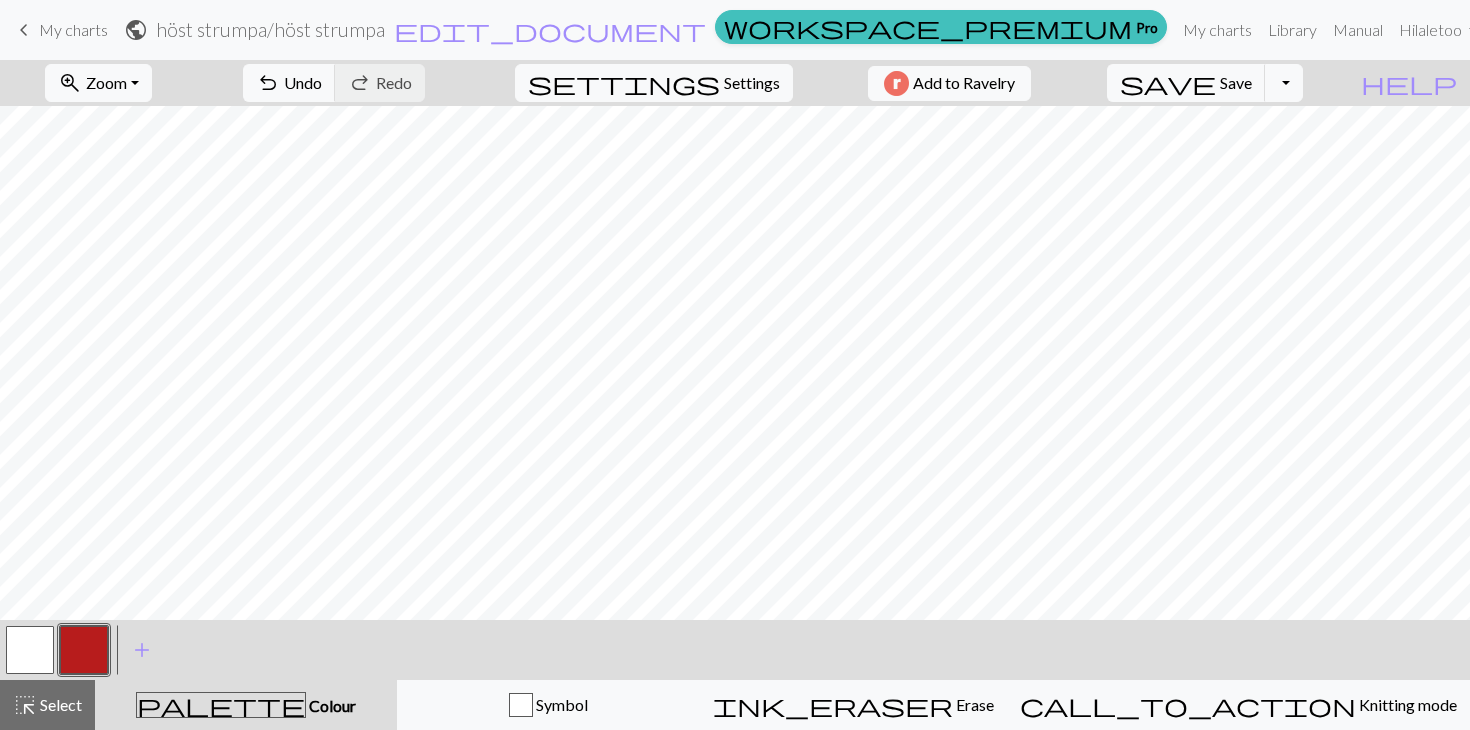 click at bounding box center (84, 650) 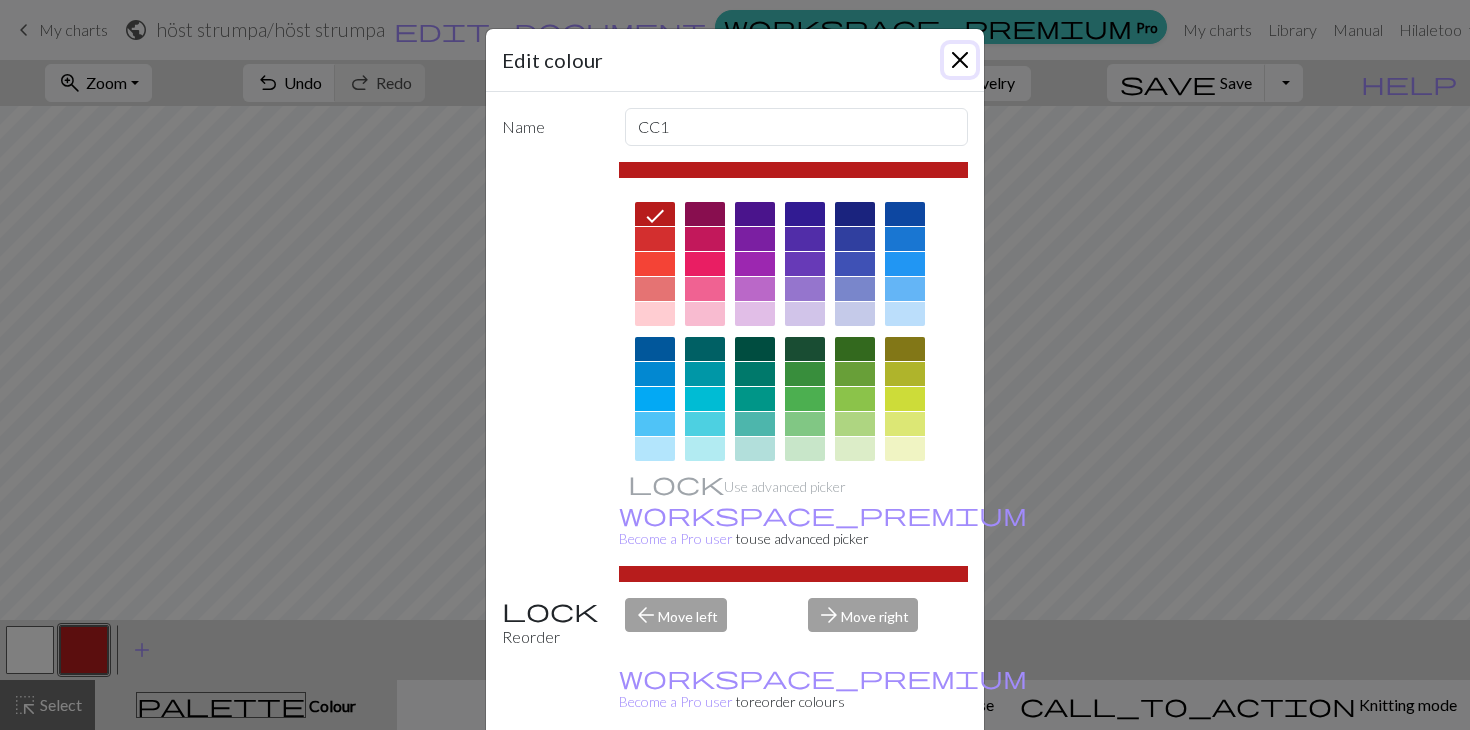 click at bounding box center (960, 60) 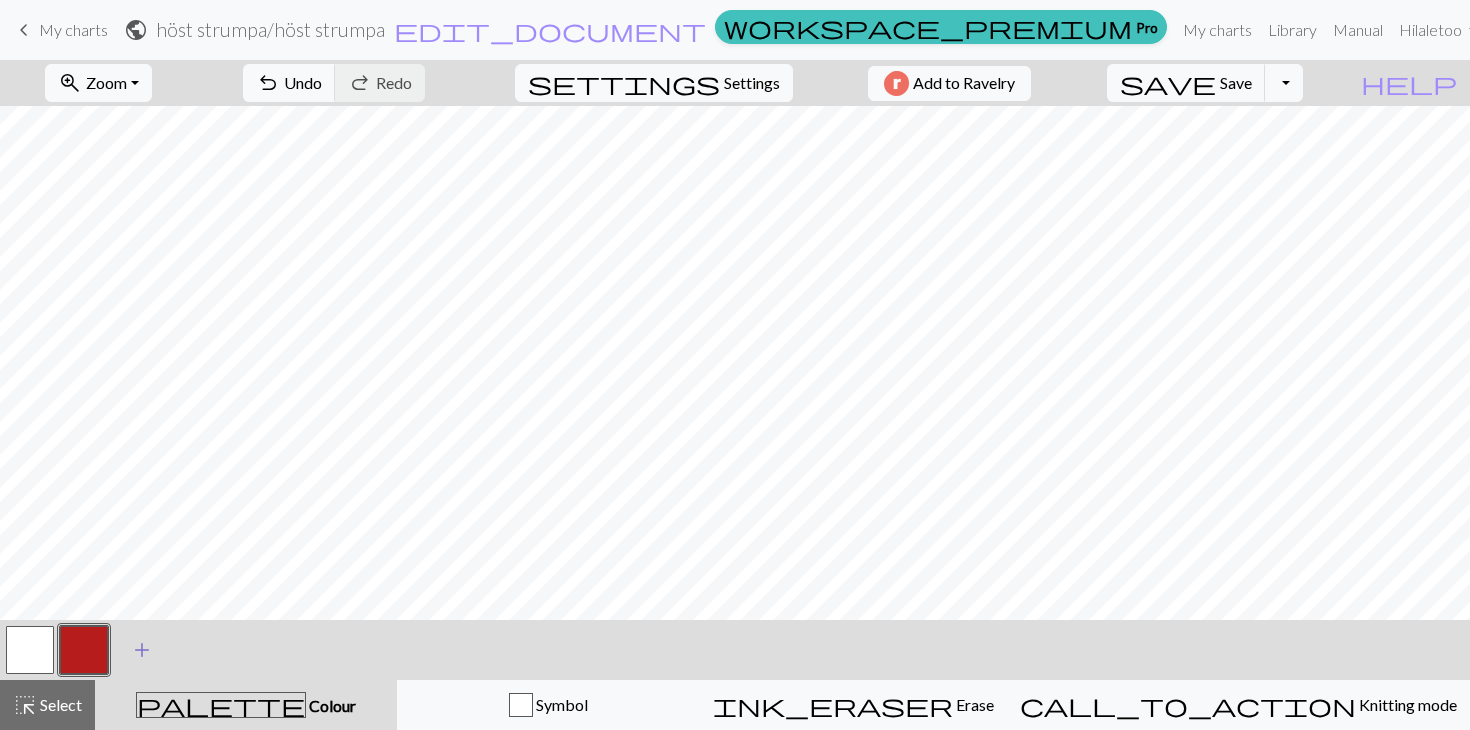 click on "add" at bounding box center (142, 650) 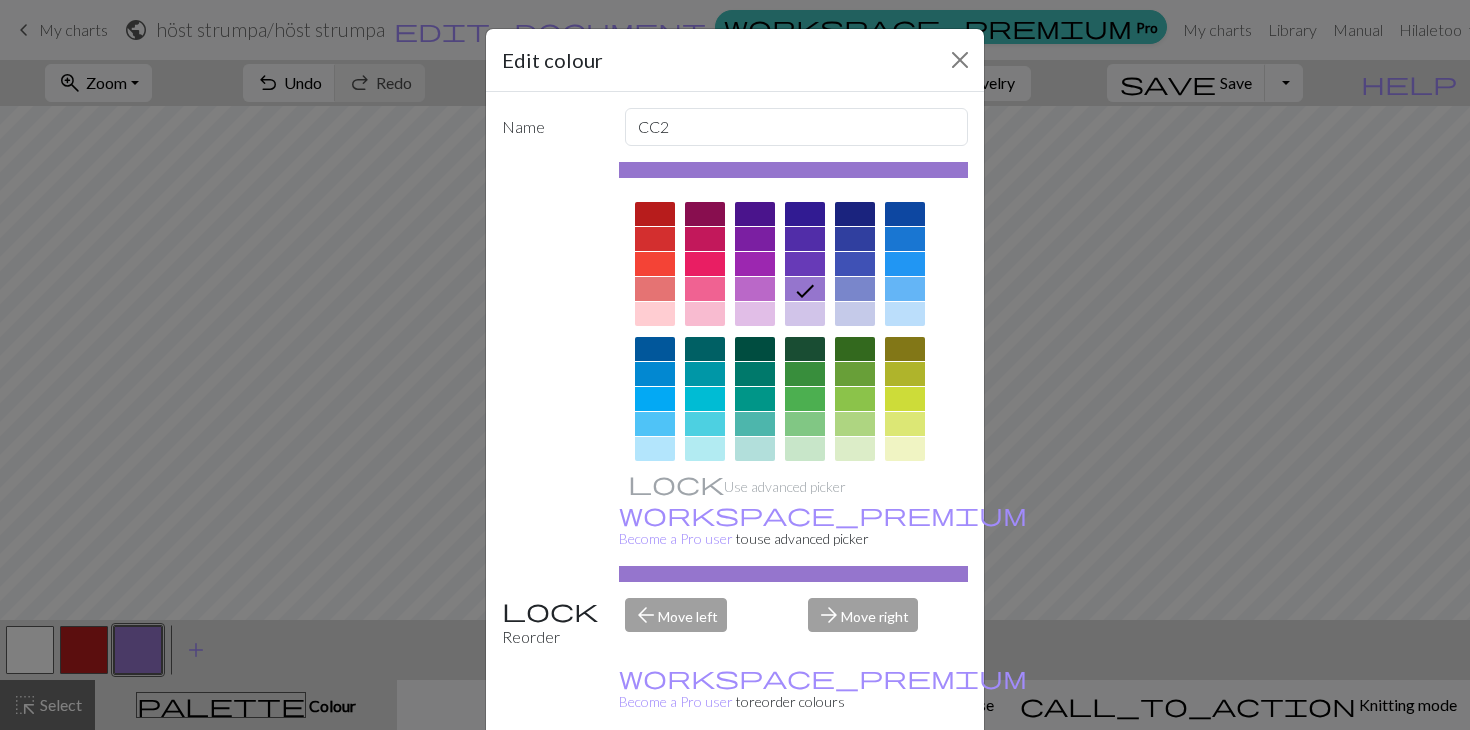 click at bounding box center (655, 264) 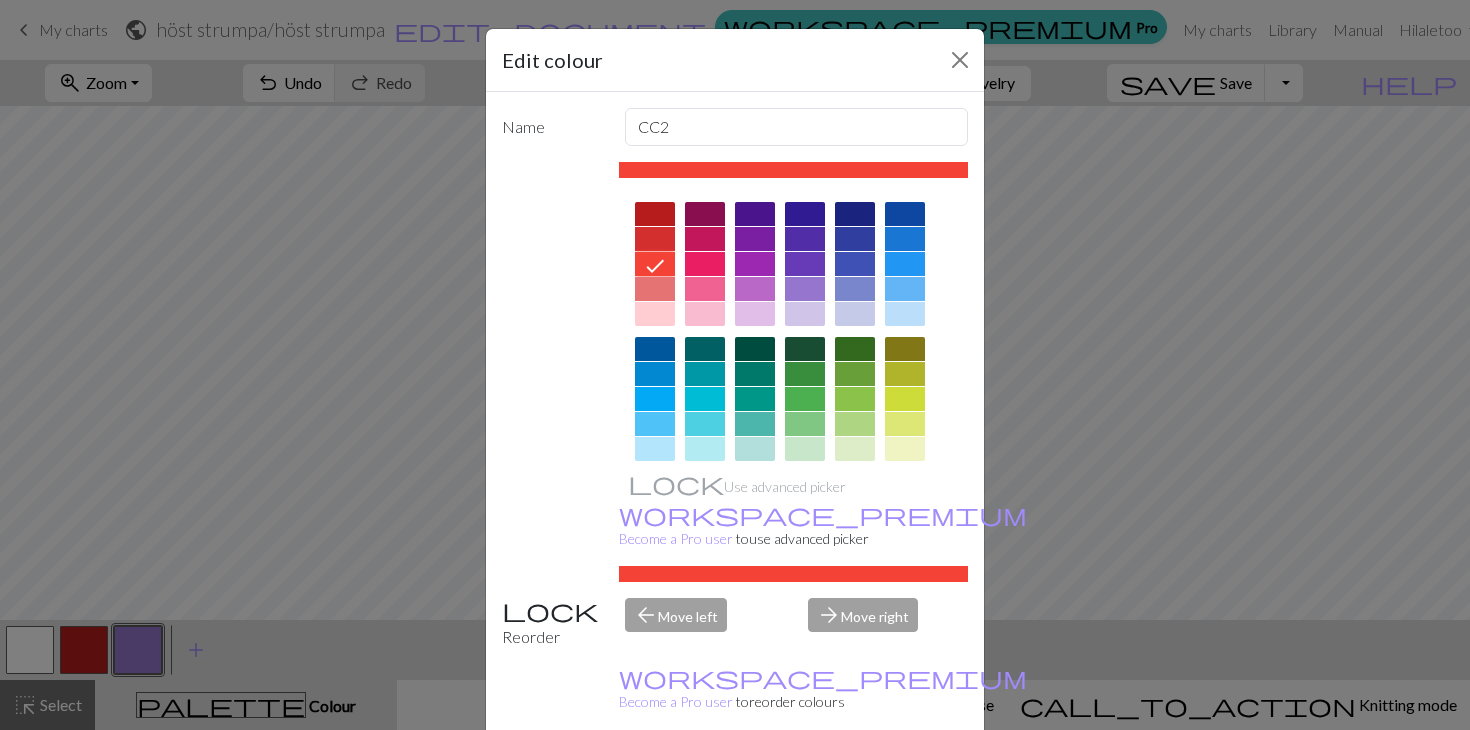 click at bounding box center (655, 239) 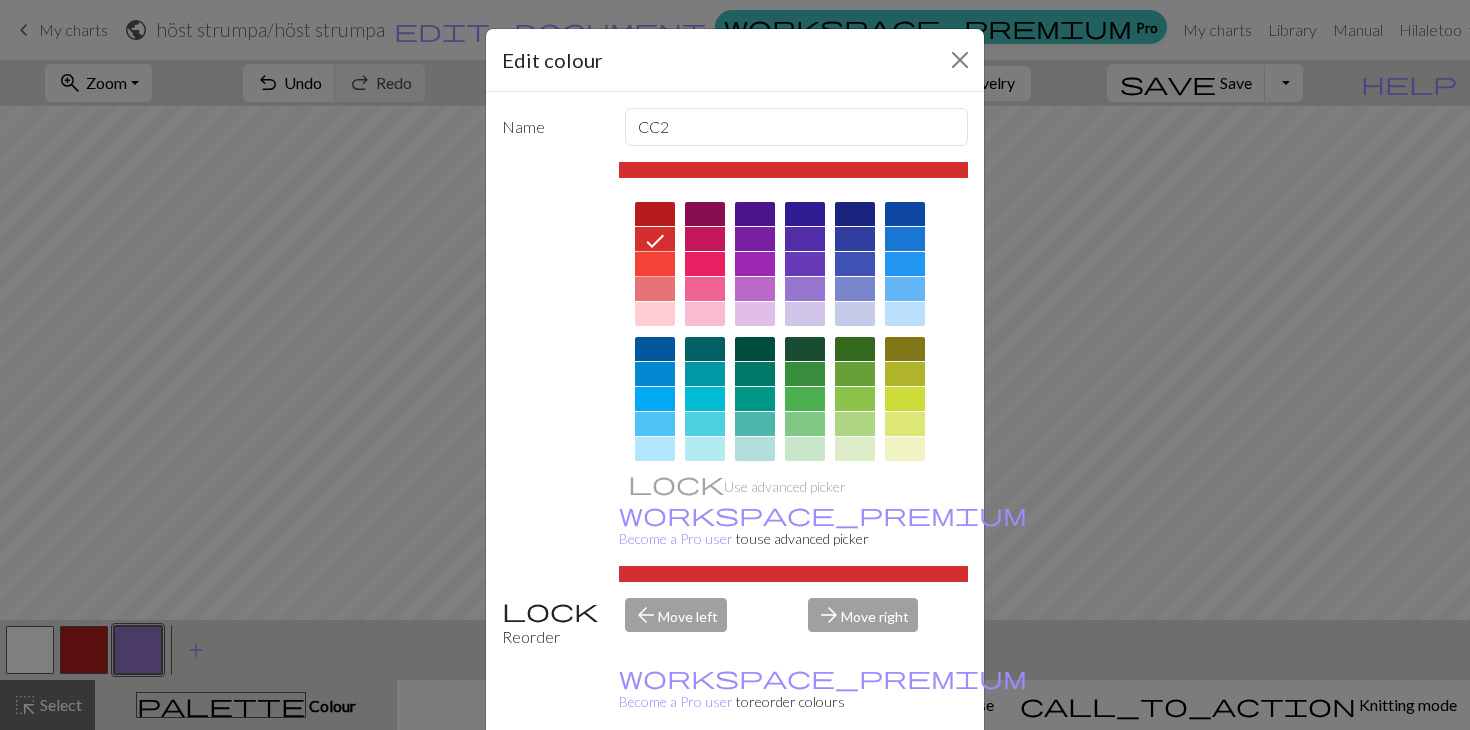 click at bounding box center (655, 264) 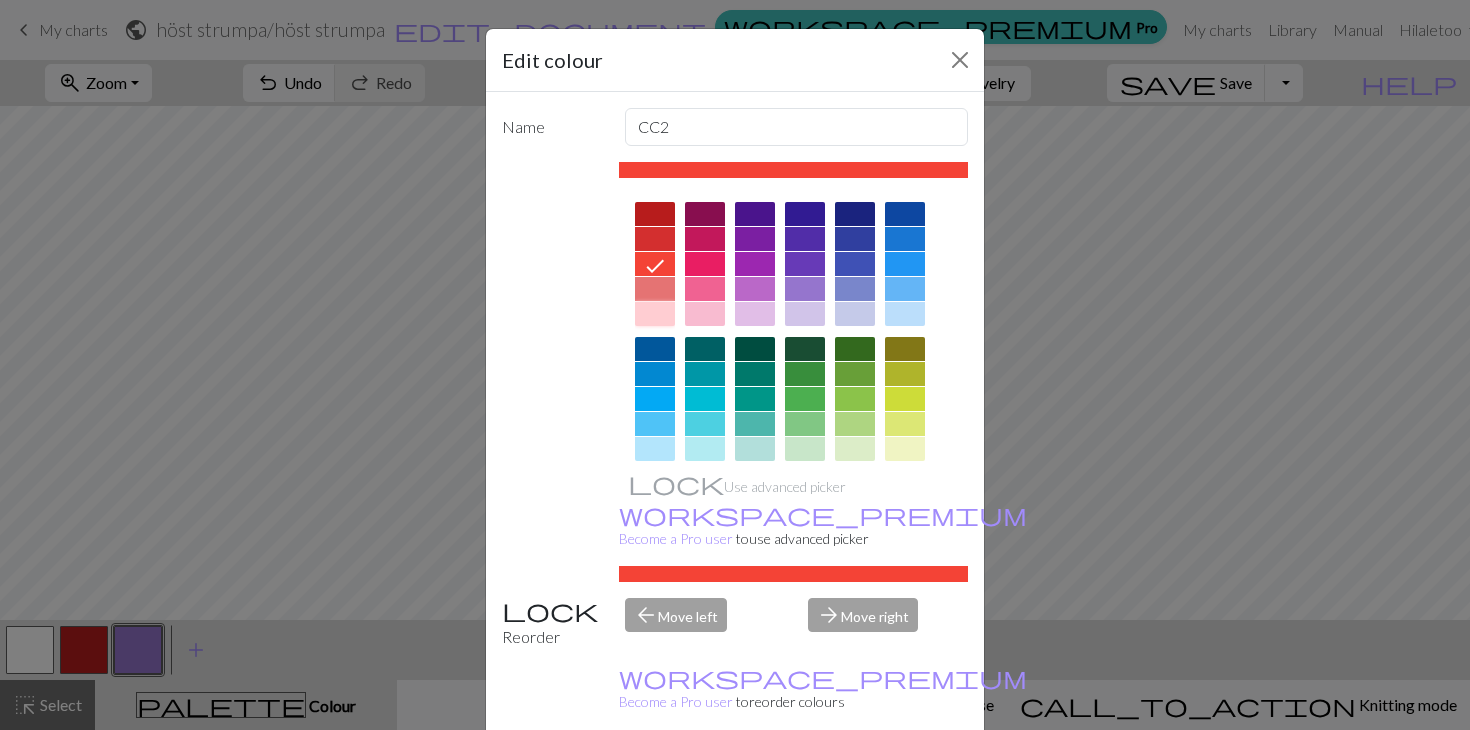 click at bounding box center (655, 314) 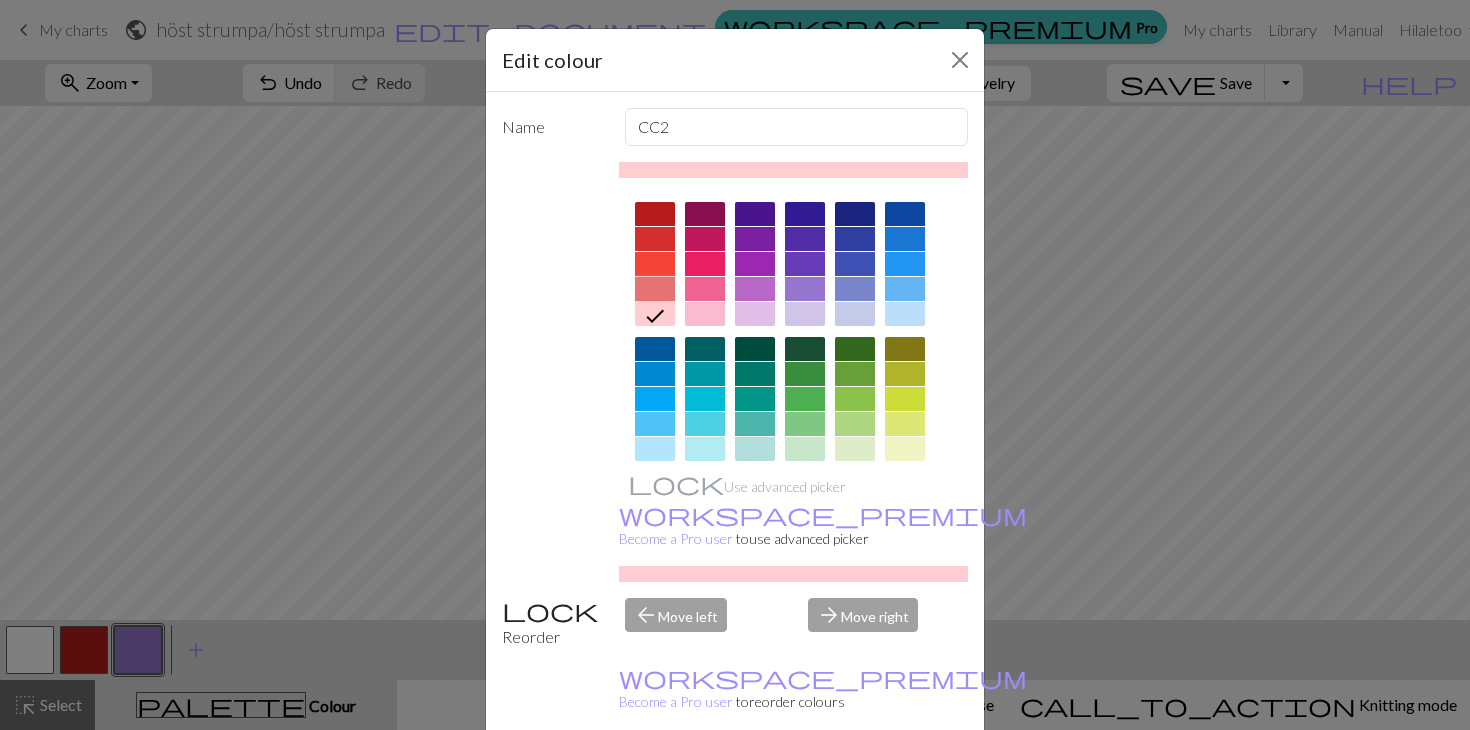 click at bounding box center (655, 289) 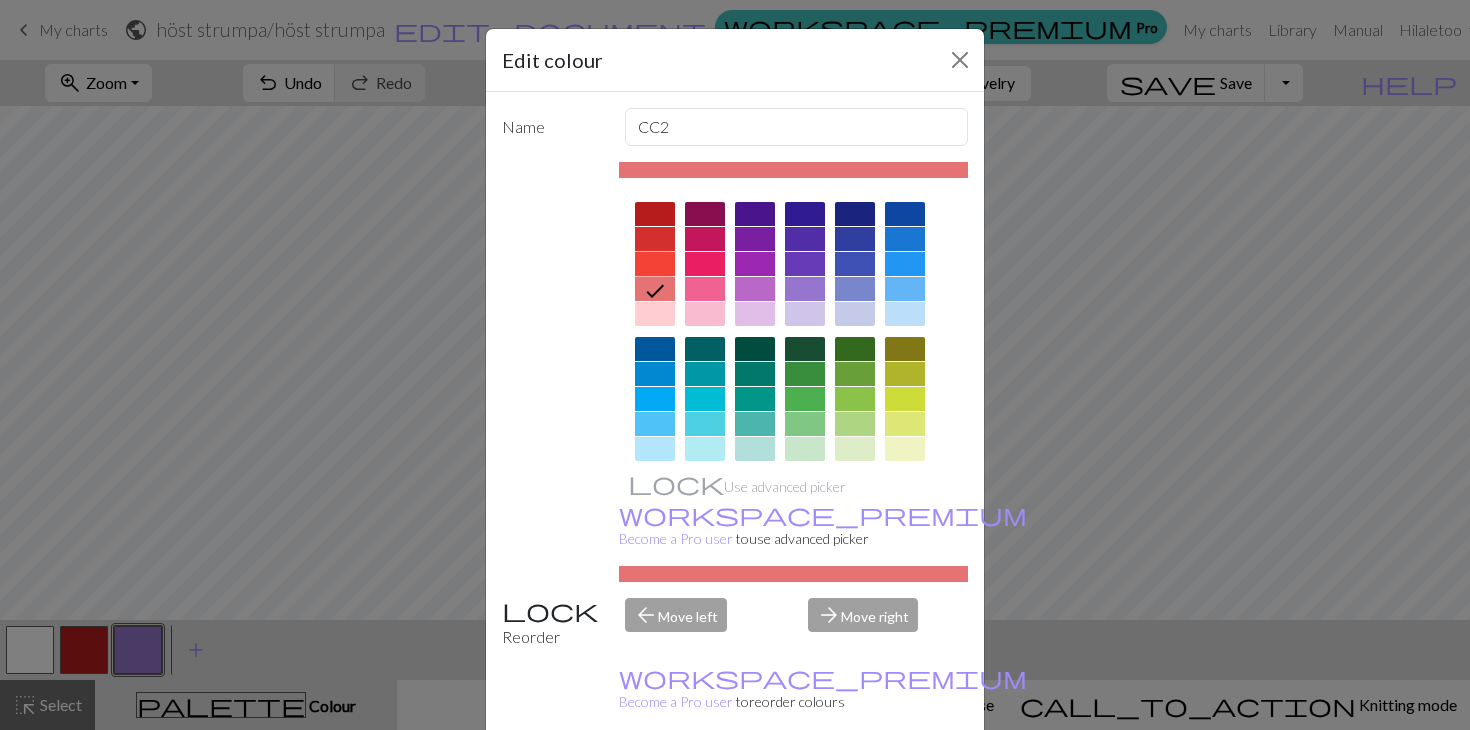 click at bounding box center (655, 264) 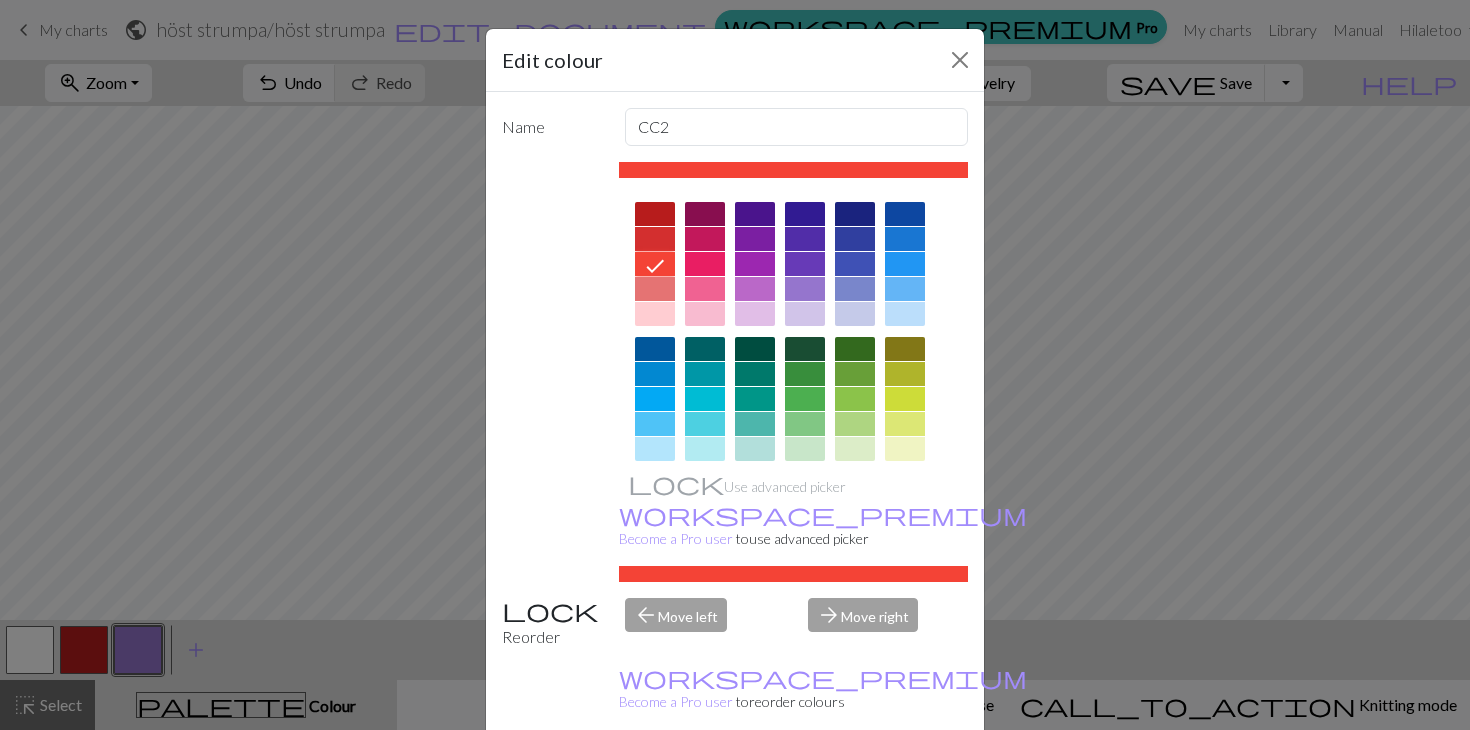 click on "Done" at bounding box center (855, 781) 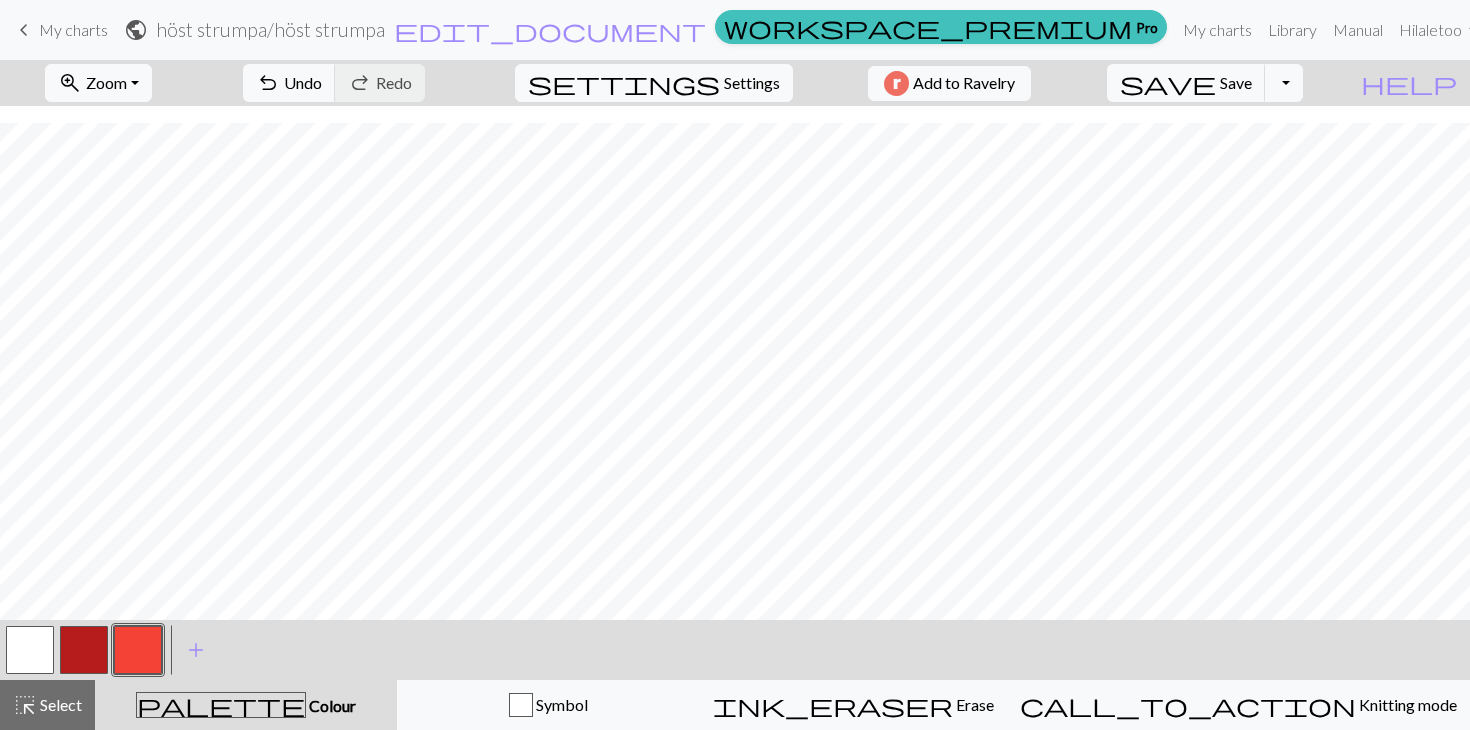 scroll, scrollTop: 304, scrollLeft: 0, axis: vertical 